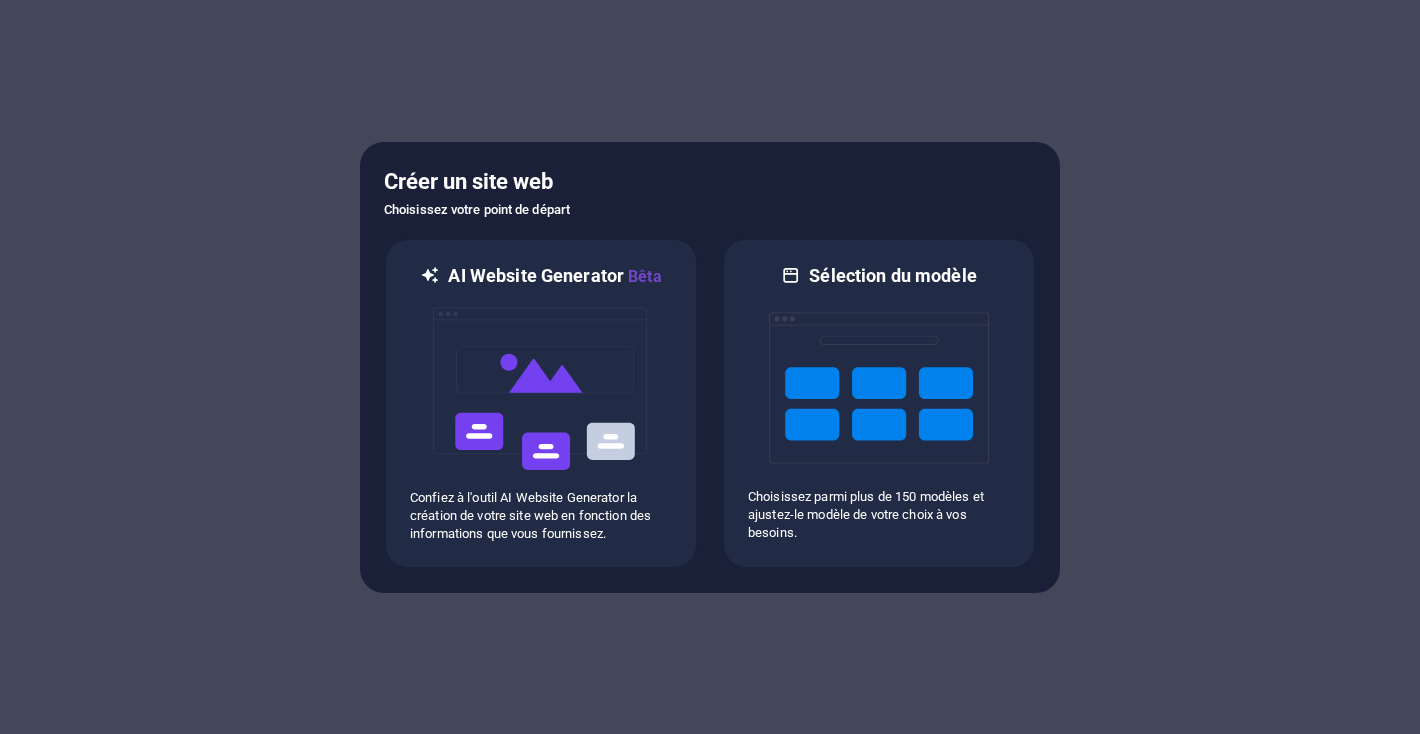 scroll, scrollTop: 0, scrollLeft: 0, axis: both 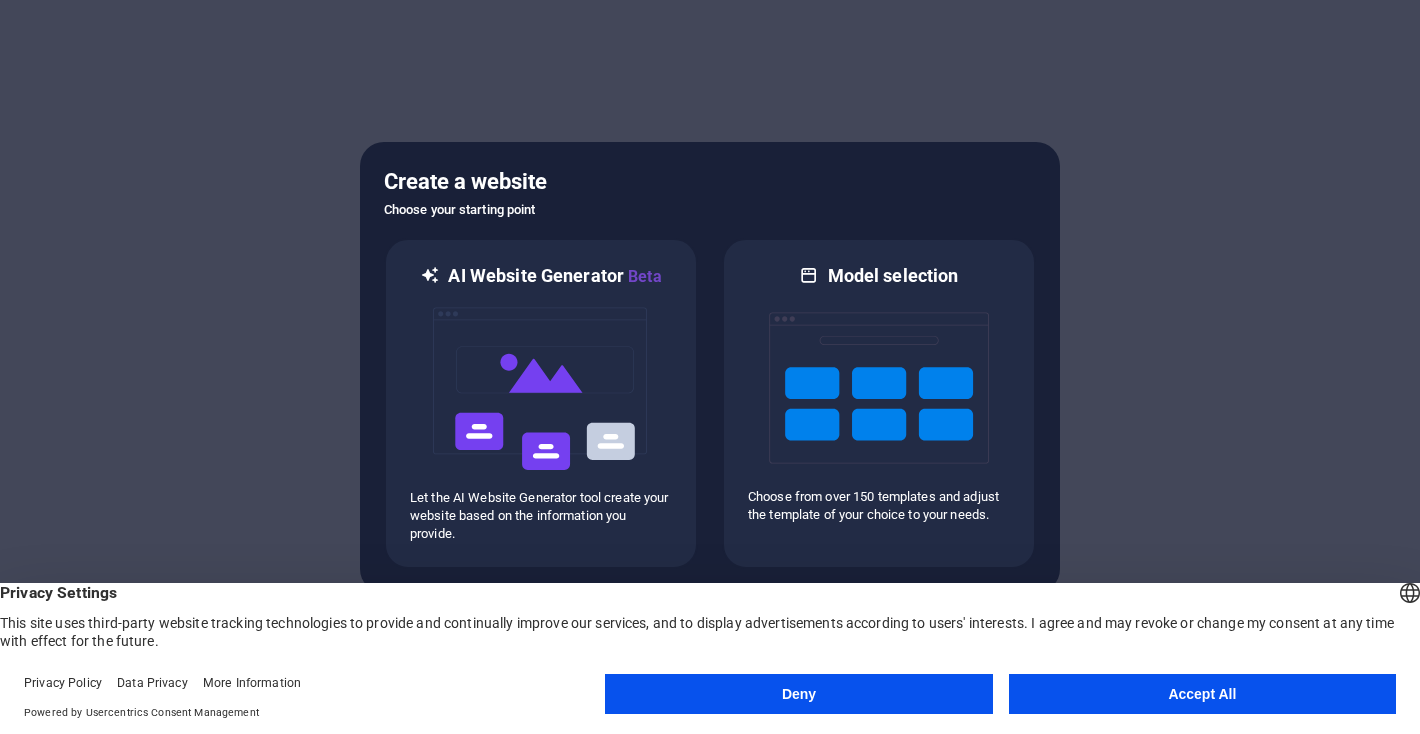 click on "Accept All" at bounding box center [1202, 694] 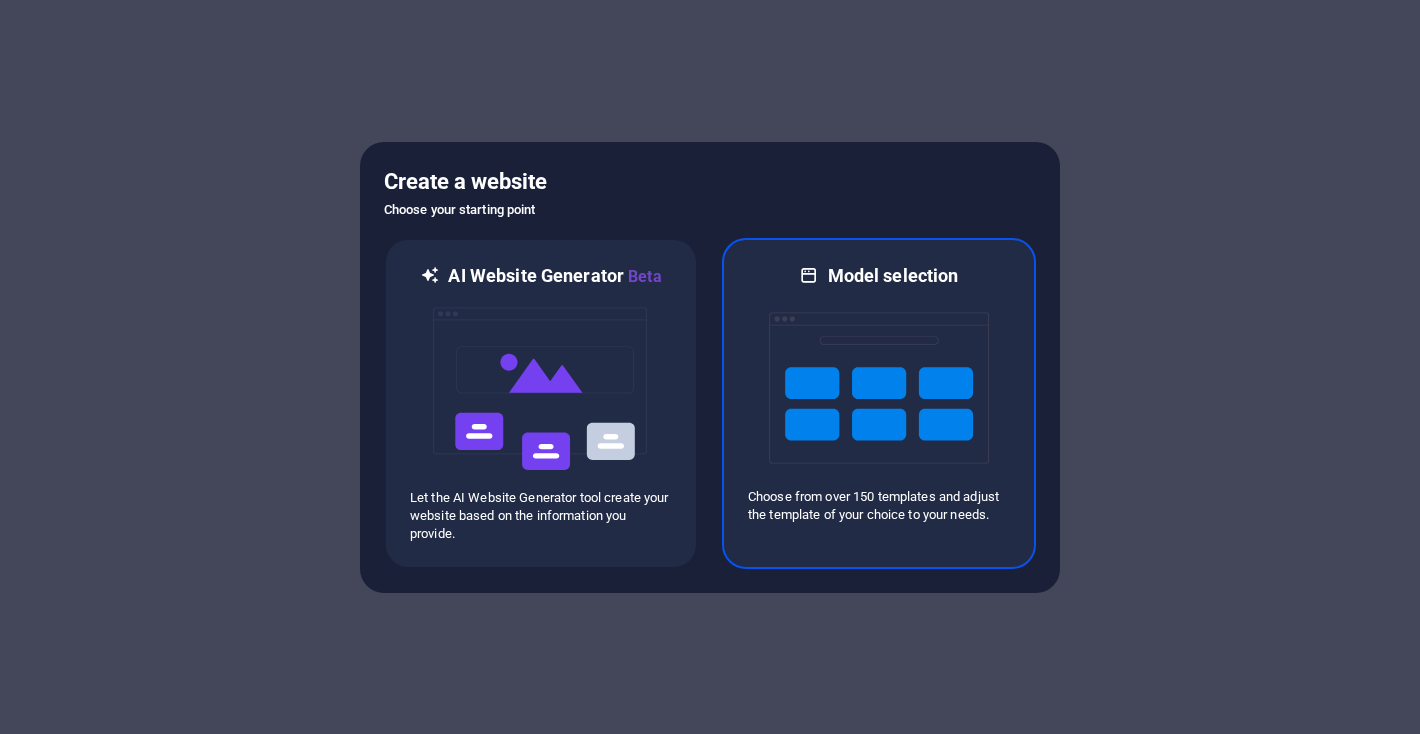 click at bounding box center (879, 388) 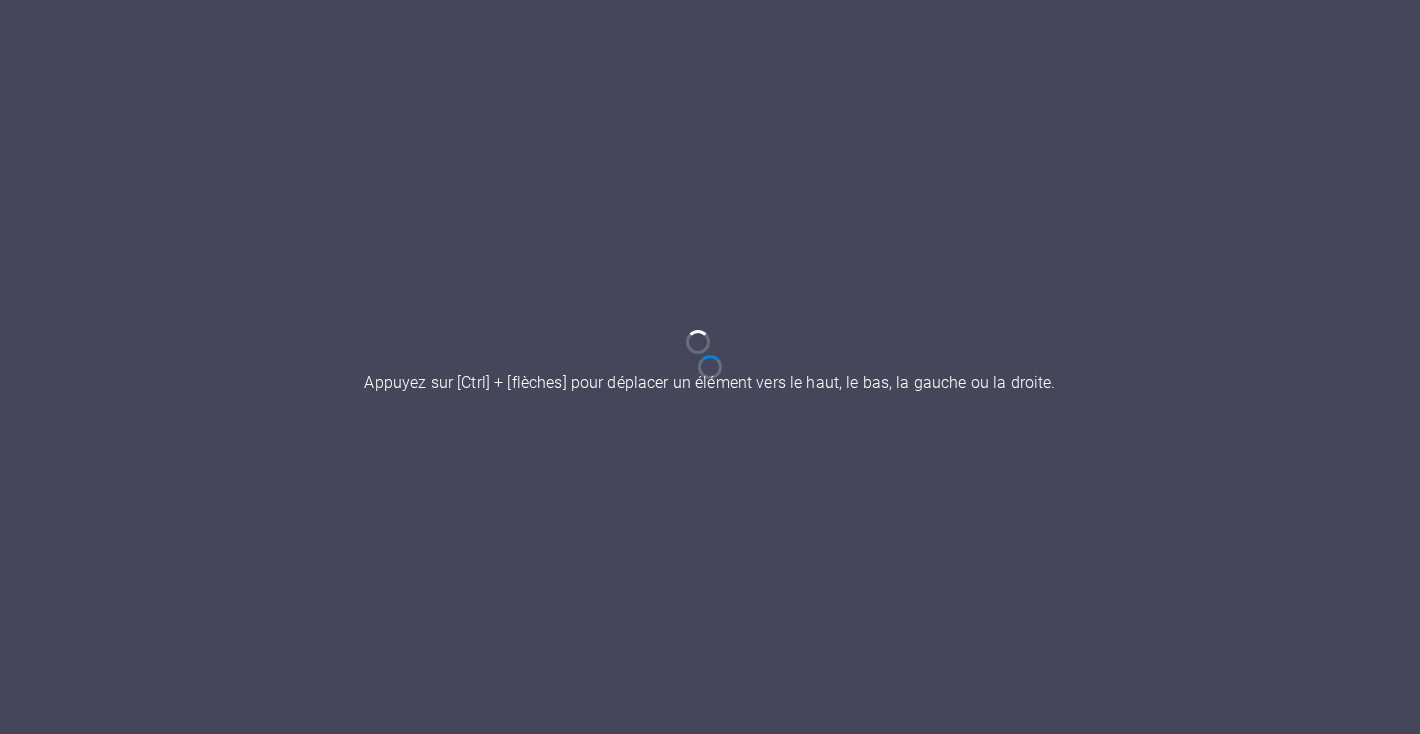 scroll, scrollTop: 0, scrollLeft: 0, axis: both 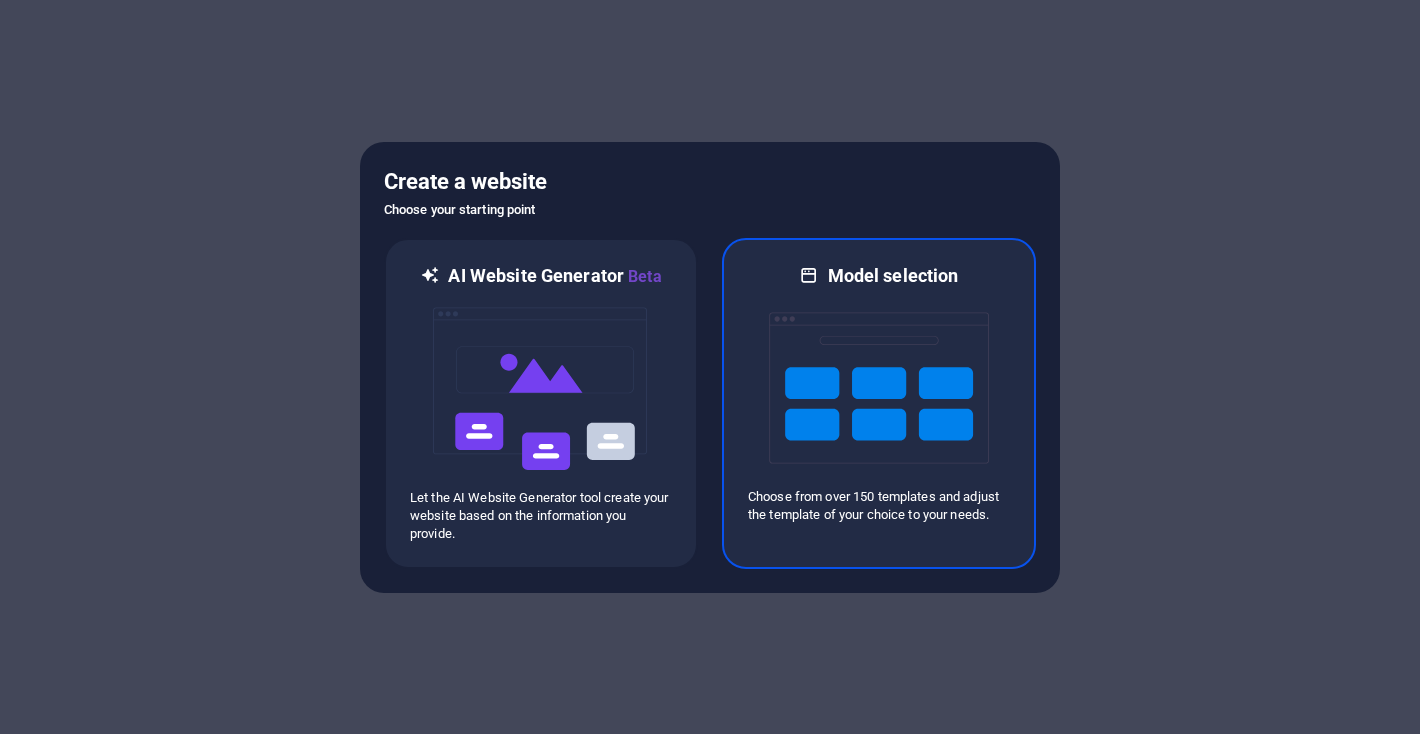 click on "Model selection" at bounding box center [893, 276] 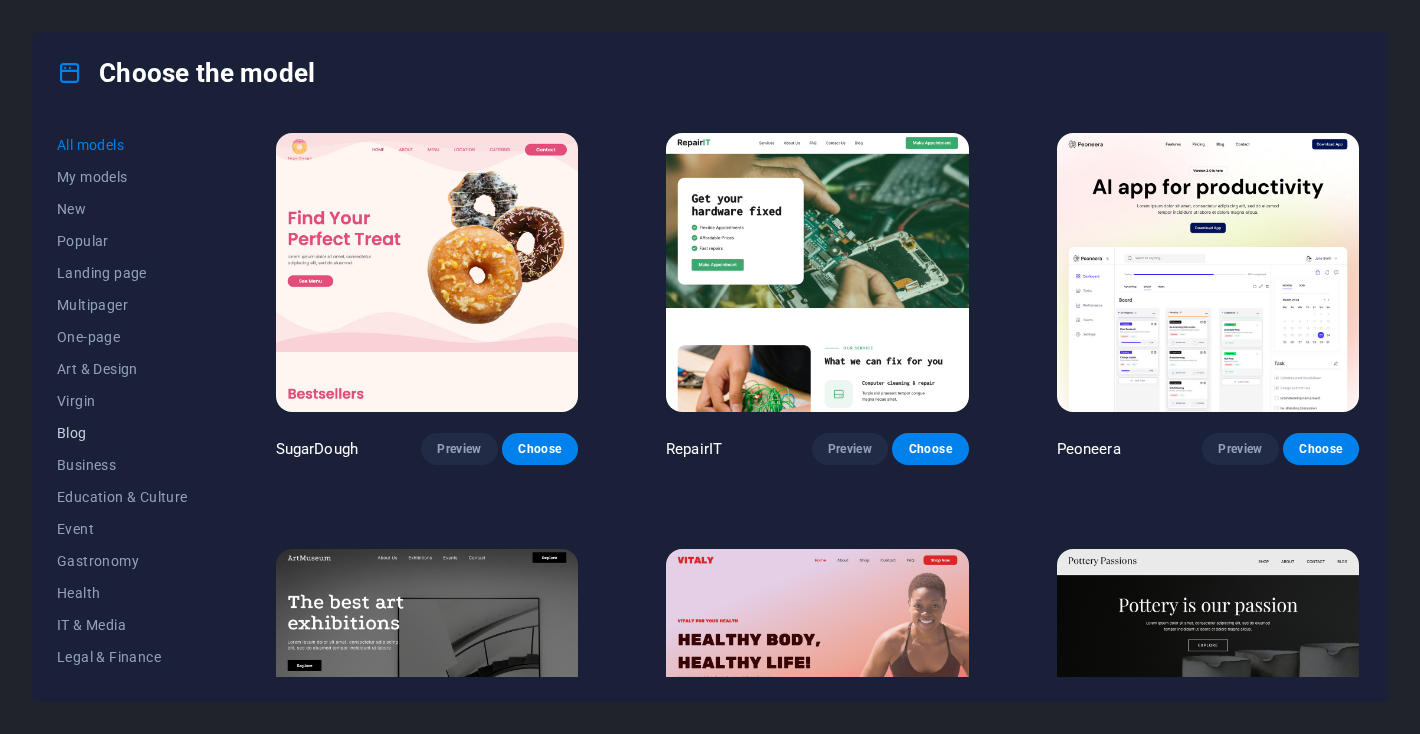 scroll, scrollTop: 284, scrollLeft: 0, axis: vertical 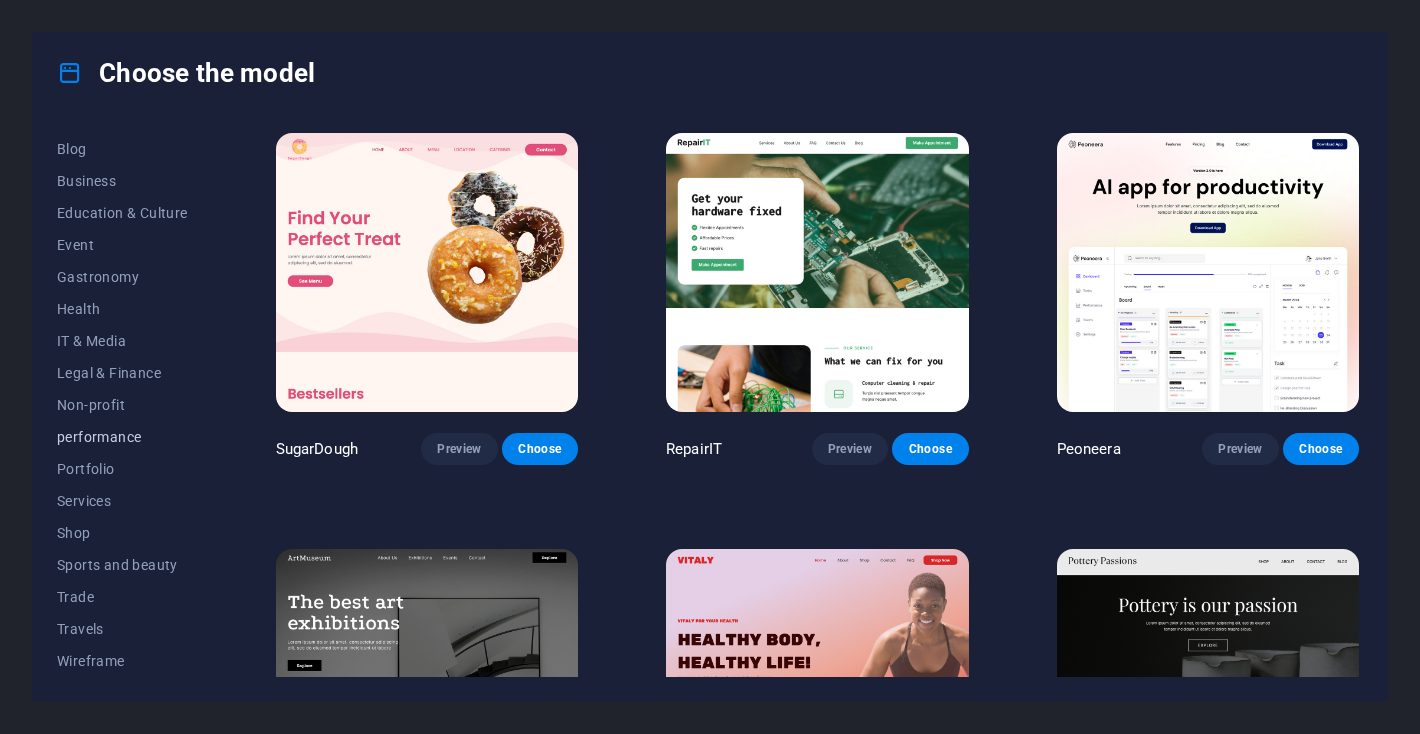 click on "performance" at bounding box center [99, 437] 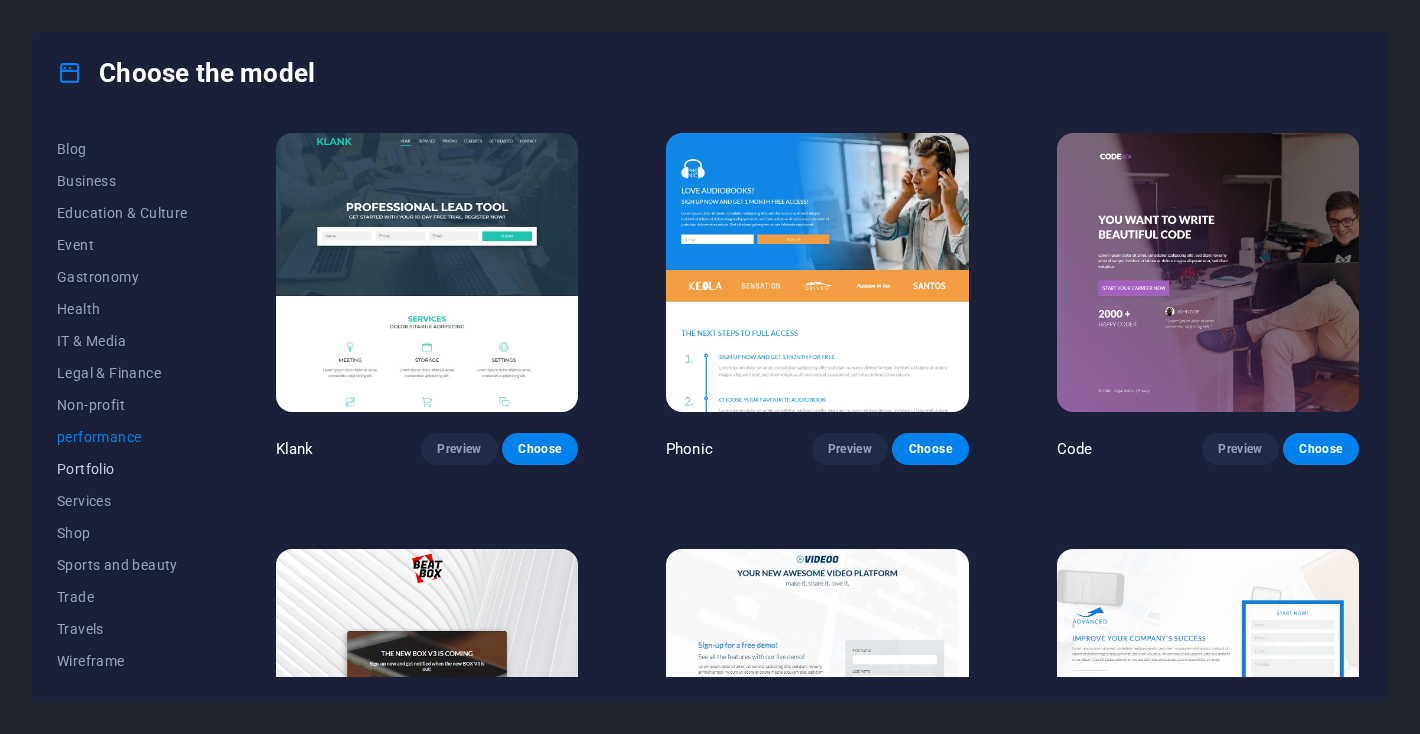 click on "Portfolio" at bounding box center [86, 469] 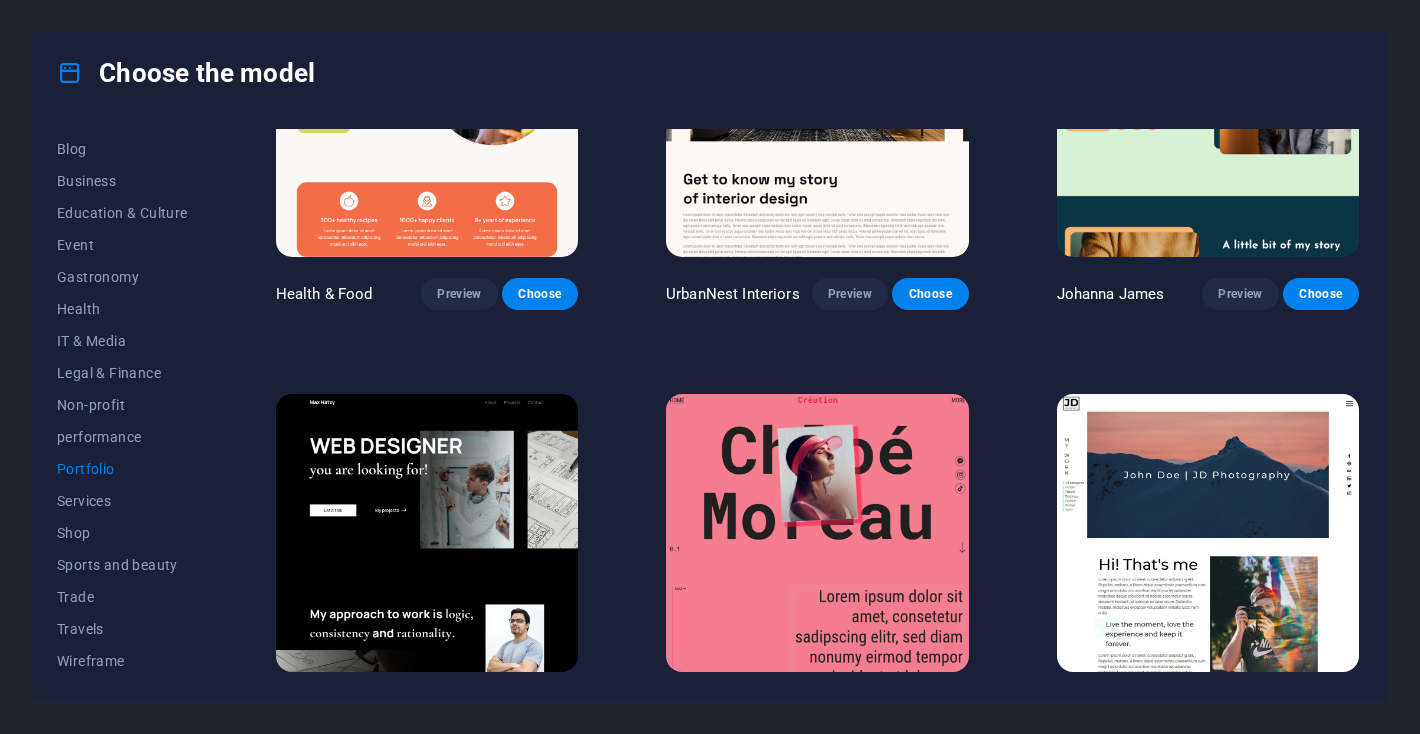 scroll, scrollTop: 0, scrollLeft: 0, axis: both 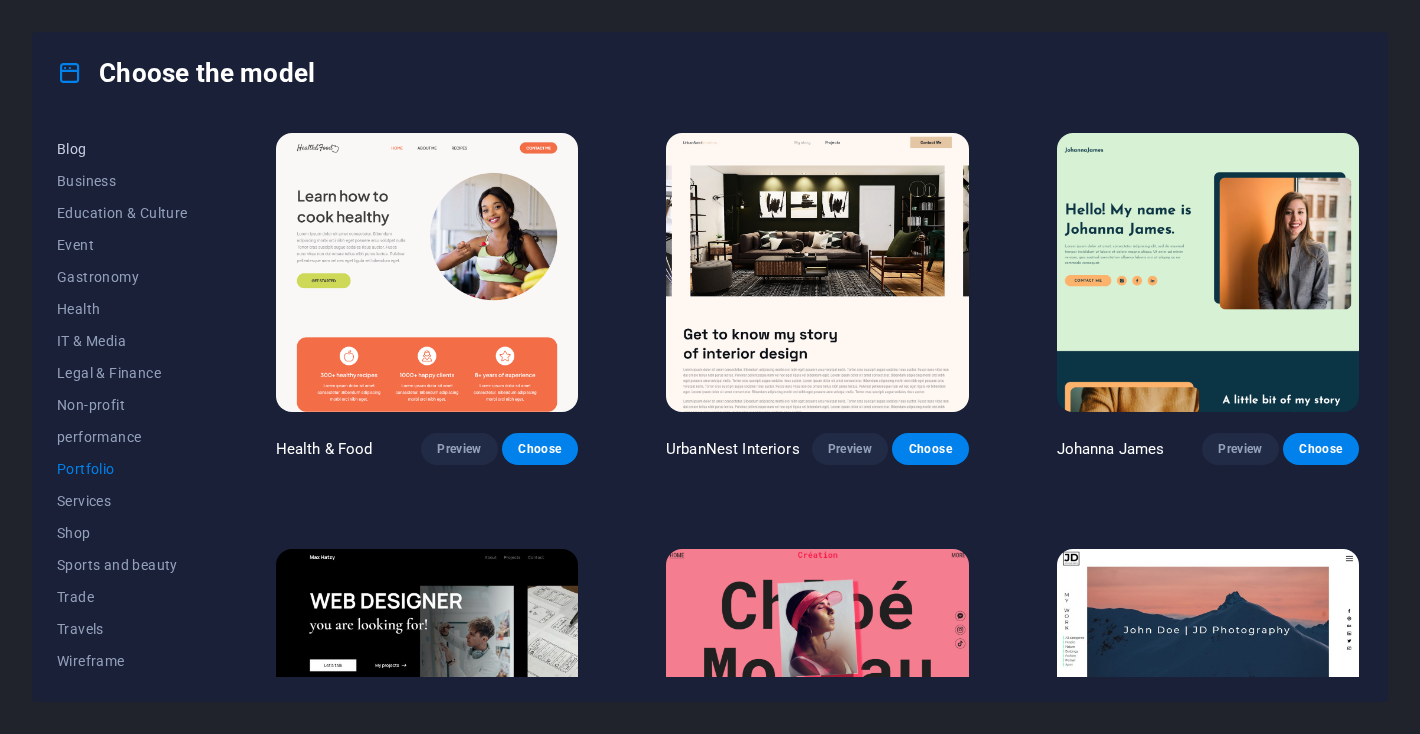 click on "Blog" at bounding box center (72, 149) 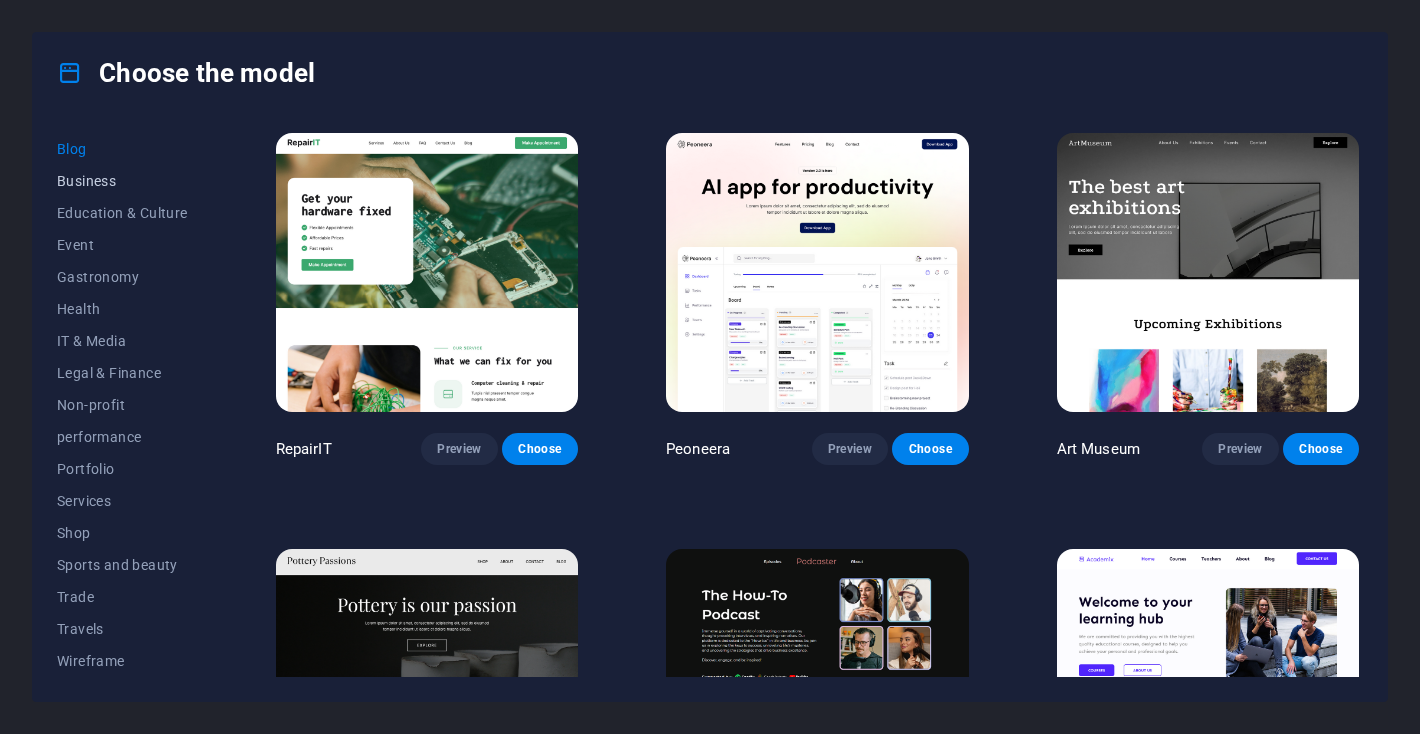 click on "Business" at bounding box center [86, 181] 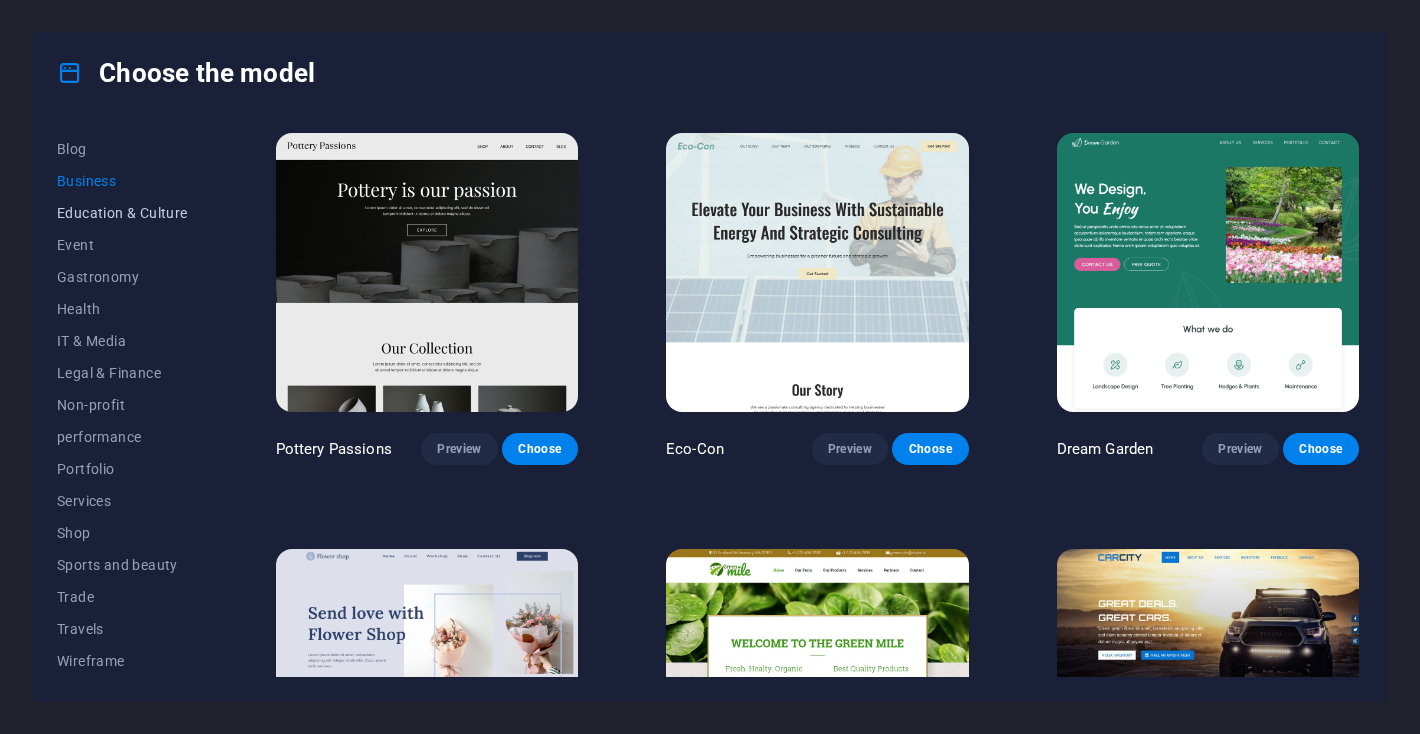 click on "Education & Culture" at bounding box center [122, 213] 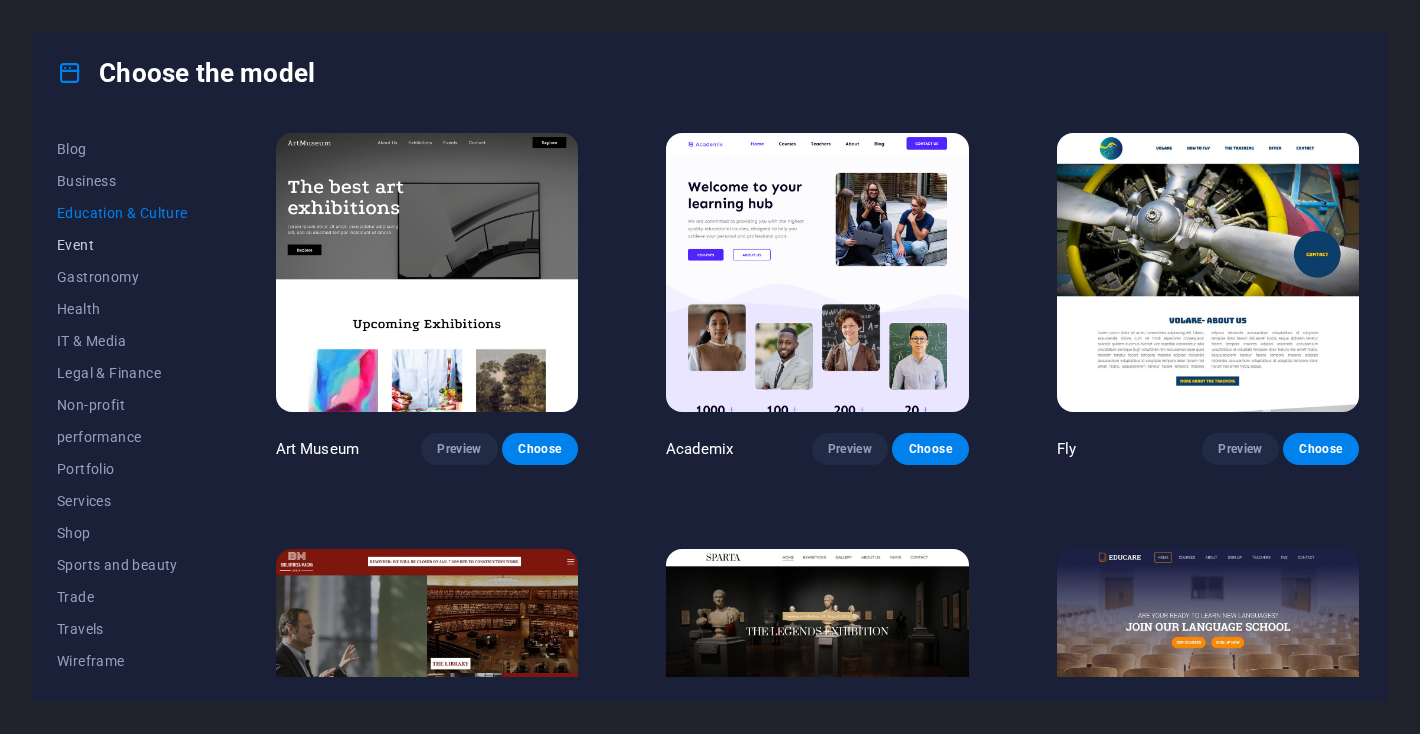 click on "Event" at bounding box center (75, 245) 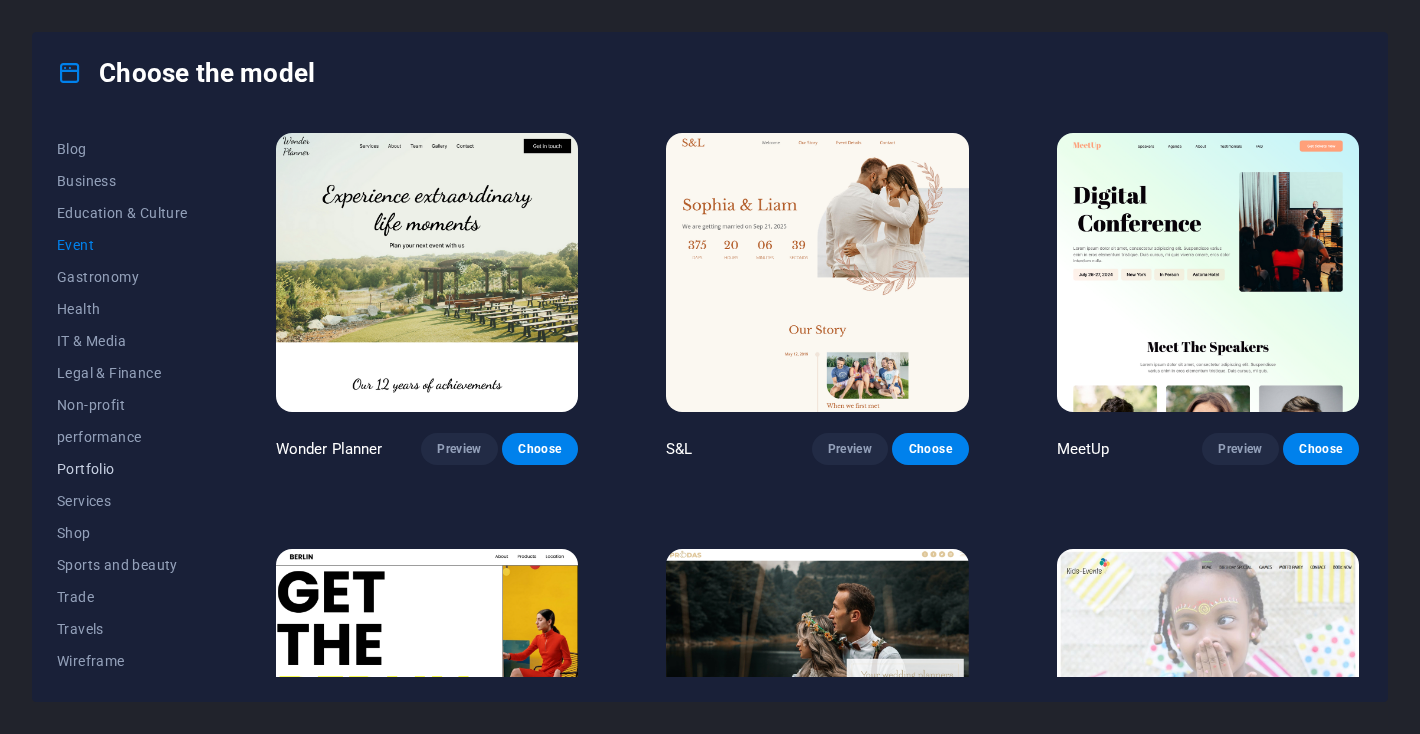 click on "Portfolio" at bounding box center (122, 469) 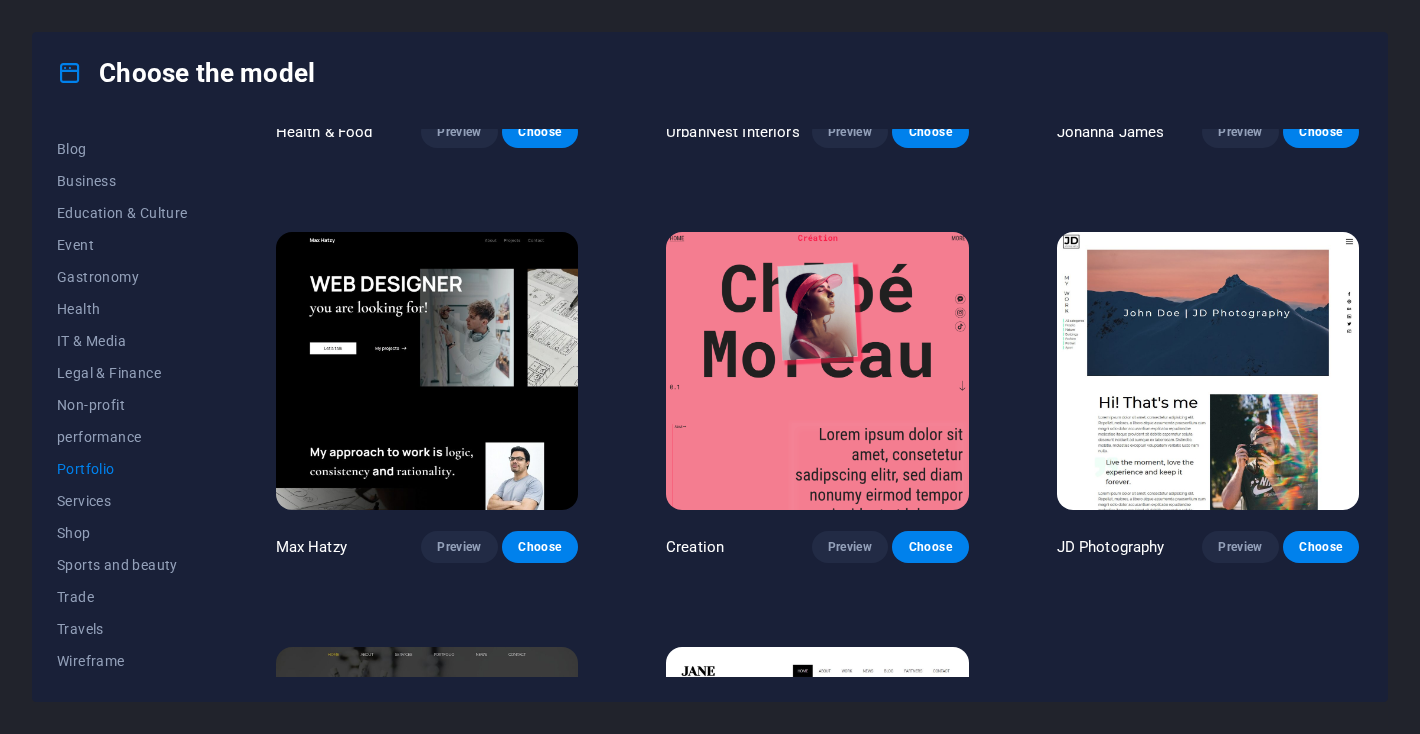 scroll, scrollTop: 368, scrollLeft: 0, axis: vertical 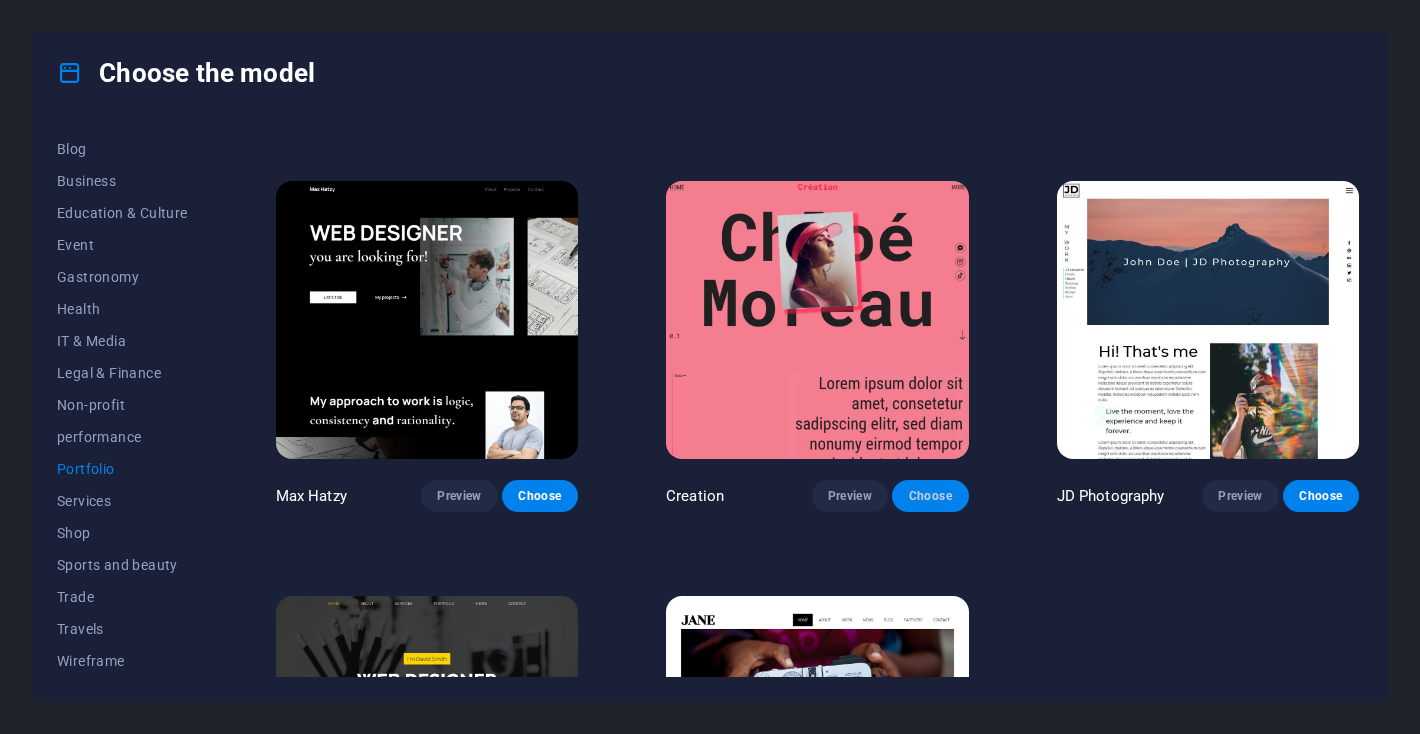 click on "Choose" at bounding box center [930, 496] 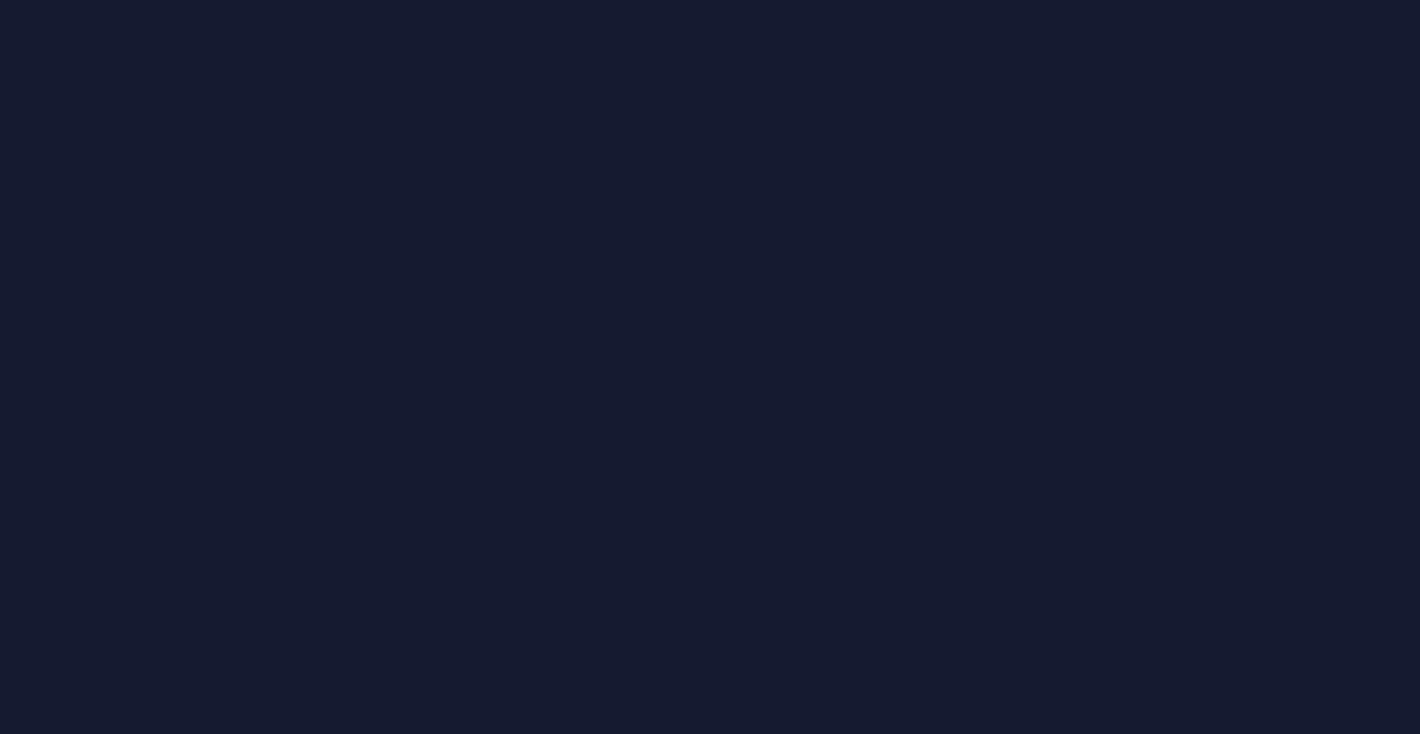 scroll, scrollTop: 0, scrollLeft: 0, axis: both 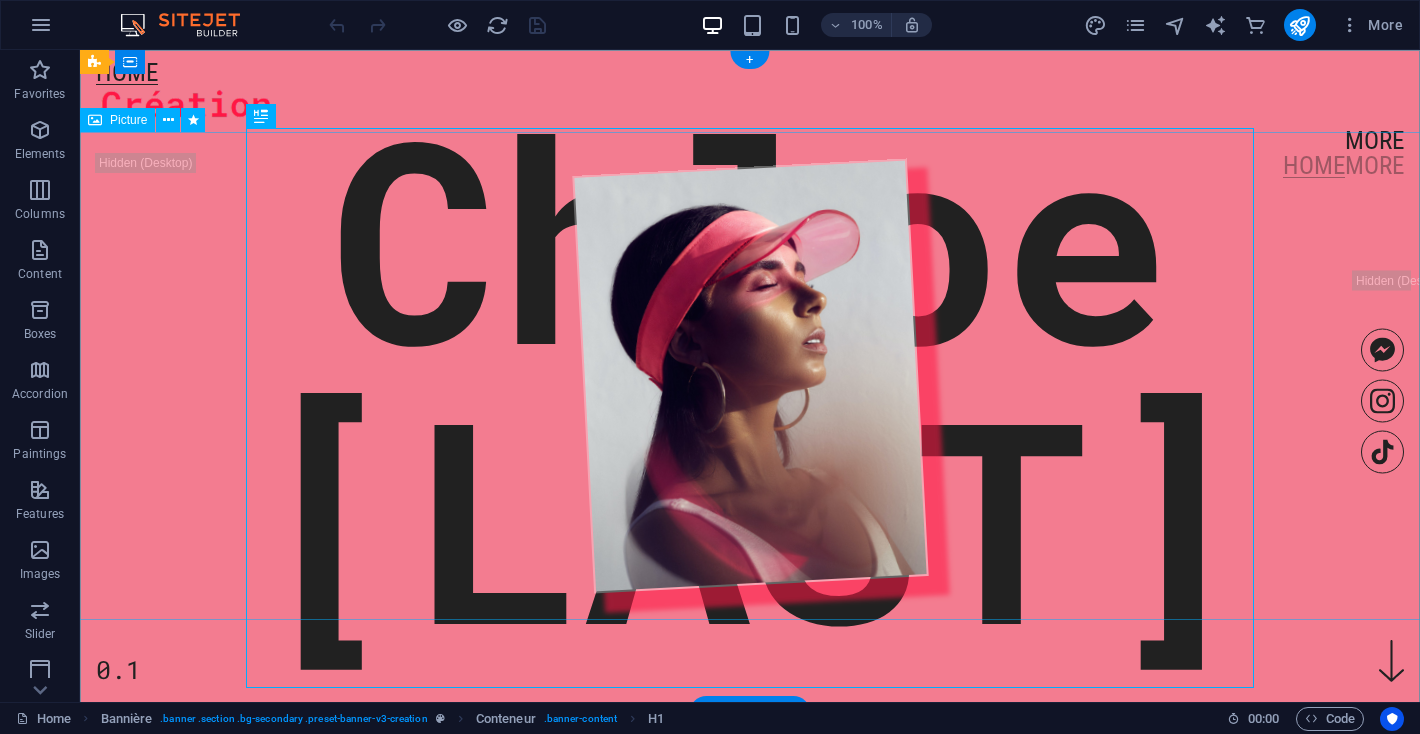 click at bounding box center [750, 375] 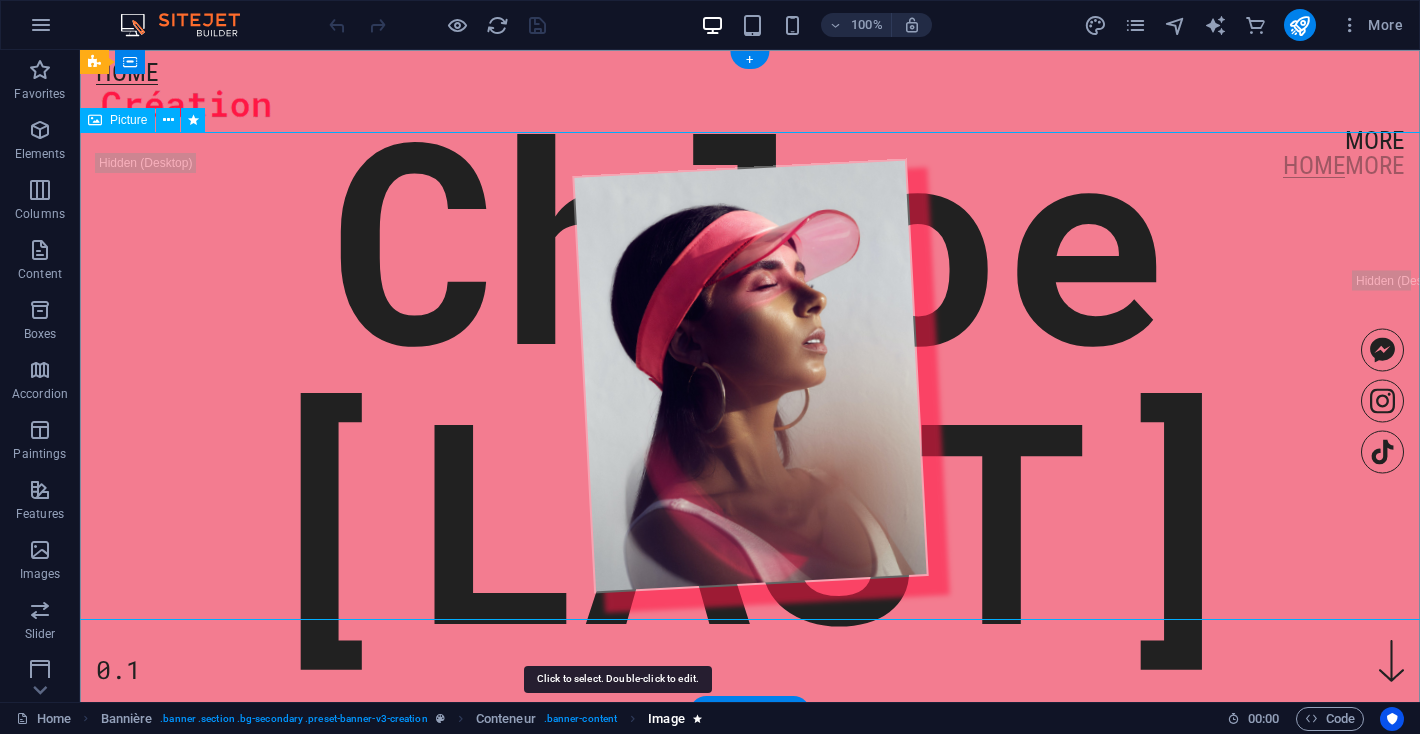 click on "Image" at bounding box center (666, 719) 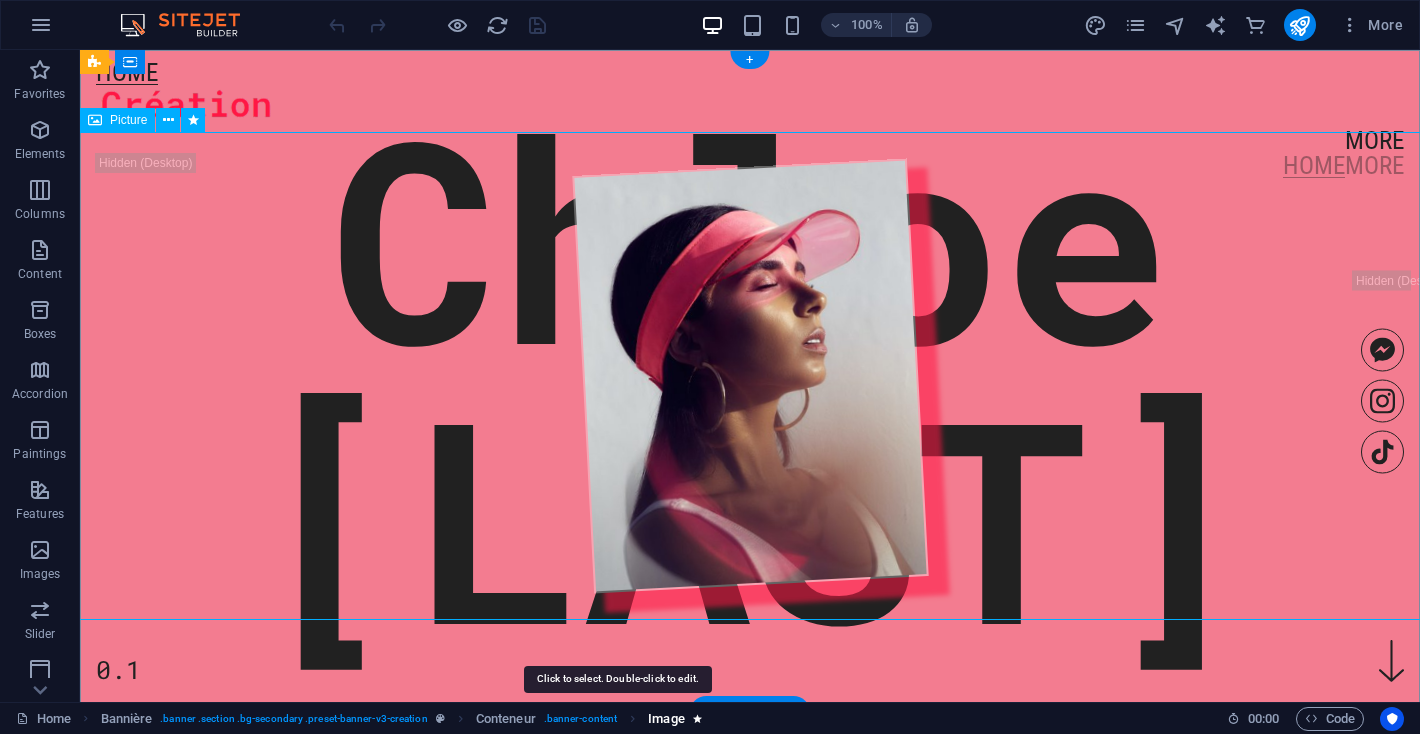 select on "%" 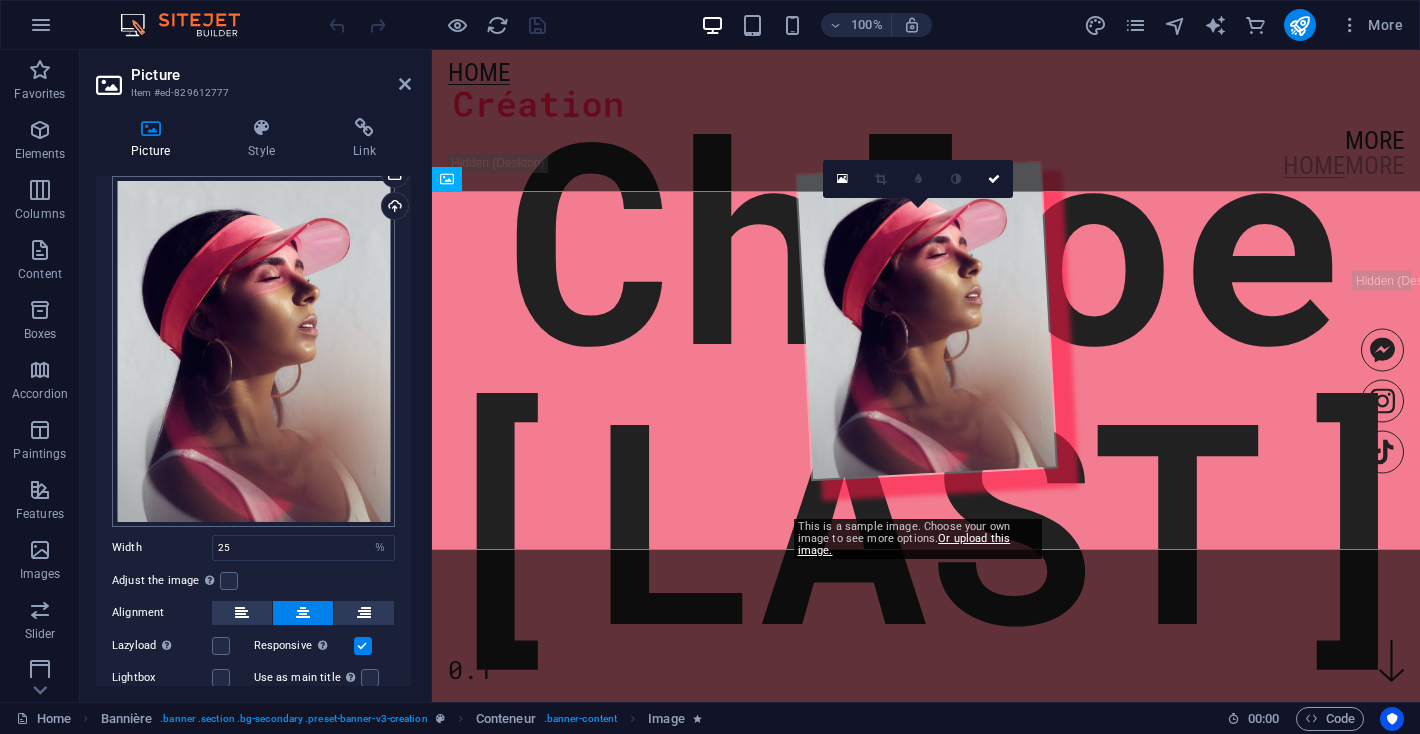 scroll, scrollTop: 0, scrollLeft: 0, axis: both 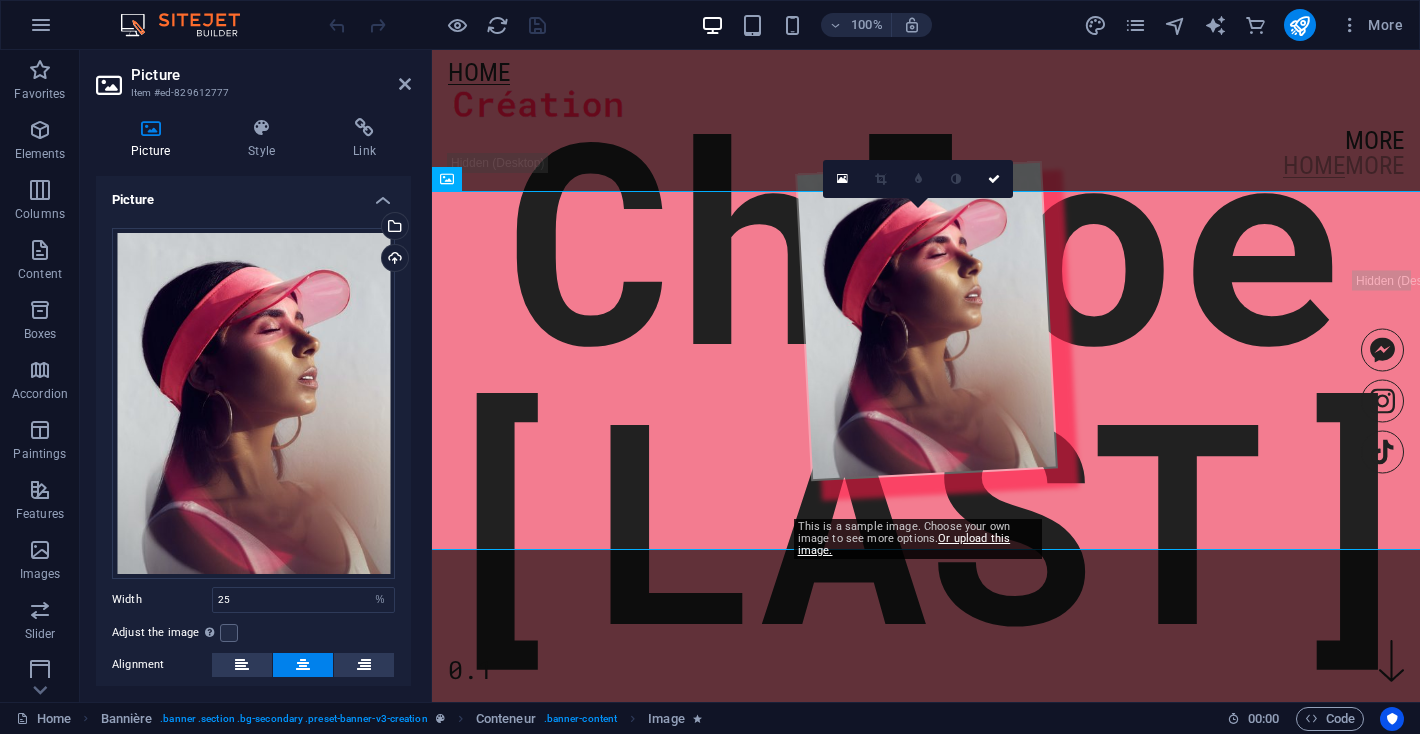 click on "Picture" at bounding box center [150, 151] 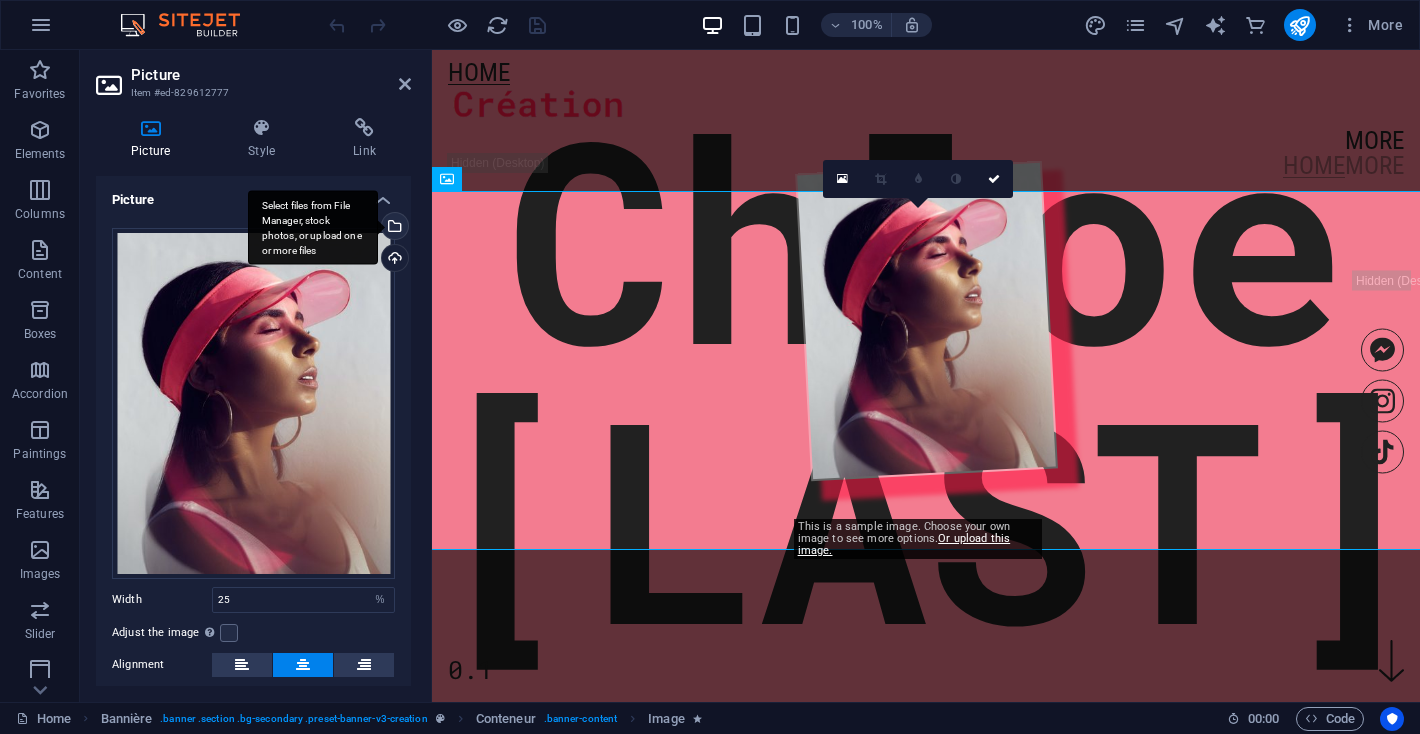 click on "Select files from File Manager, stock photos, or upload one or more files" at bounding box center (393, 228) 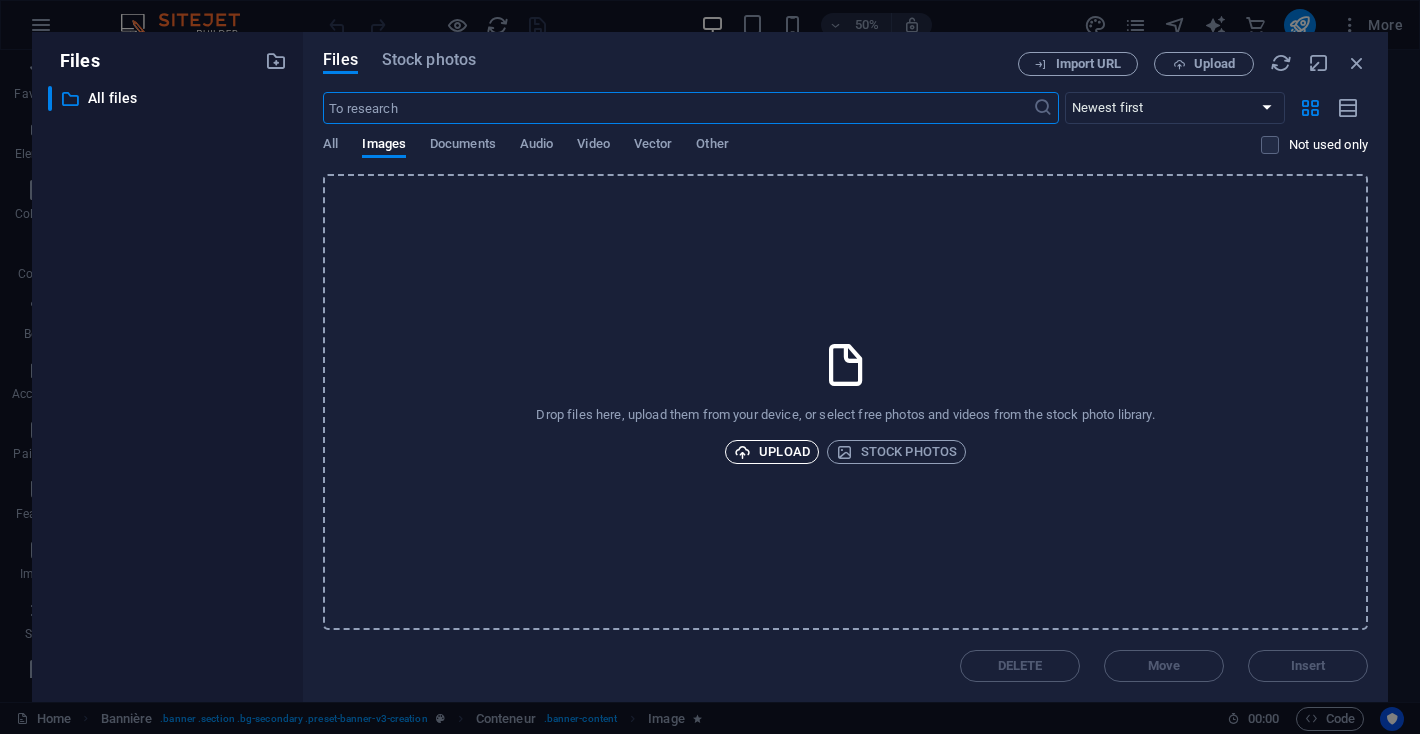 click on "Upload" at bounding box center [784, 451] 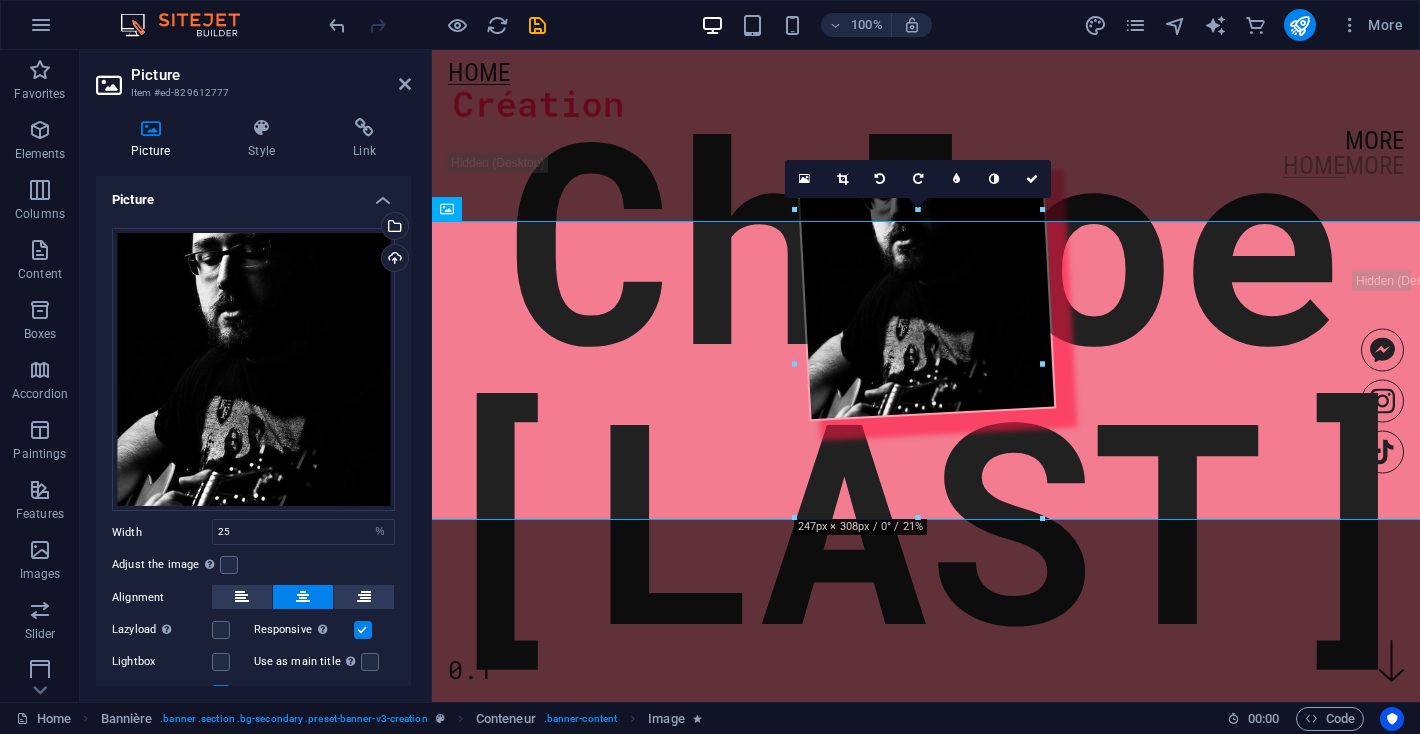 scroll, scrollTop: 80, scrollLeft: 0, axis: vertical 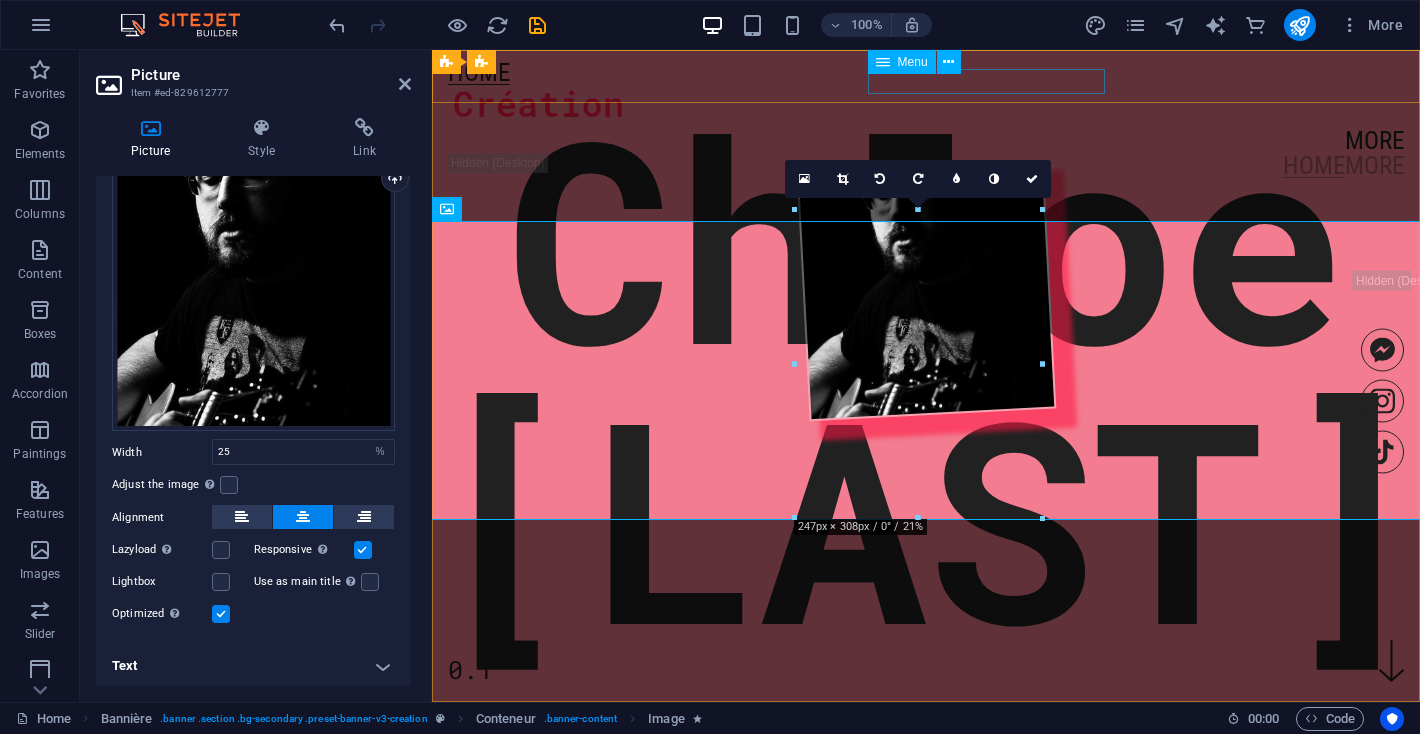 click on "More" at bounding box center [926, 140] 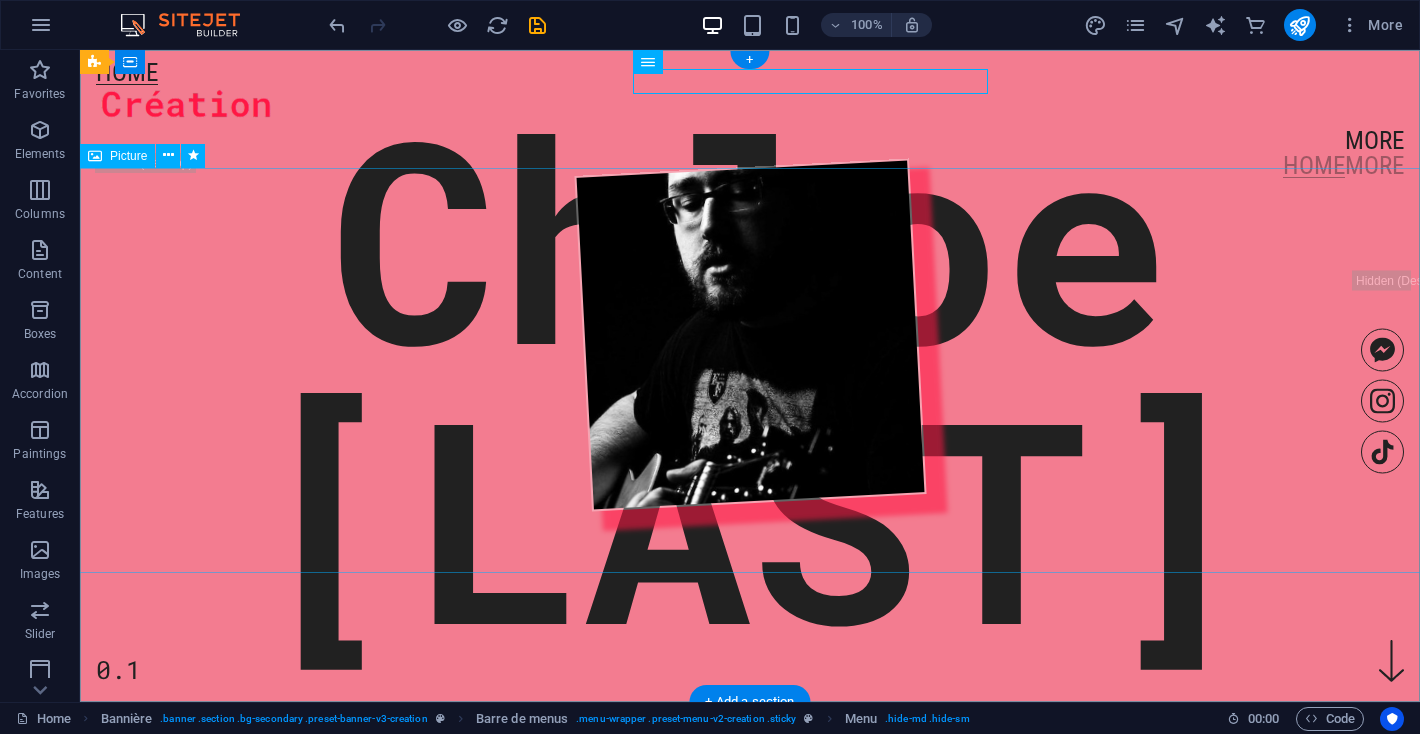 click at bounding box center (750, 334) 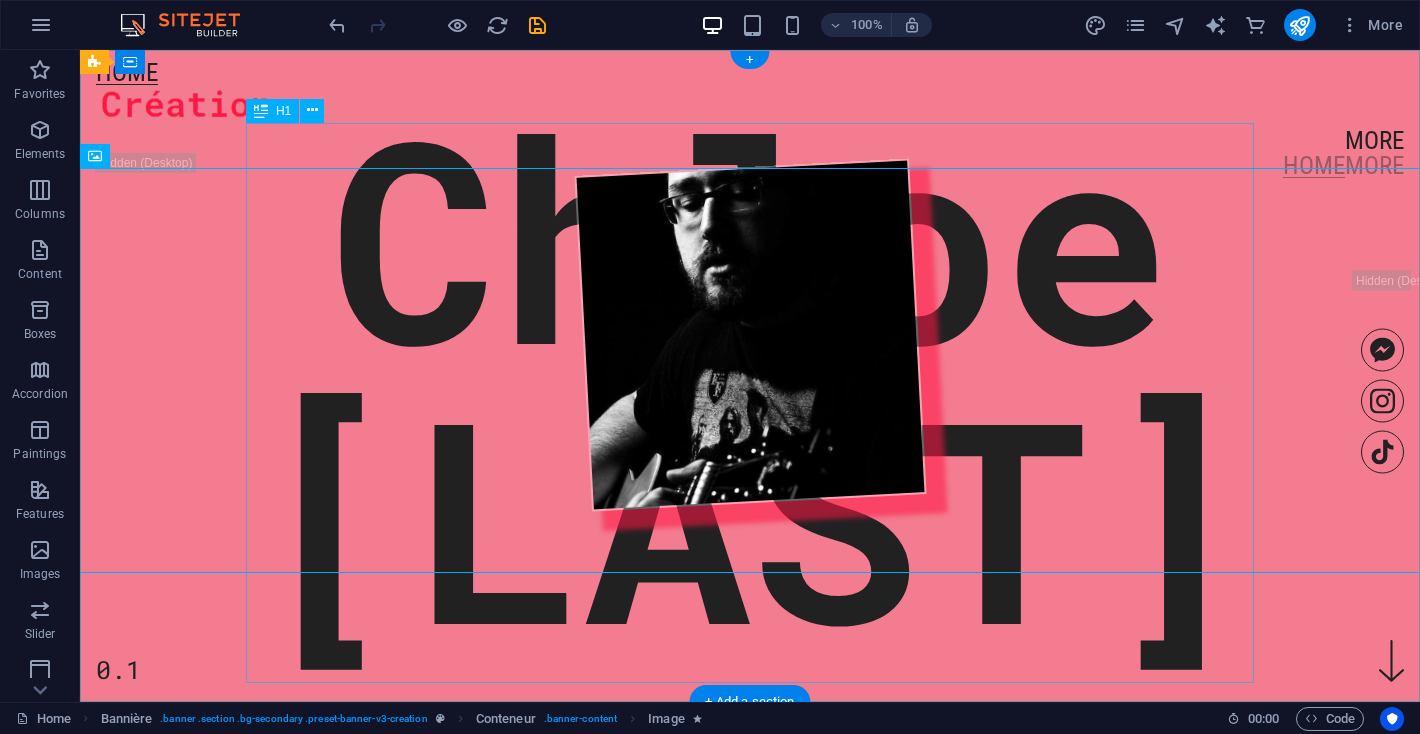 click on "Chloe  Moreau" at bounding box center [750, 376] 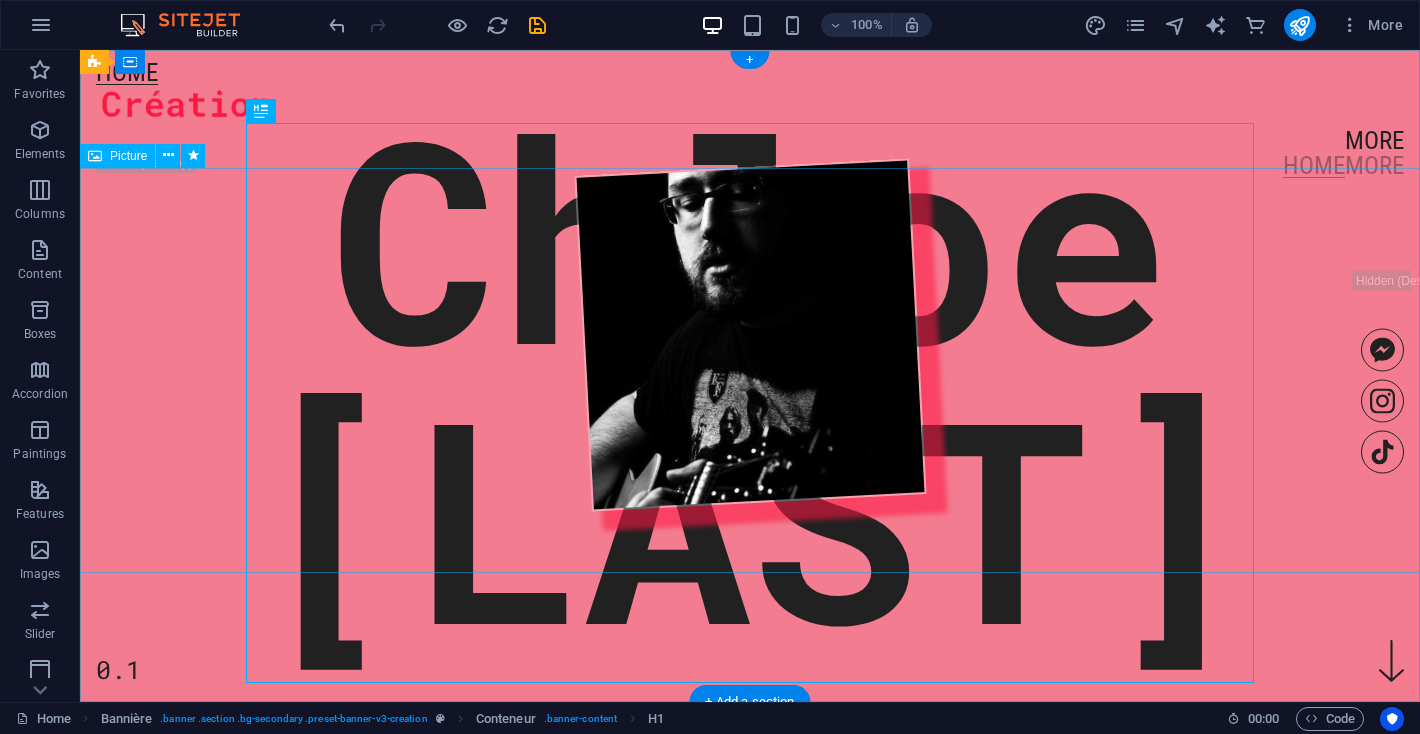 click at bounding box center [750, 334] 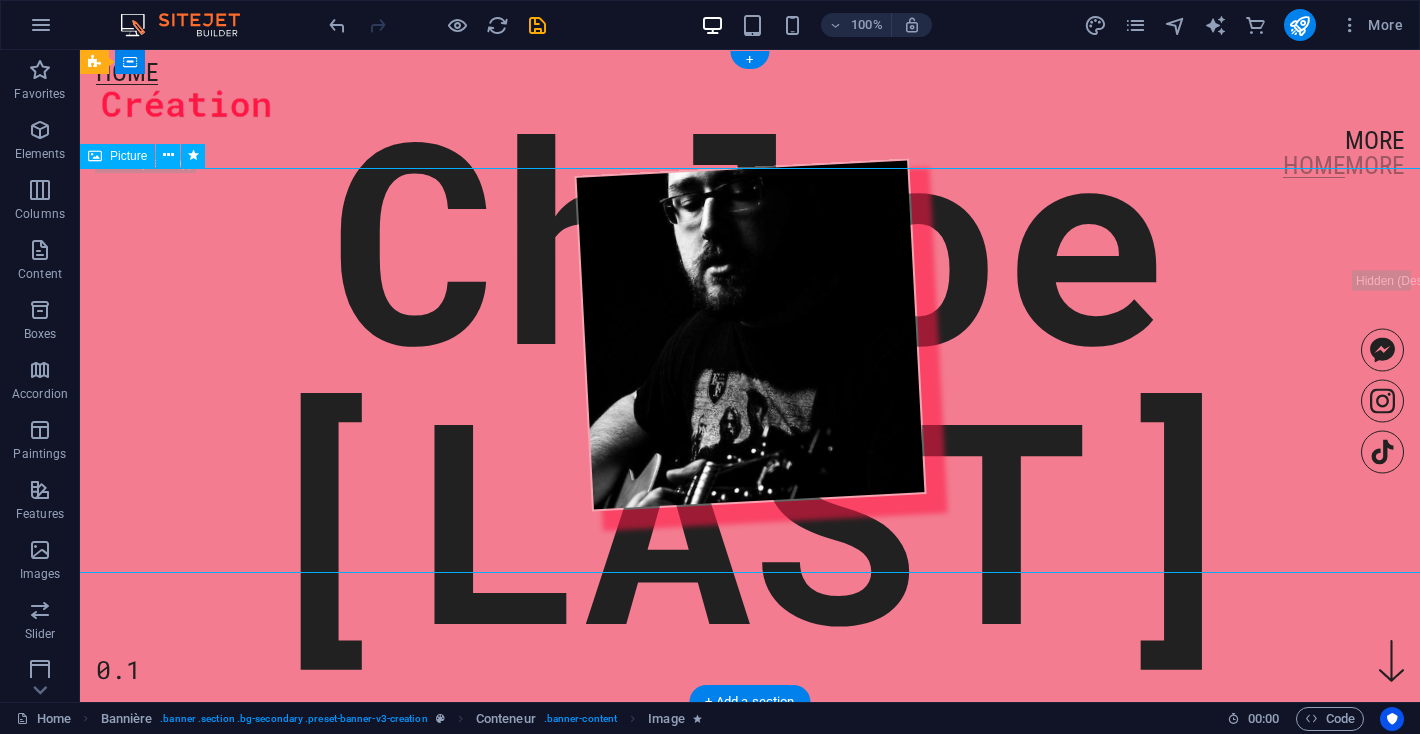 drag, startPoint x: 134, startPoint y: 453, endPoint x: 133, endPoint y: 337, distance: 116.00431 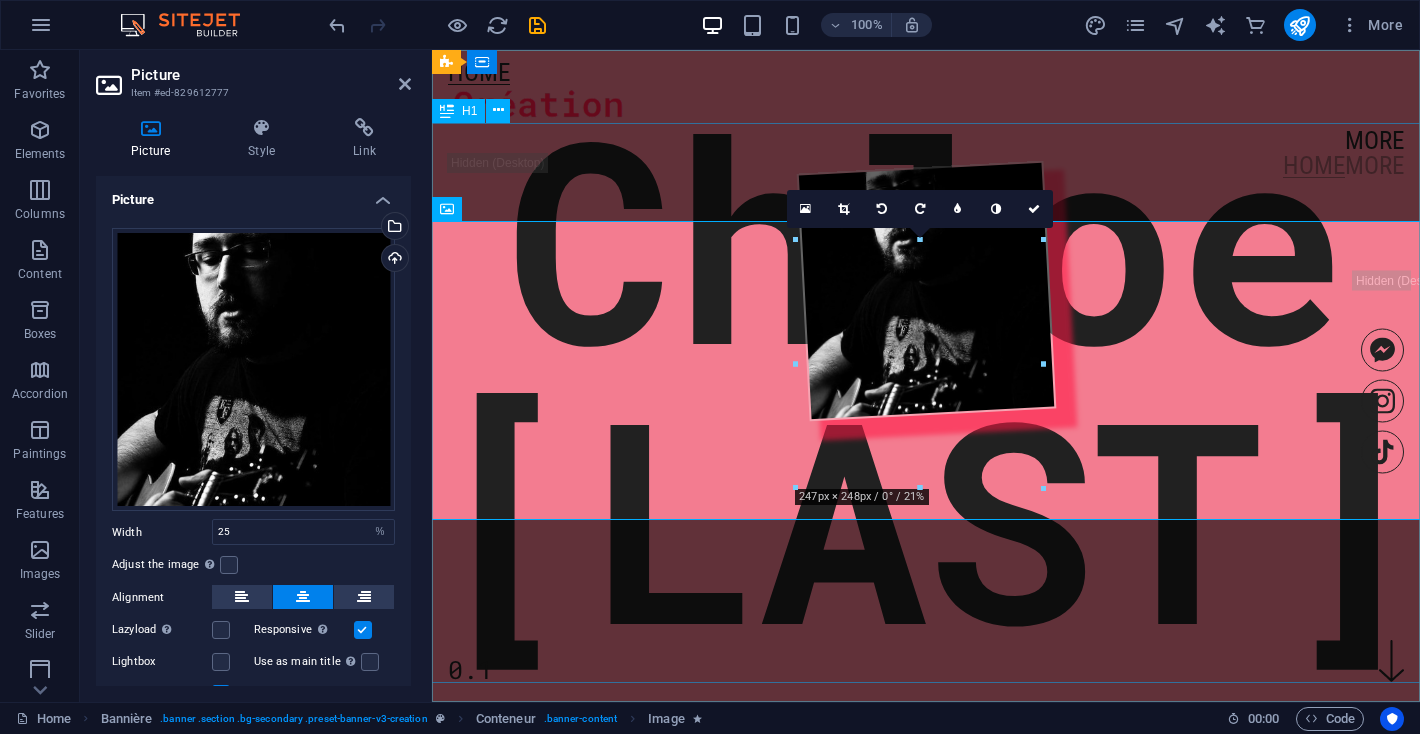 click on "Chloe  Moreau" at bounding box center (926, 376) 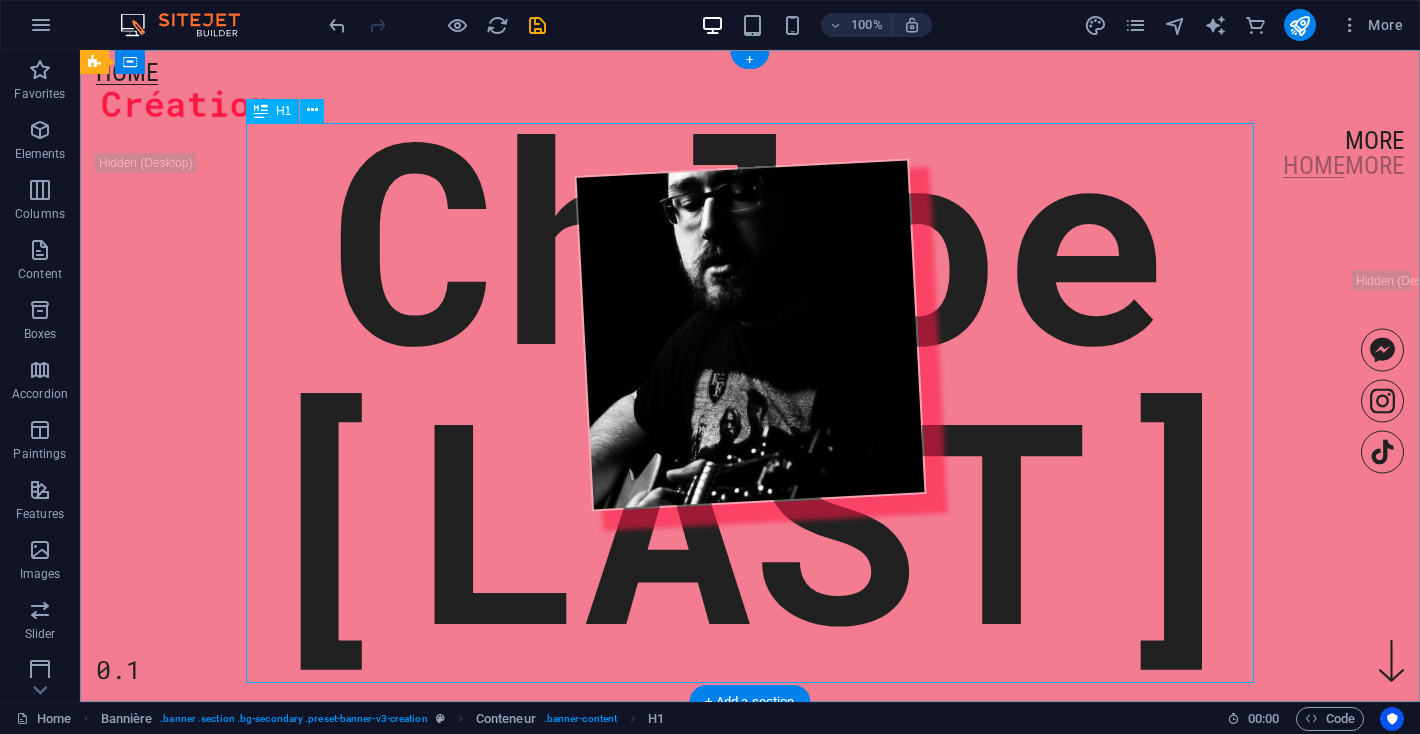 click on "Chloe  Moreau" at bounding box center (750, 376) 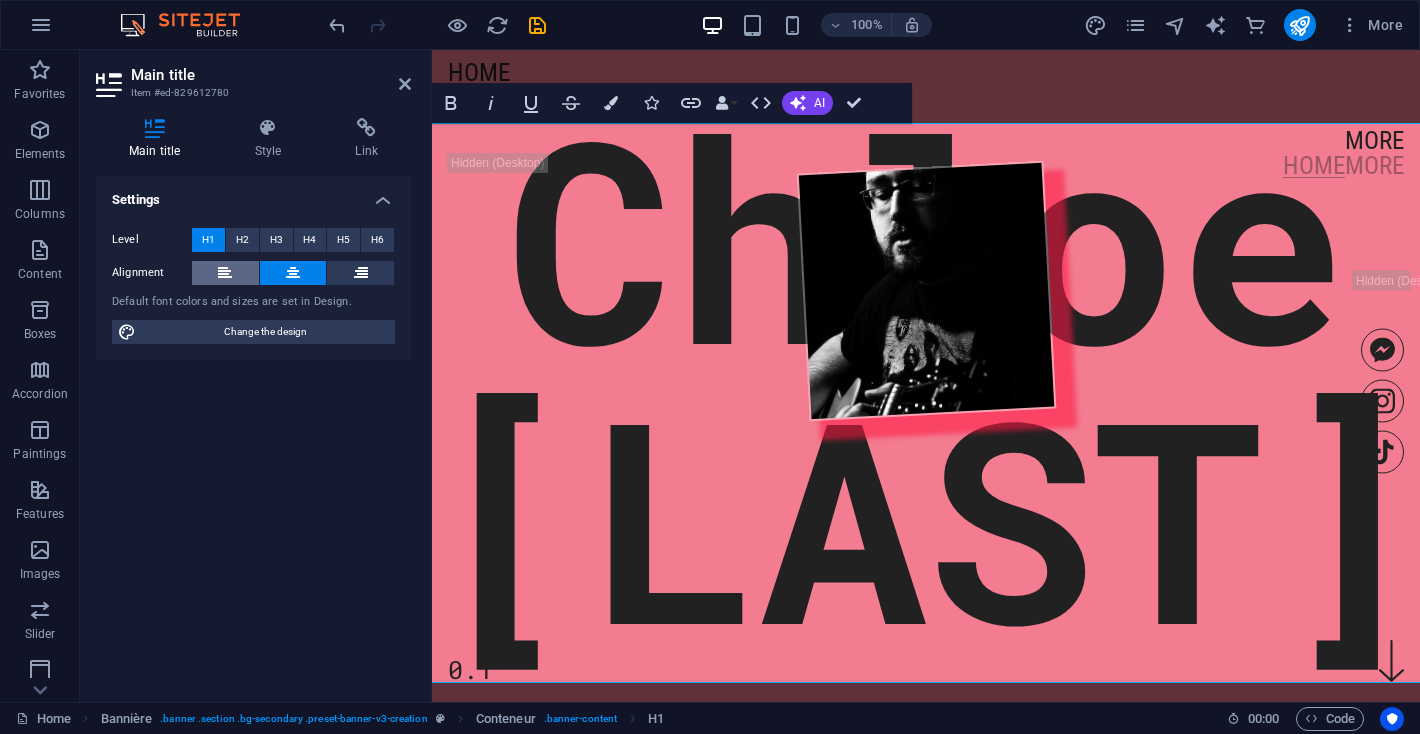click at bounding box center (225, 273) 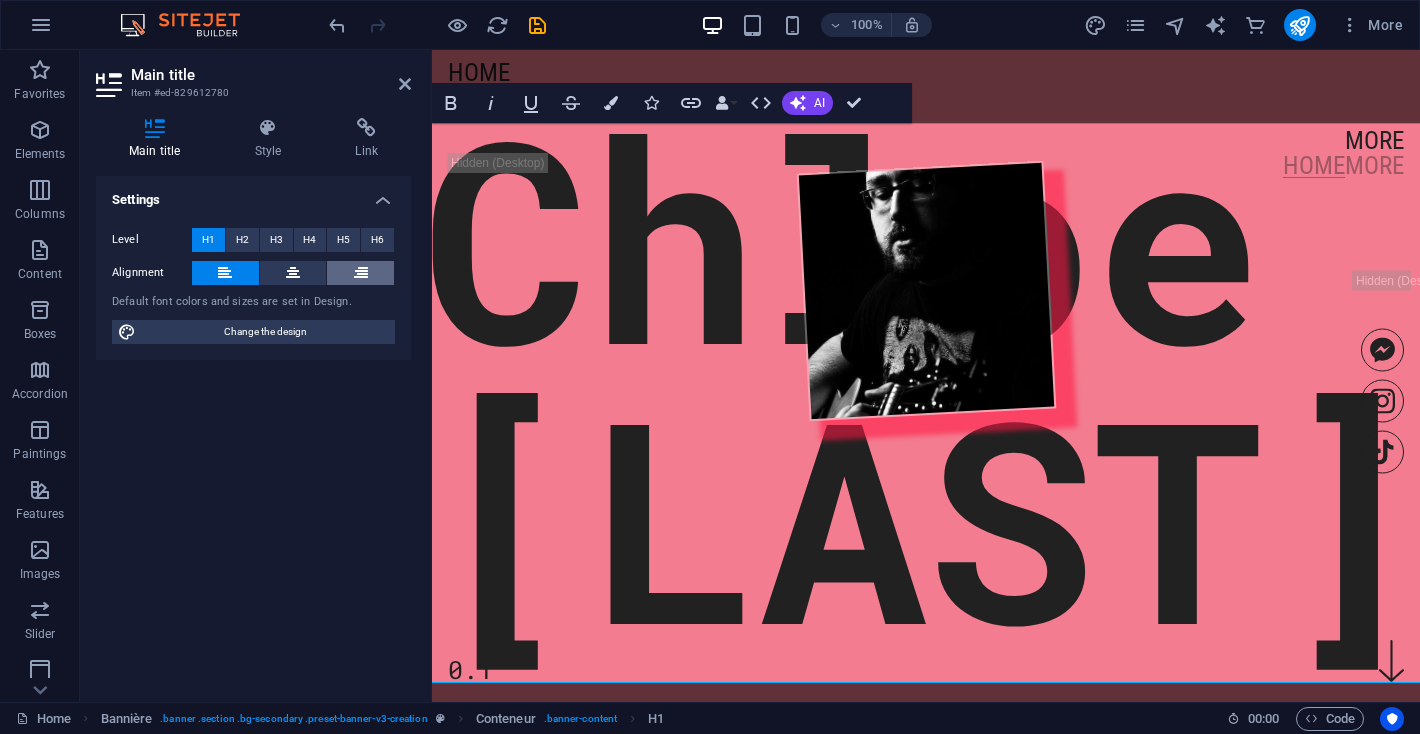 click at bounding box center (361, 273) 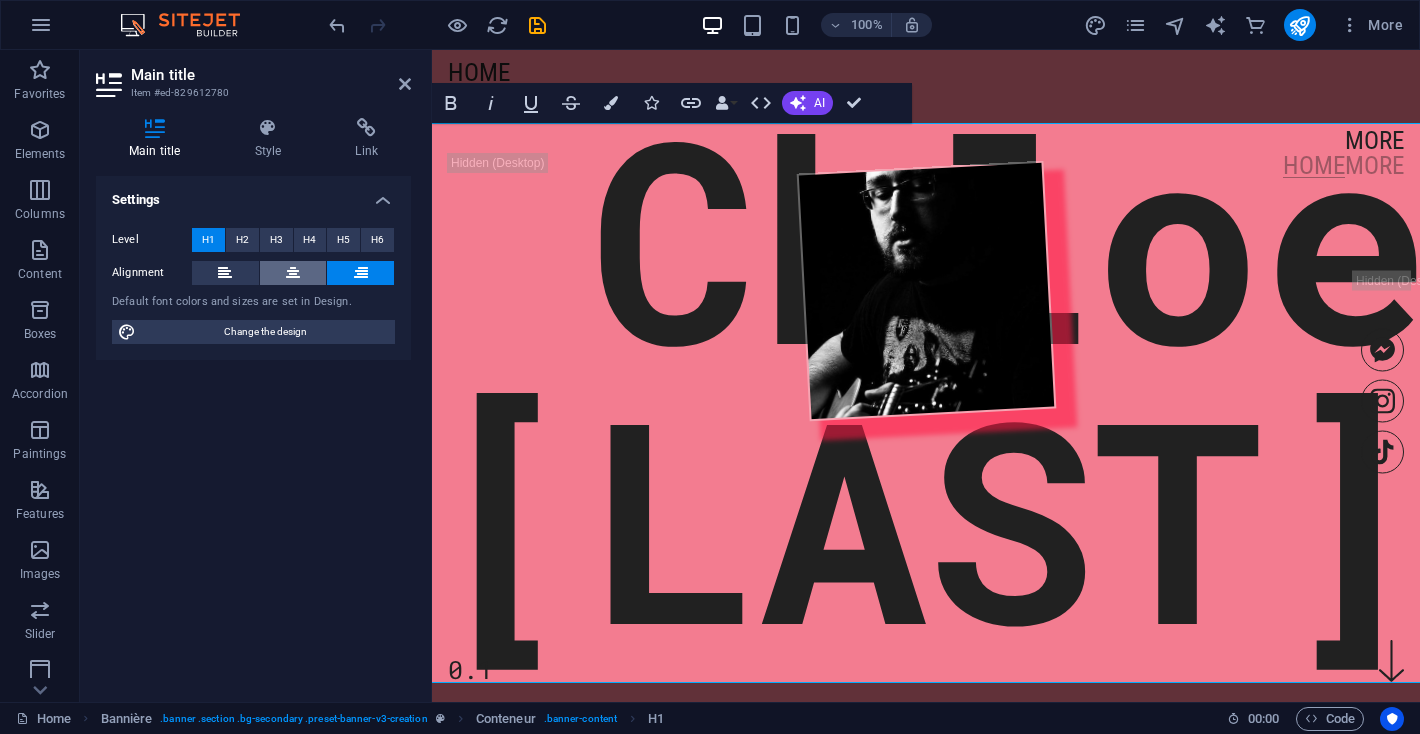 click at bounding box center (293, 273) 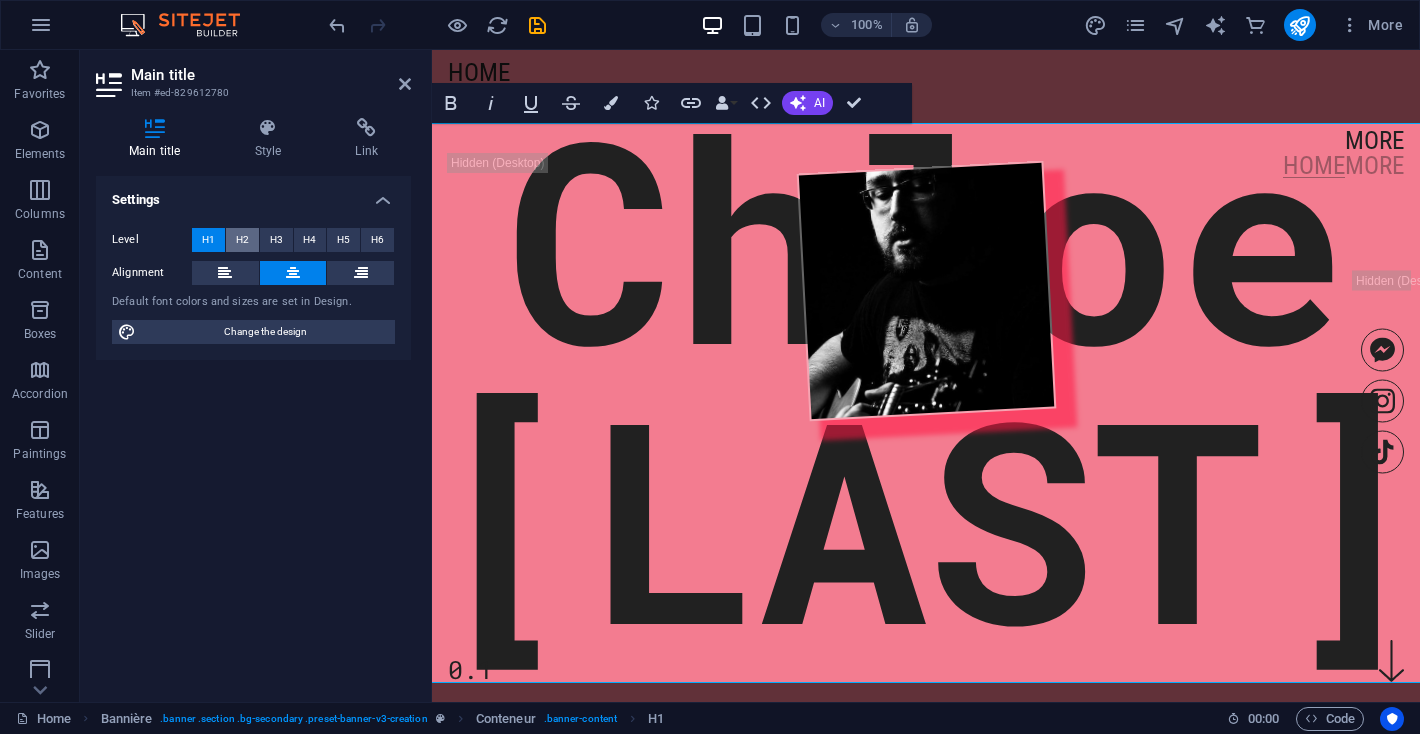 click on "H2" at bounding box center [242, 239] 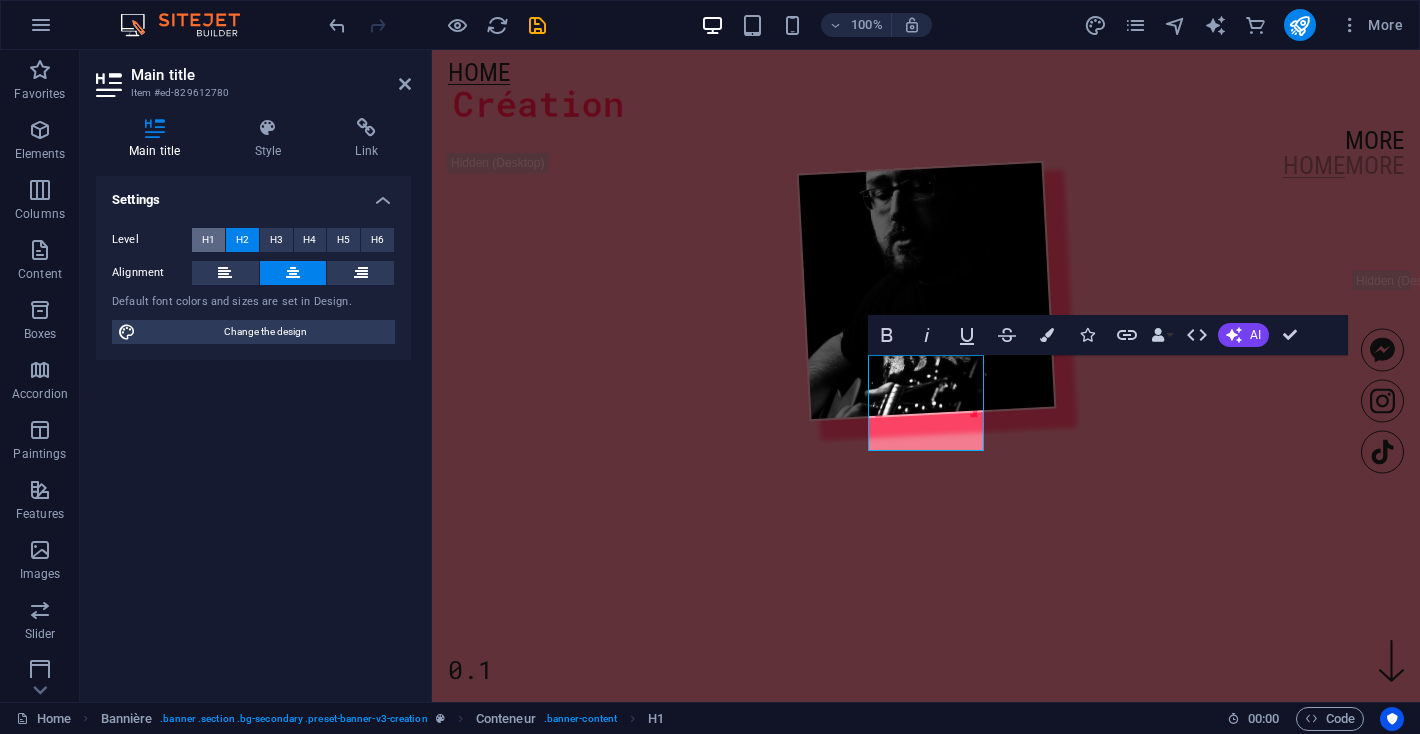 click on "H1" at bounding box center (208, 239) 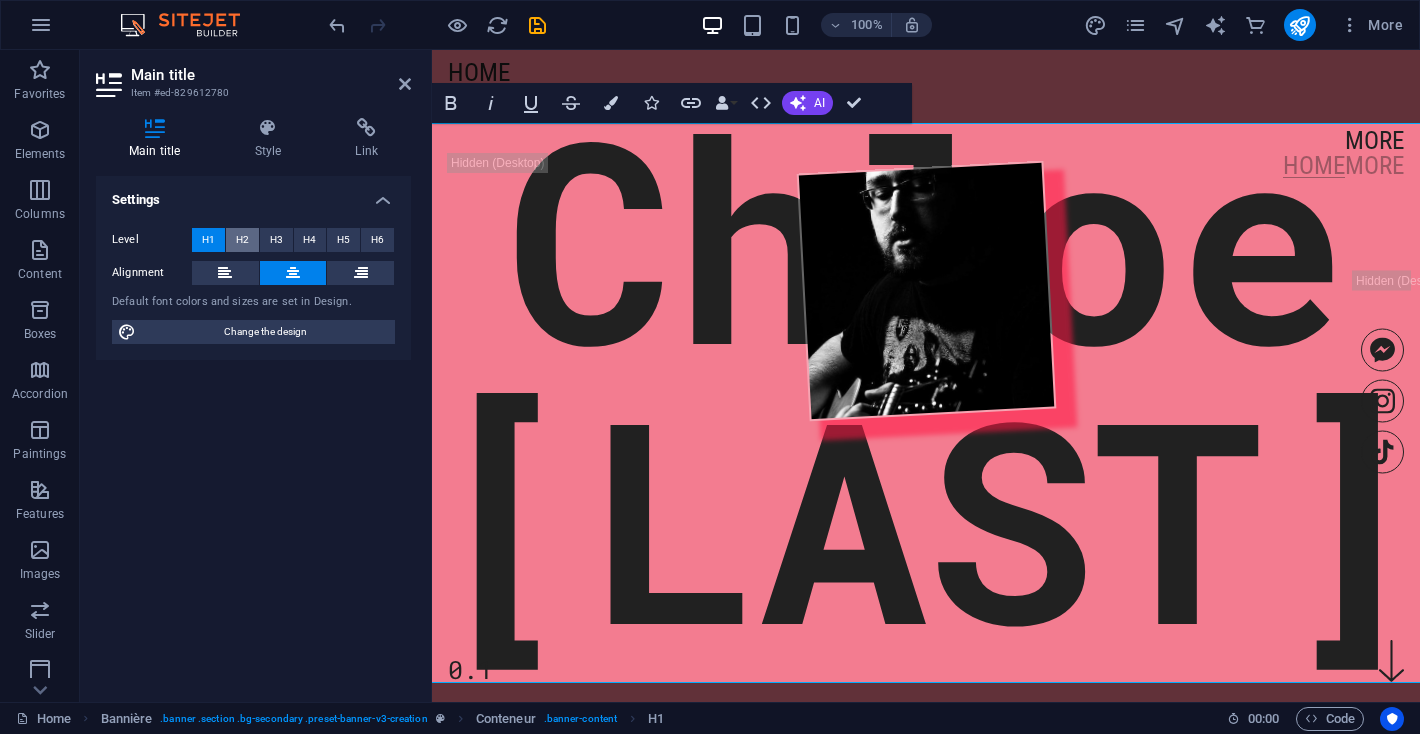 click on "H2" at bounding box center (242, 239) 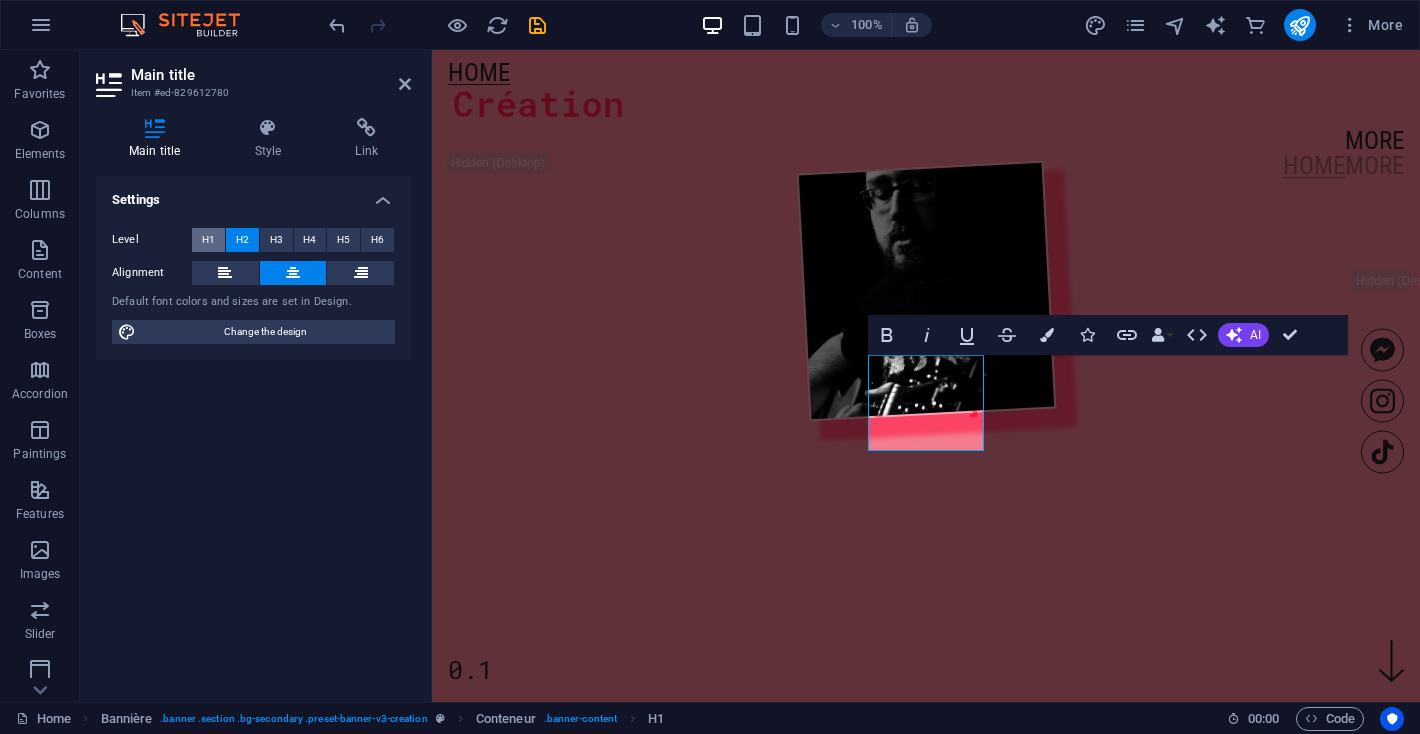 click on "H1" at bounding box center [208, 239] 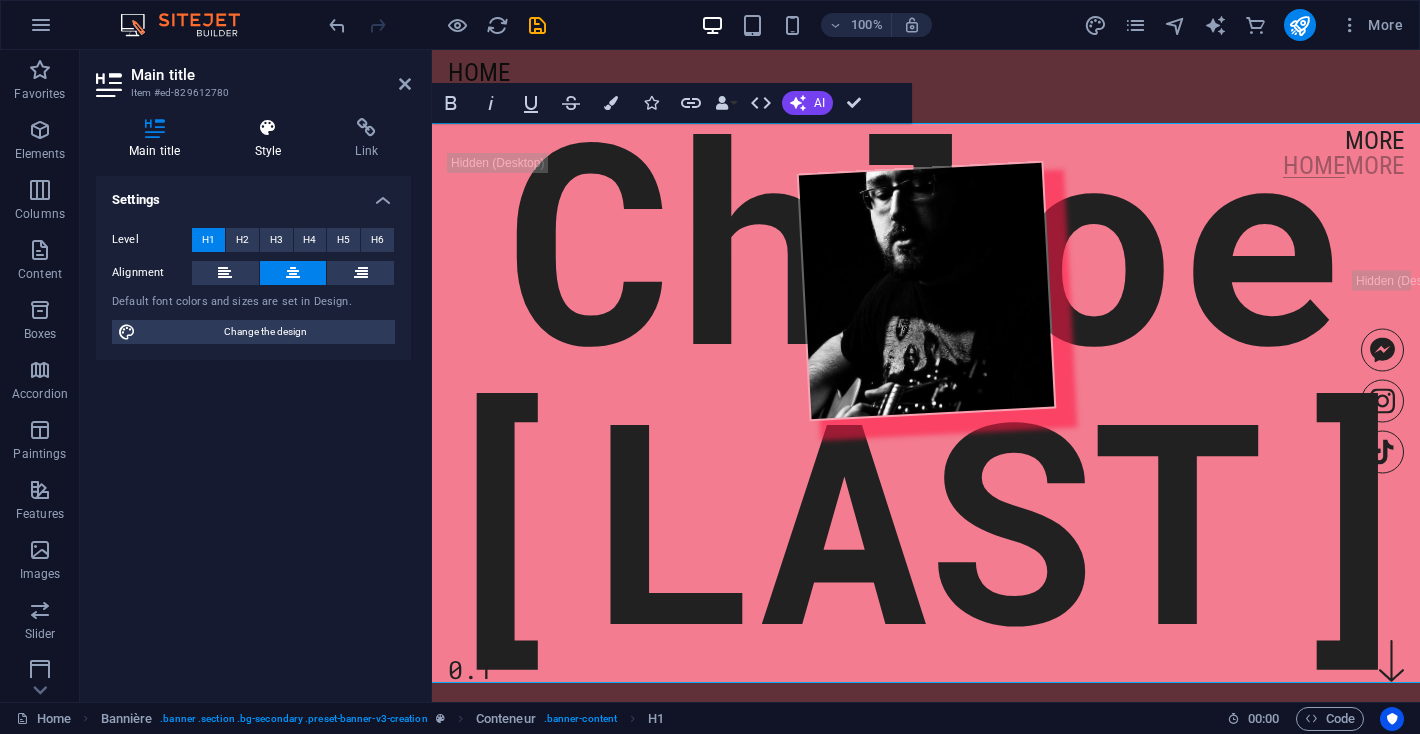 click on "Style" at bounding box center [272, 139] 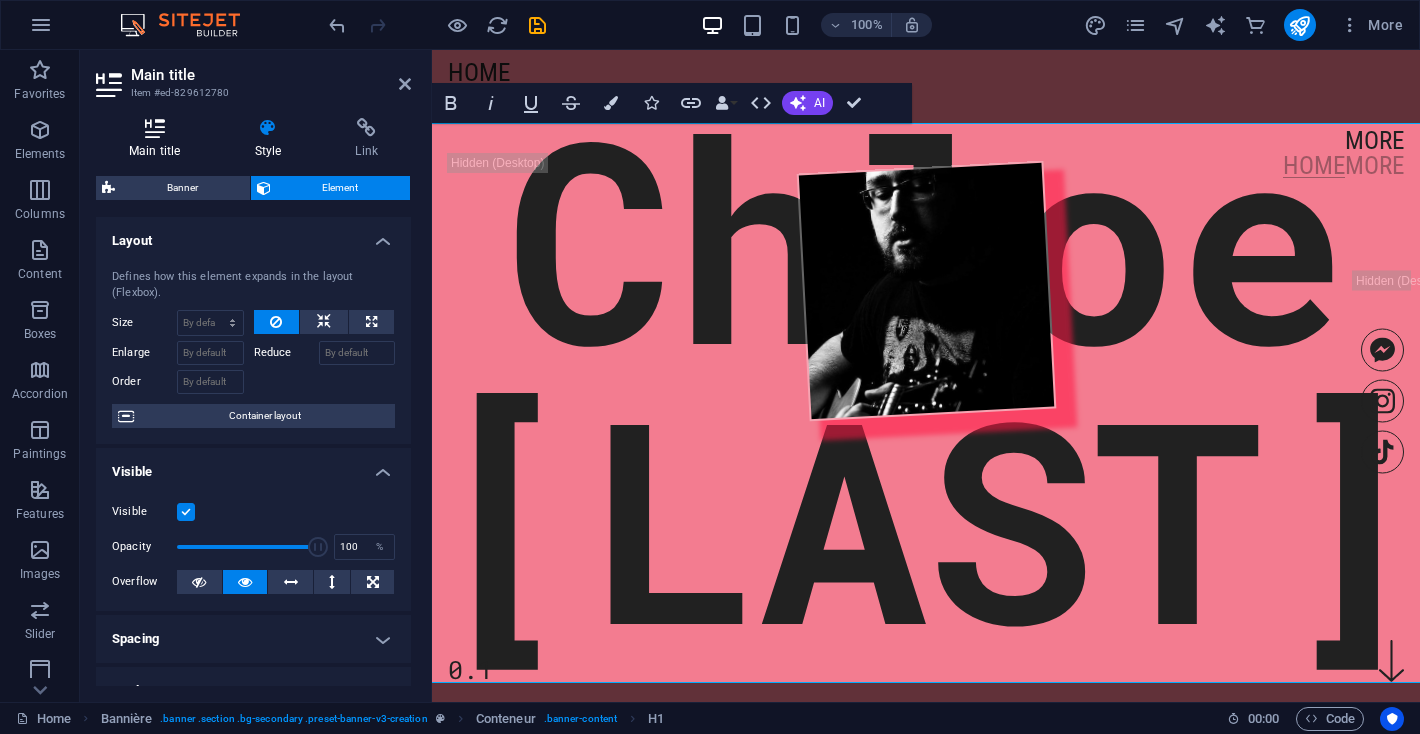 click at bounding box center [155, 128] 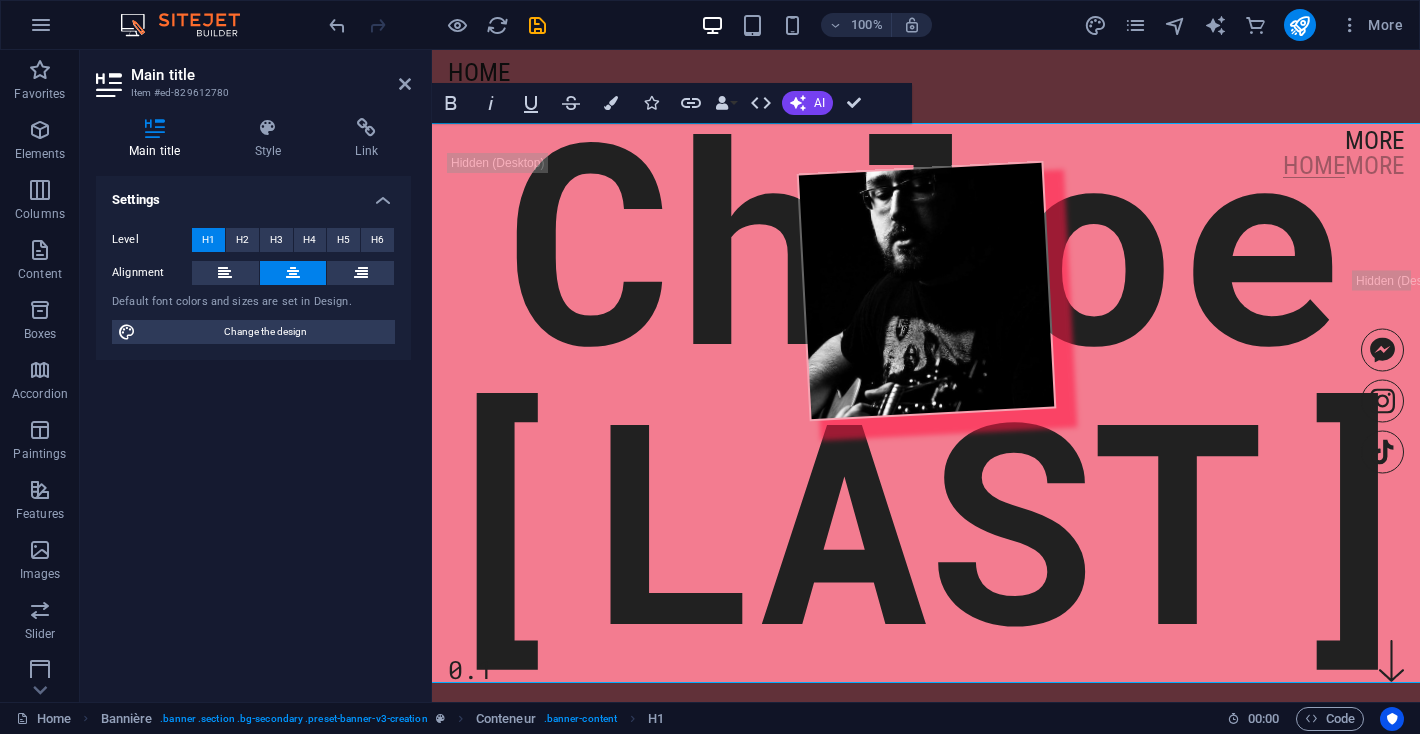 click on "Main title" at bounding box center [163, 75] 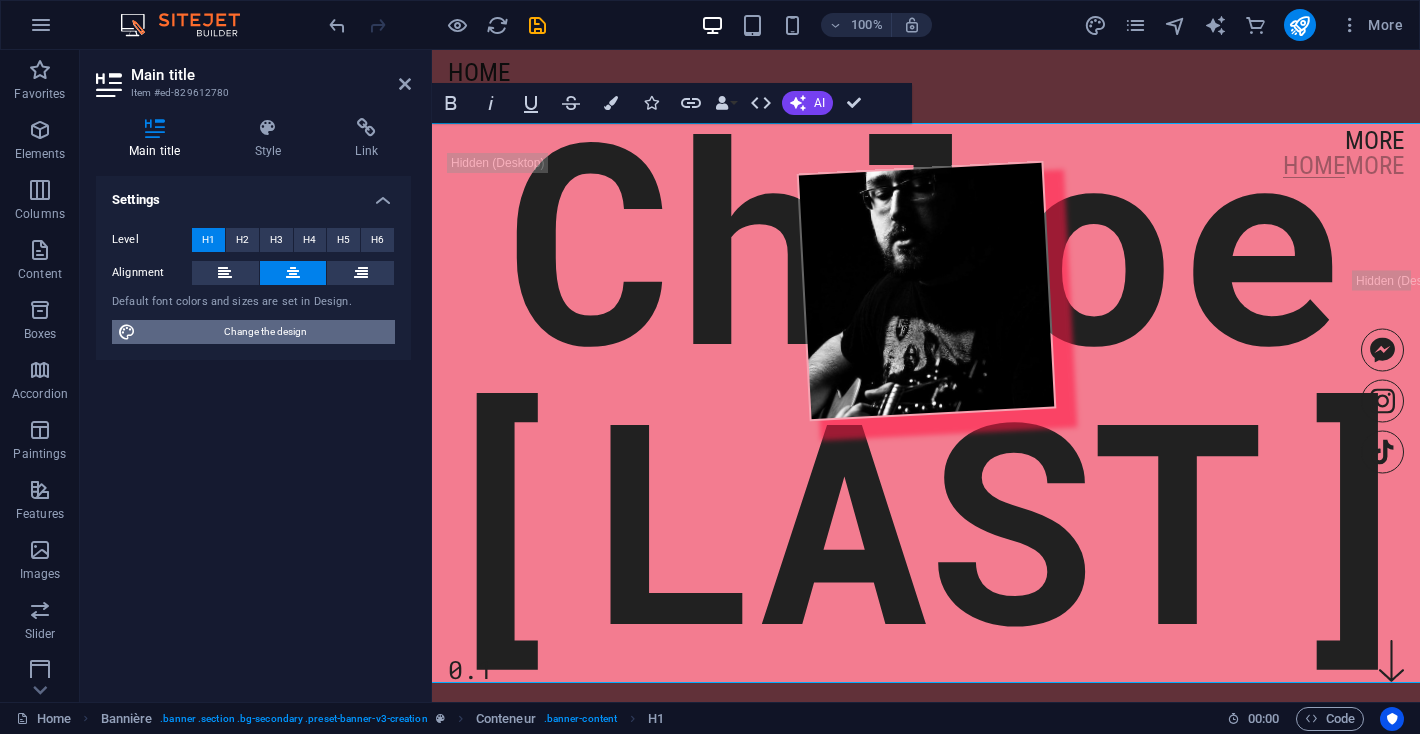 click on "Change the design" at bounding box center [265, 331] 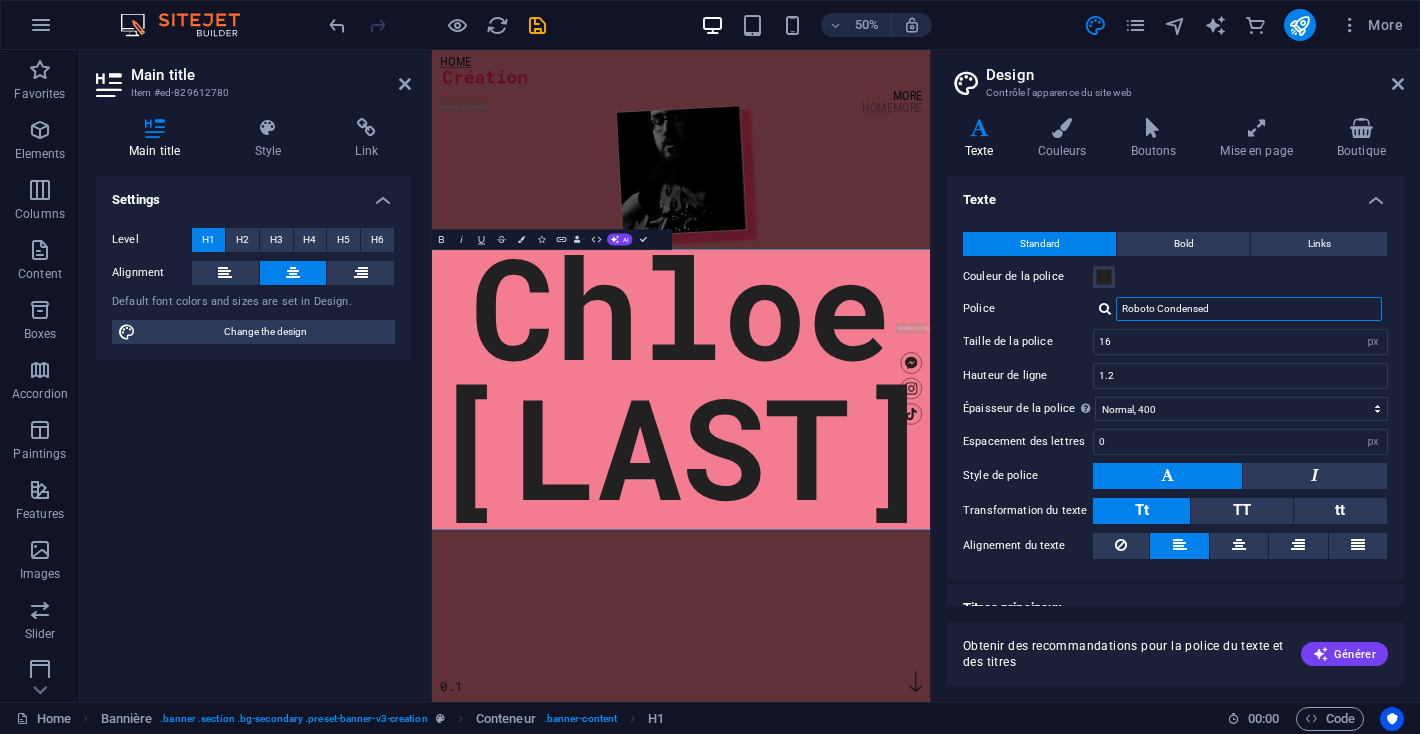 drag, startPoint x: 1226, startPoint y: 311, endPoint x: 1061, endPoint y: 324, distance: 165.51132 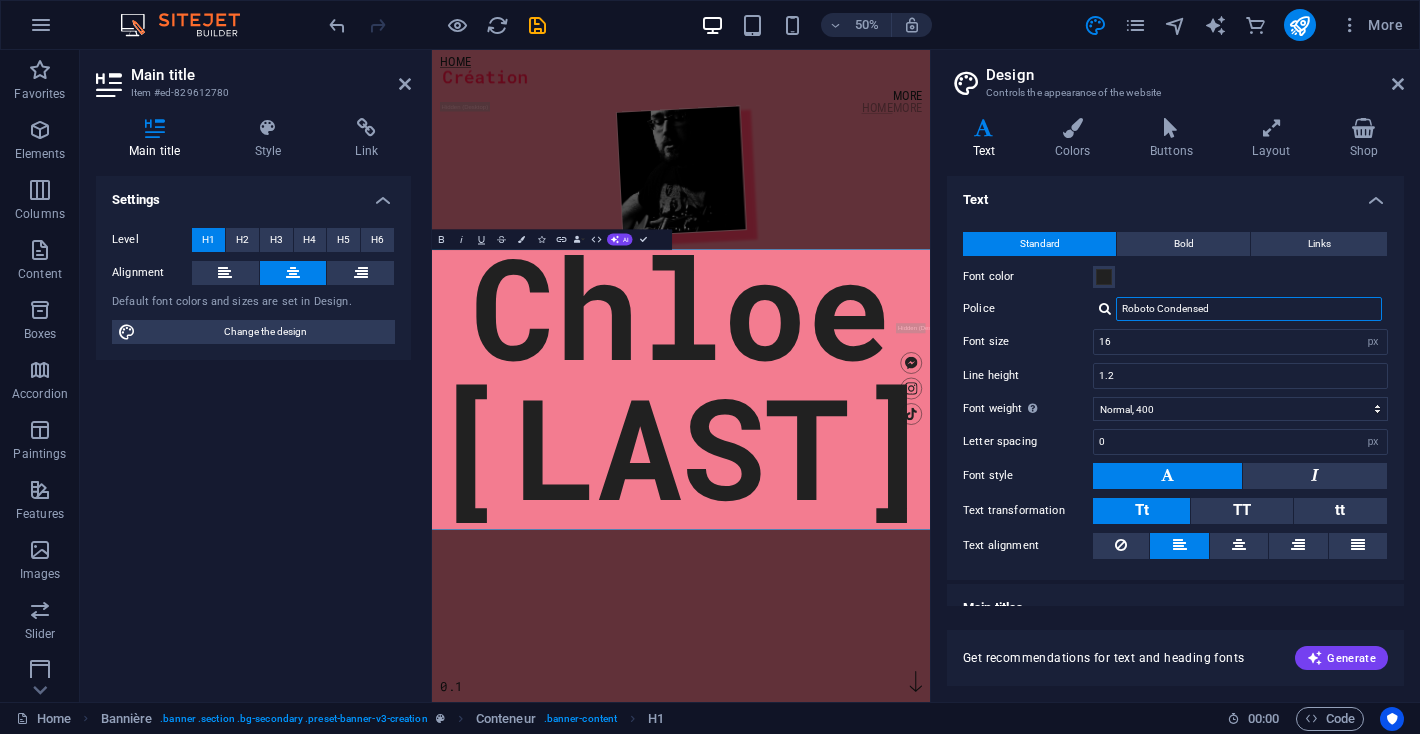drag, startPoint x: 1240, startPoint y: 308, endPoint x: 1111, endPoint y: 309, distance: 129.00388 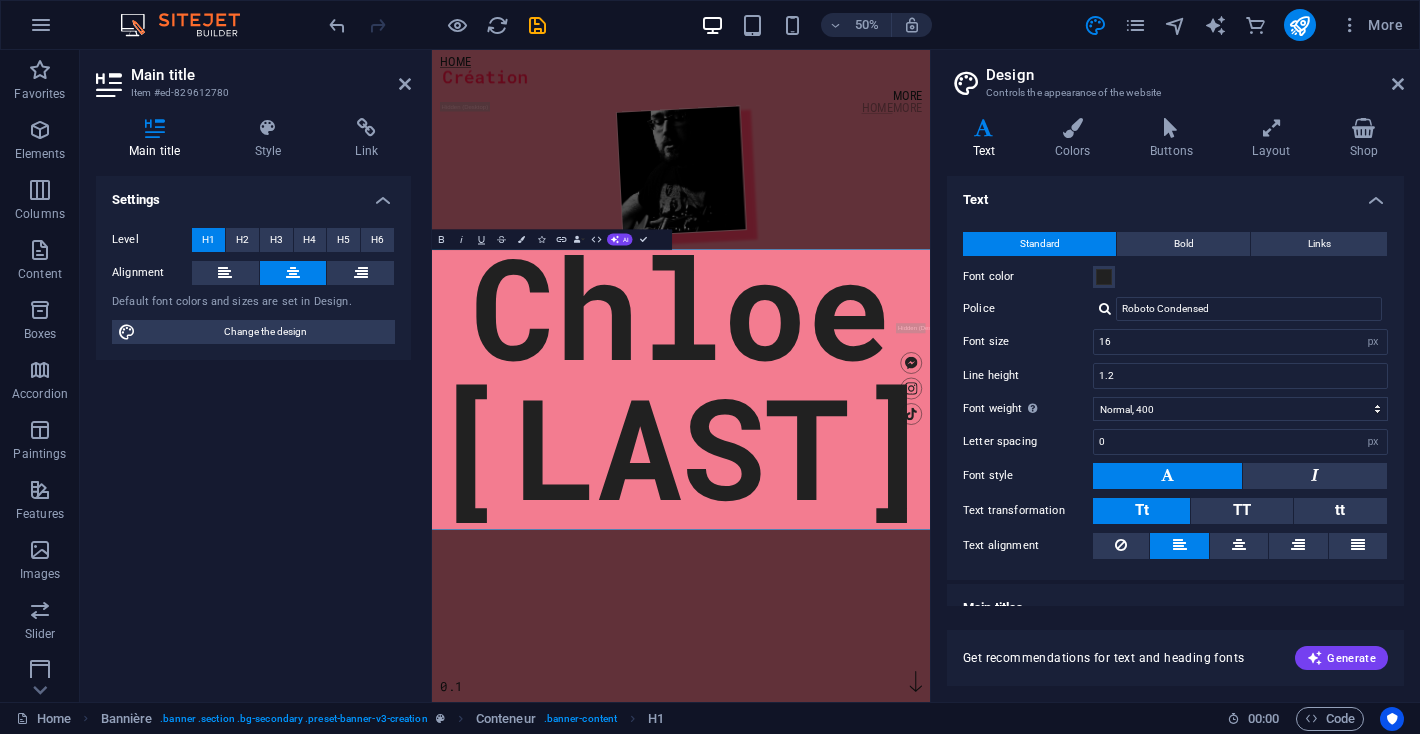 click at bounding box center (1105, 308) 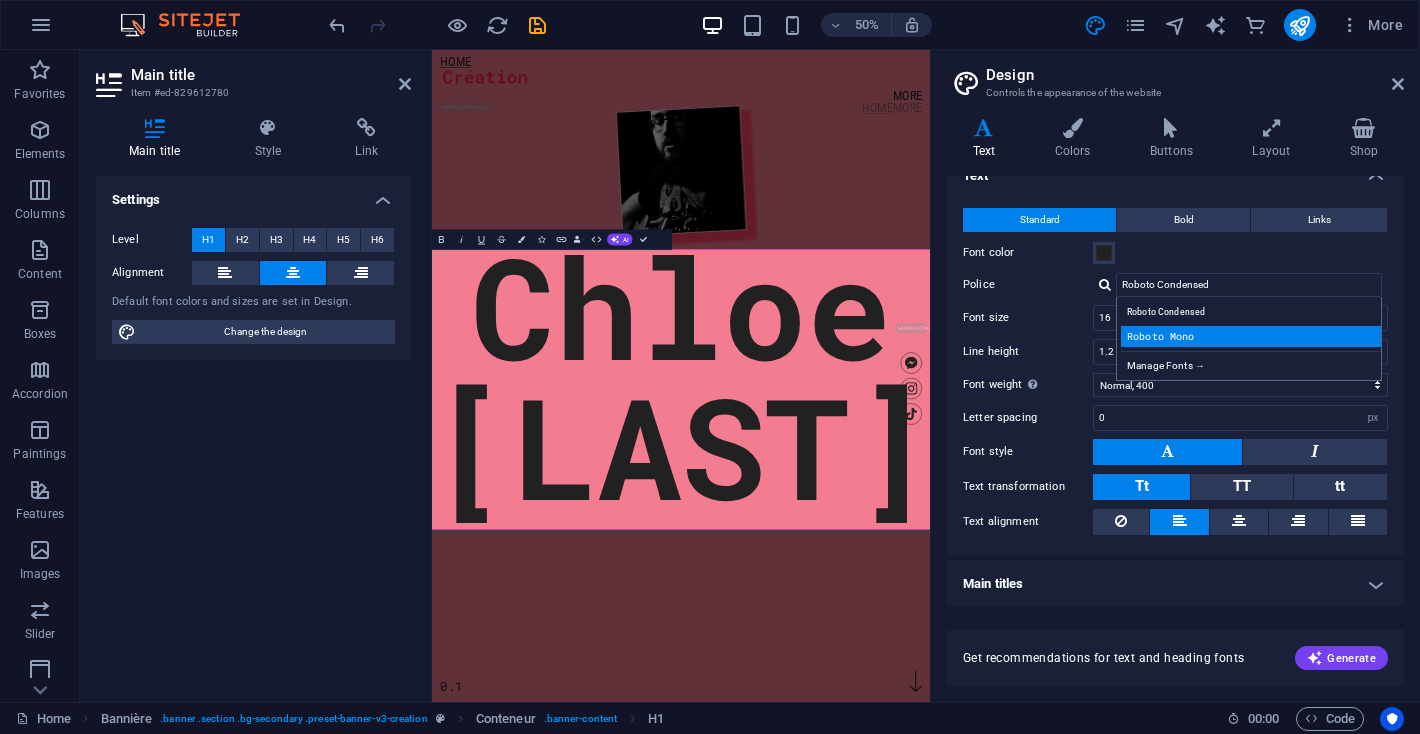 scroll, scrollTop: 21, scrollLeft: 0, axis: vertical 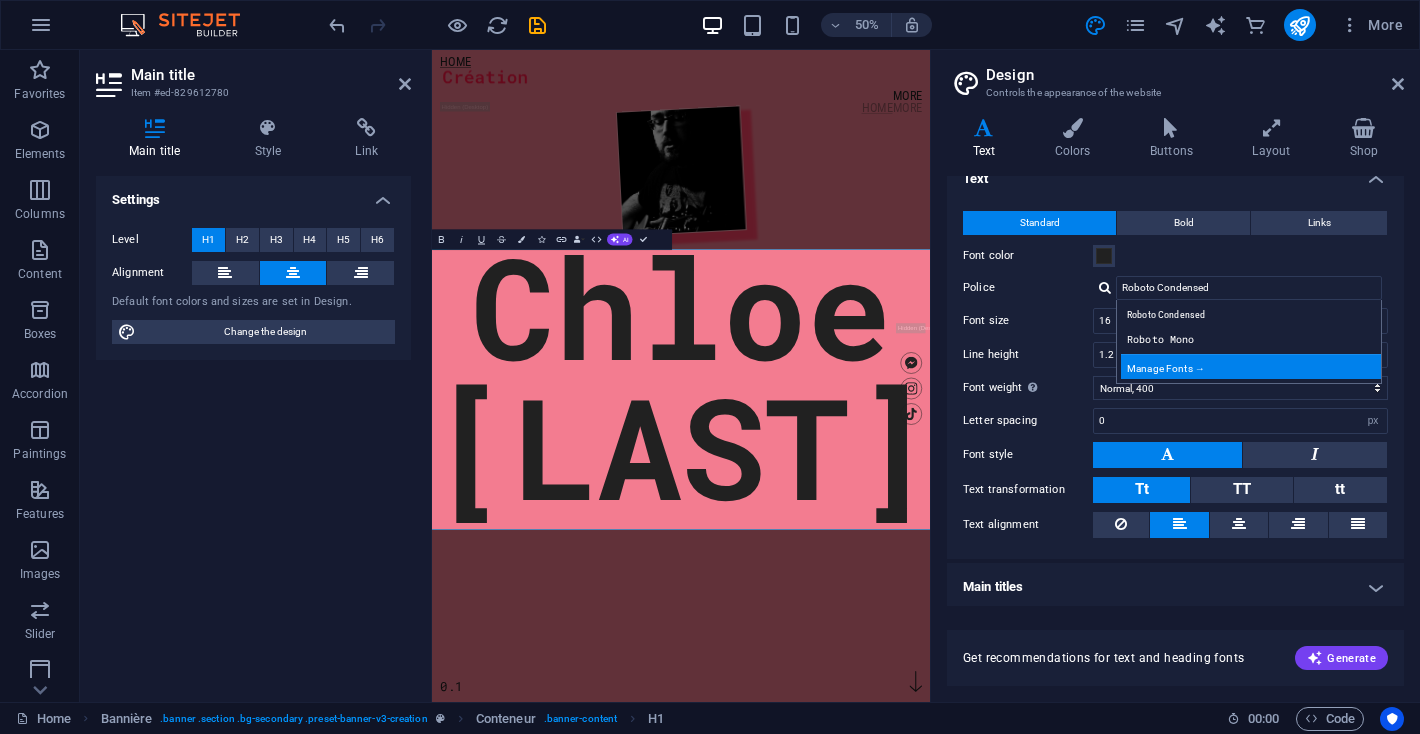 click on "Manage Fonts →" at bounding box center [1166, 368] 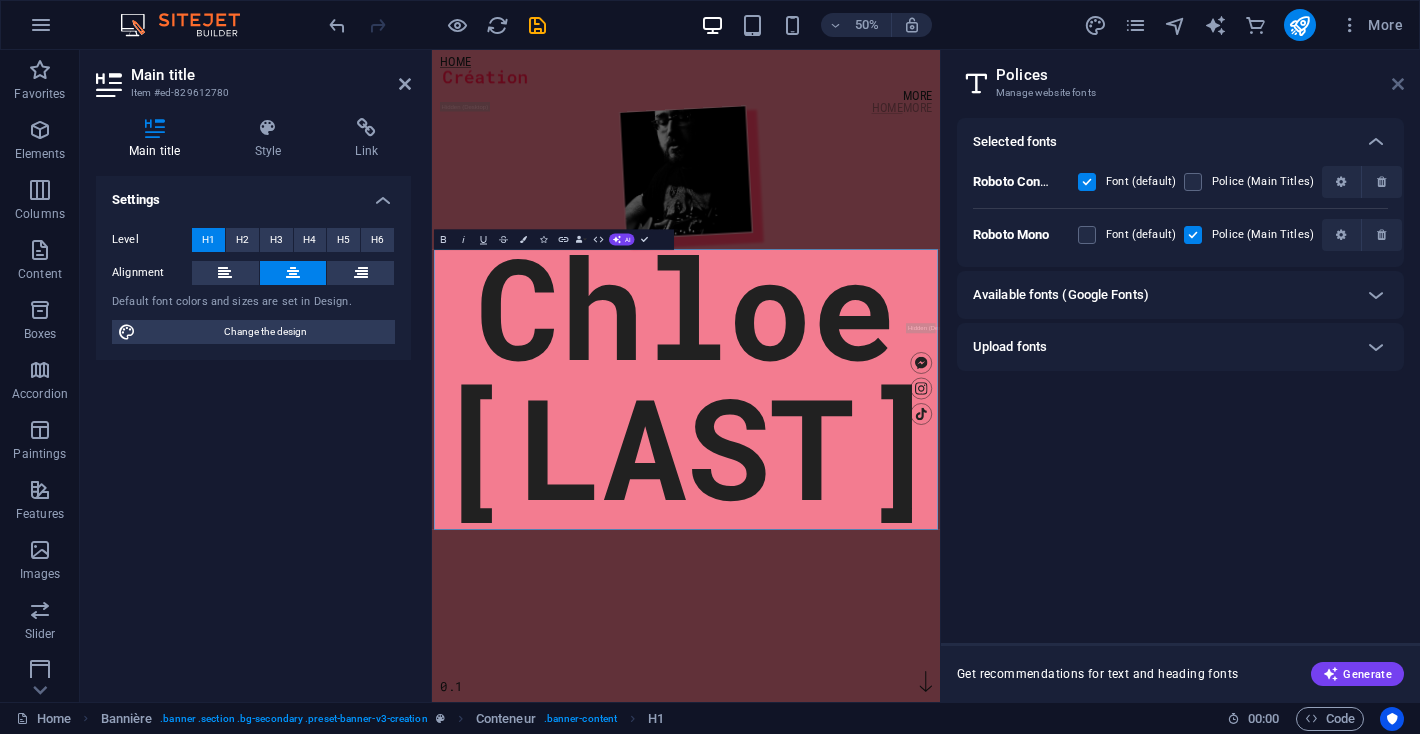 click at bounding box center (1398, 84) 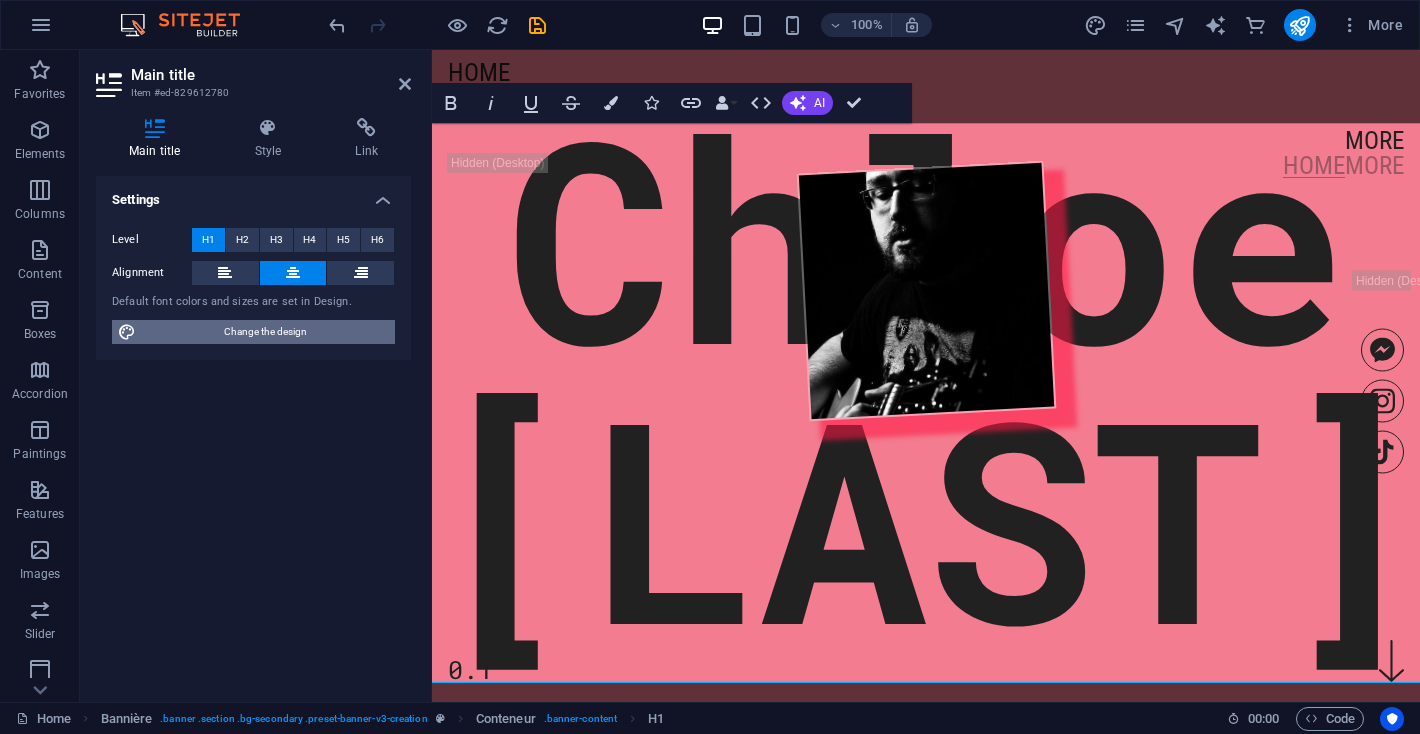 click on "Change the design" at bounding box center (265, 331) 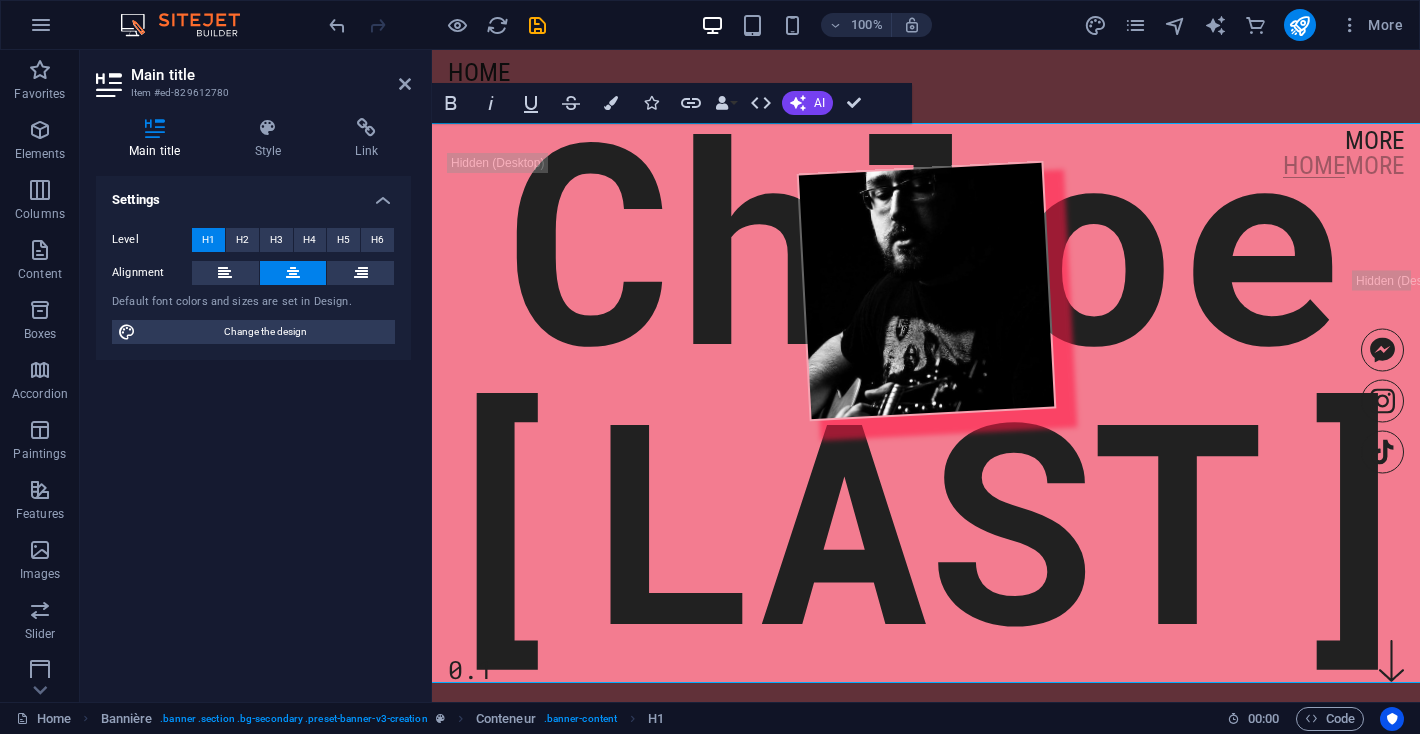 select on "px" 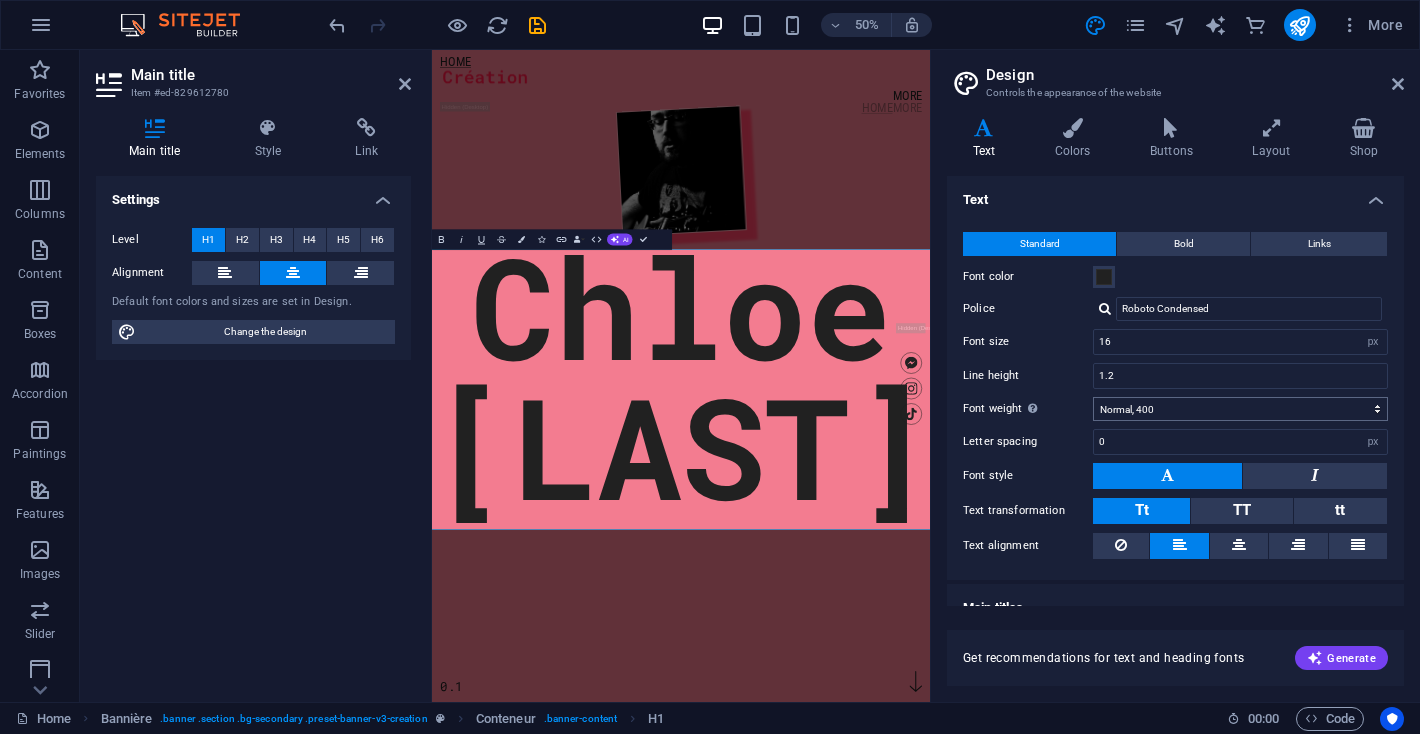 scroll, scrollTop: 24, scrollLeft: 0, axis: vertical 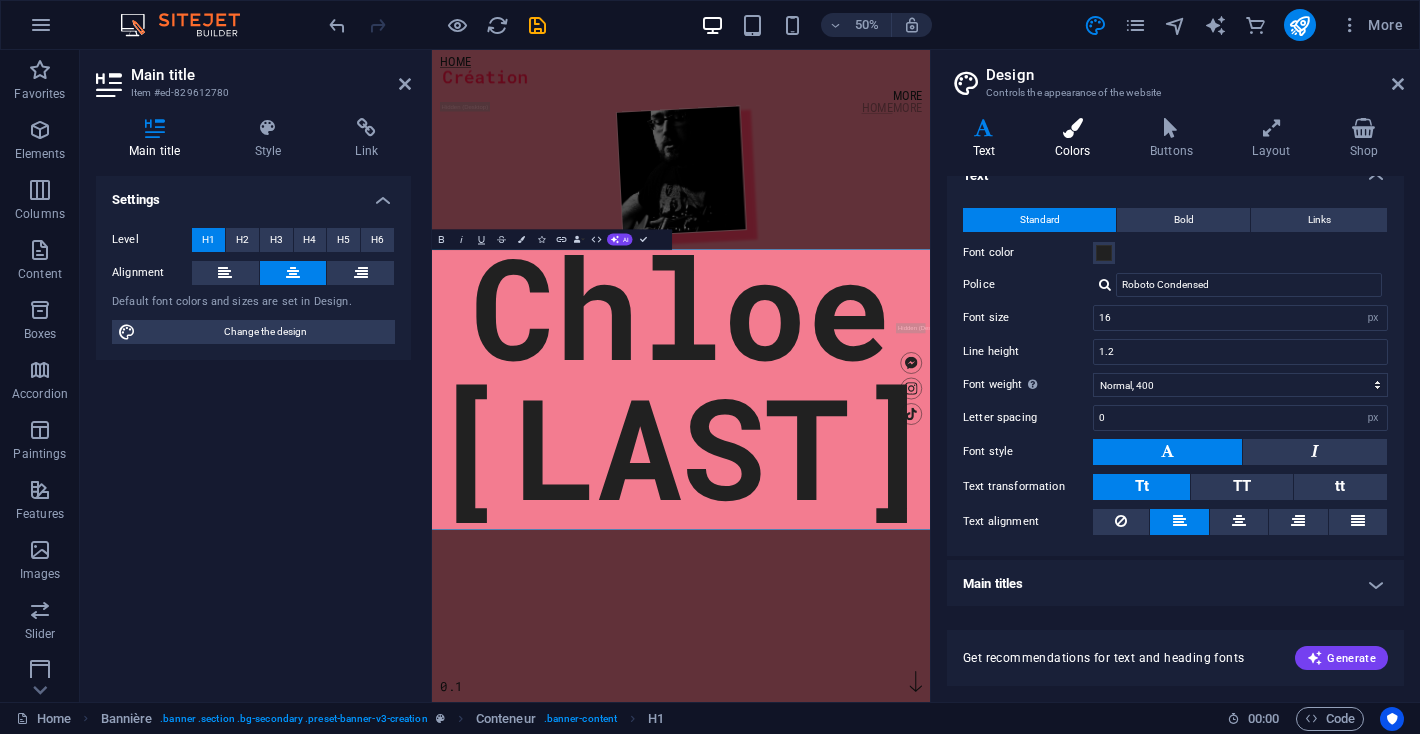click at bounding box center [1072, 128] 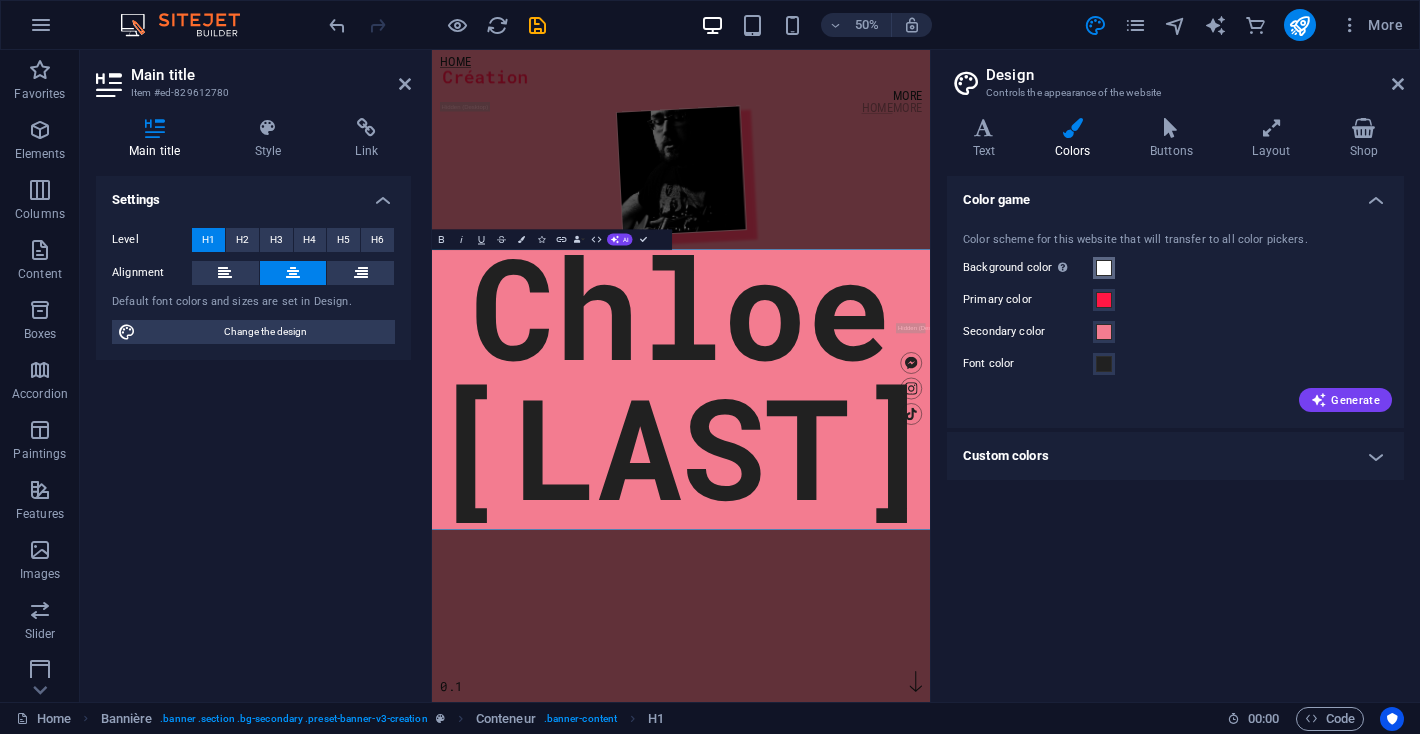 click at bounding box center [1104, 268] 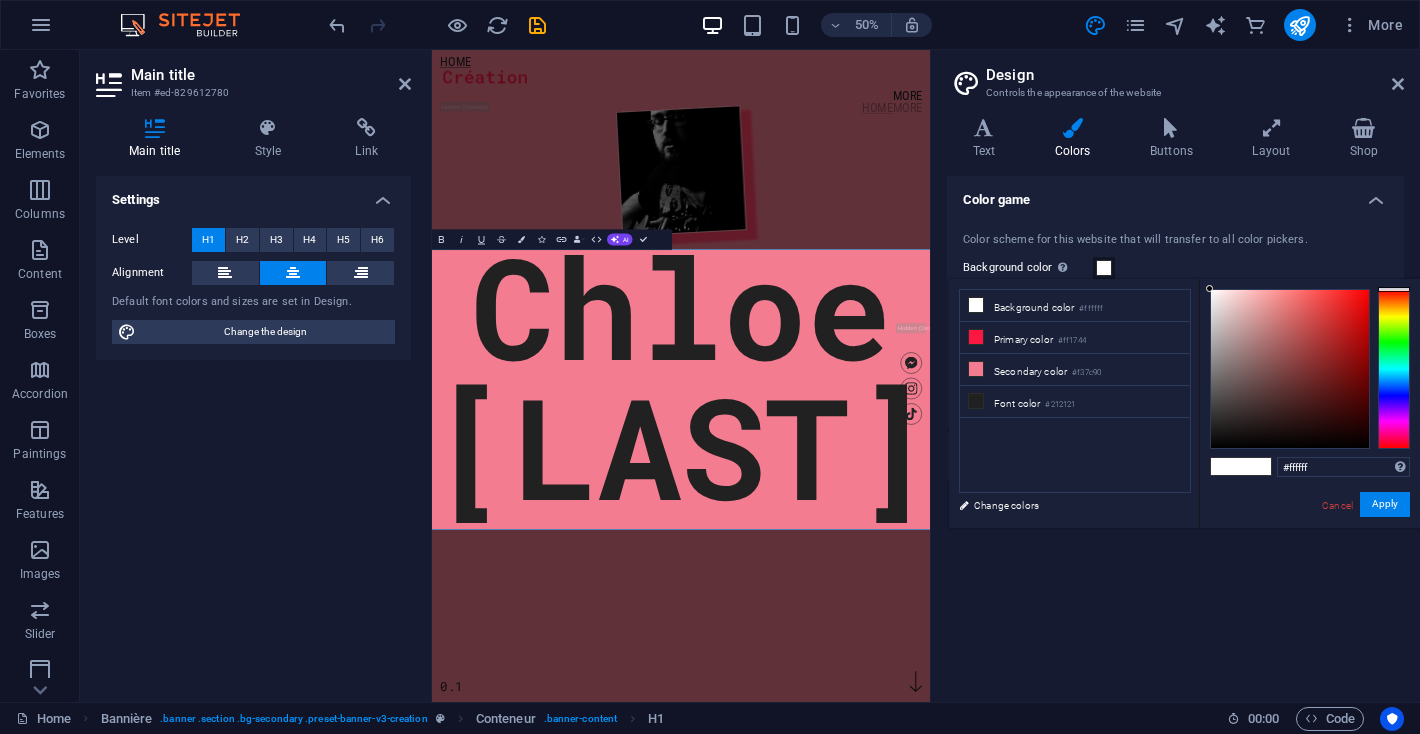 click at bounding box center [1104, 268] 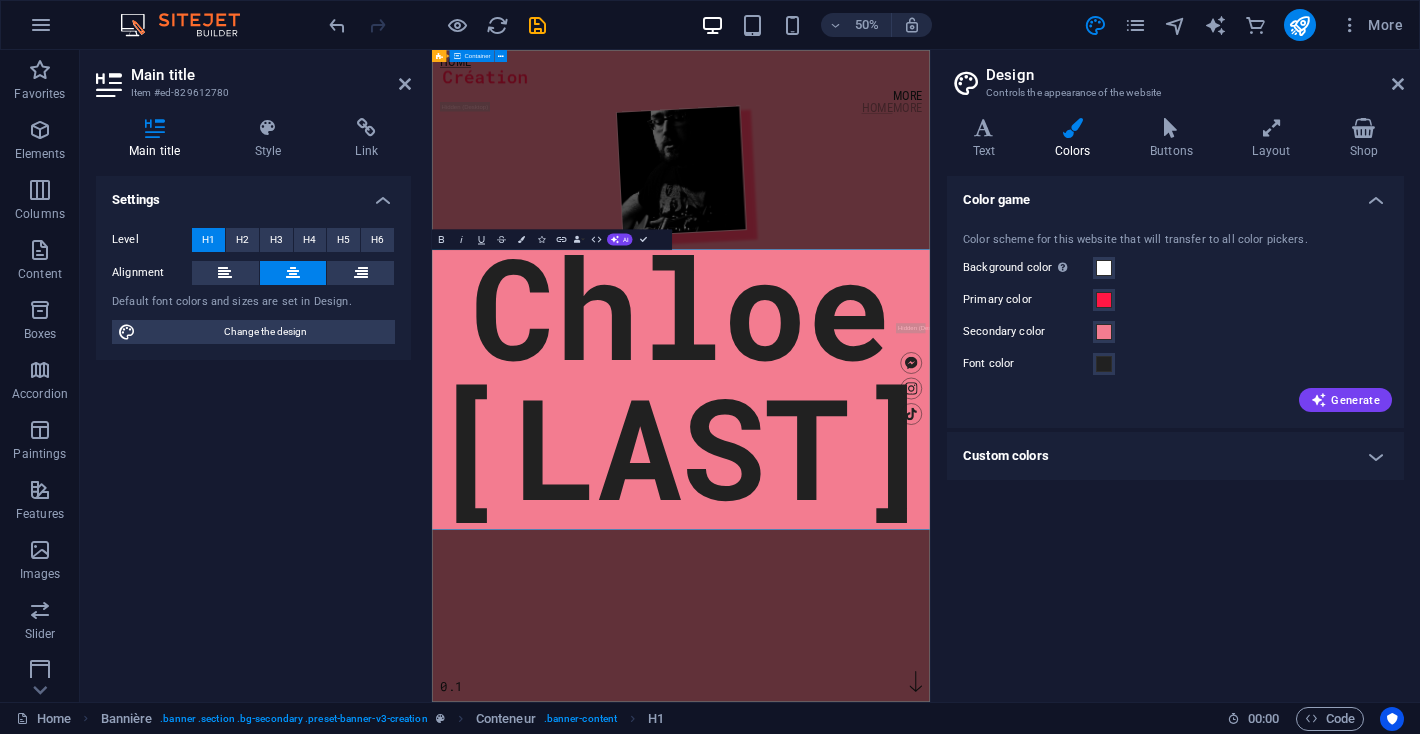 click on "Chloe       Moreau 0.1" at bounding box center (930, 297) 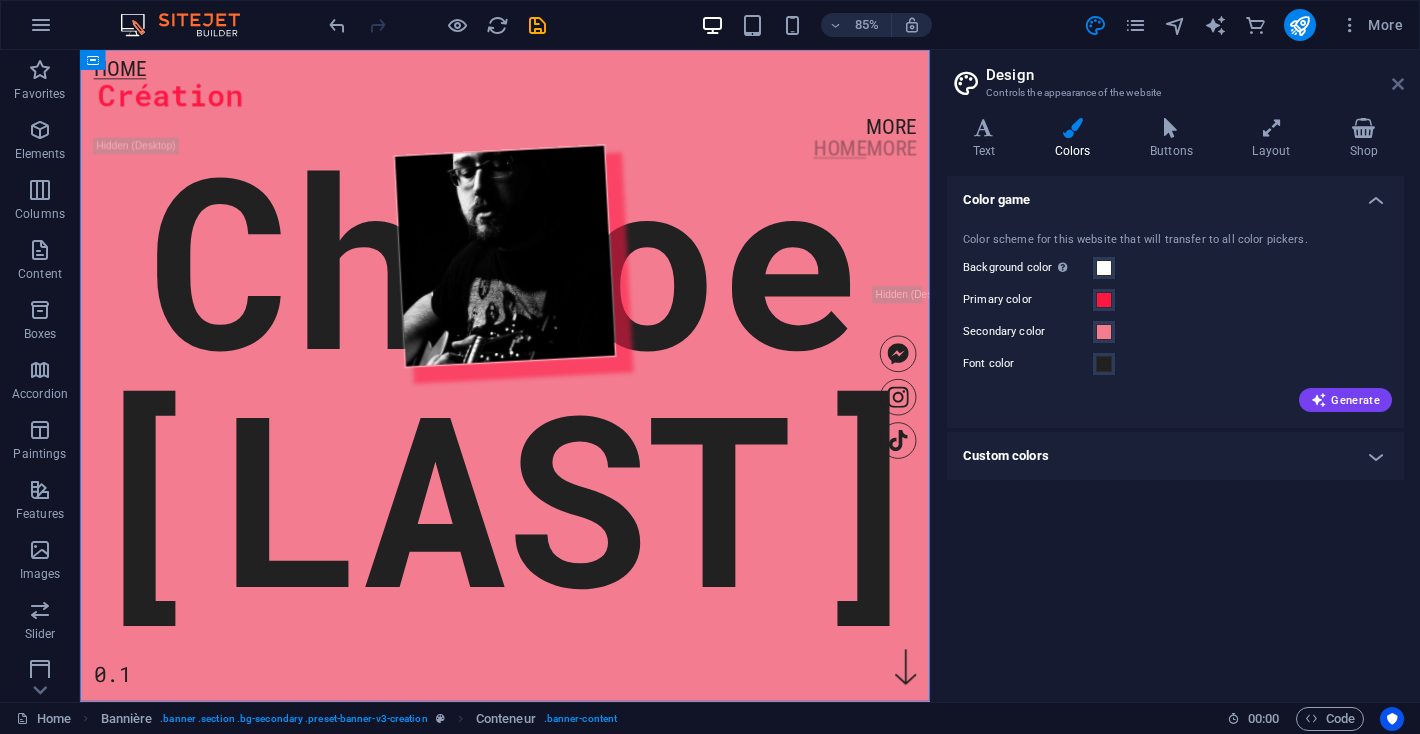 click at bounding box center (1398, 84) 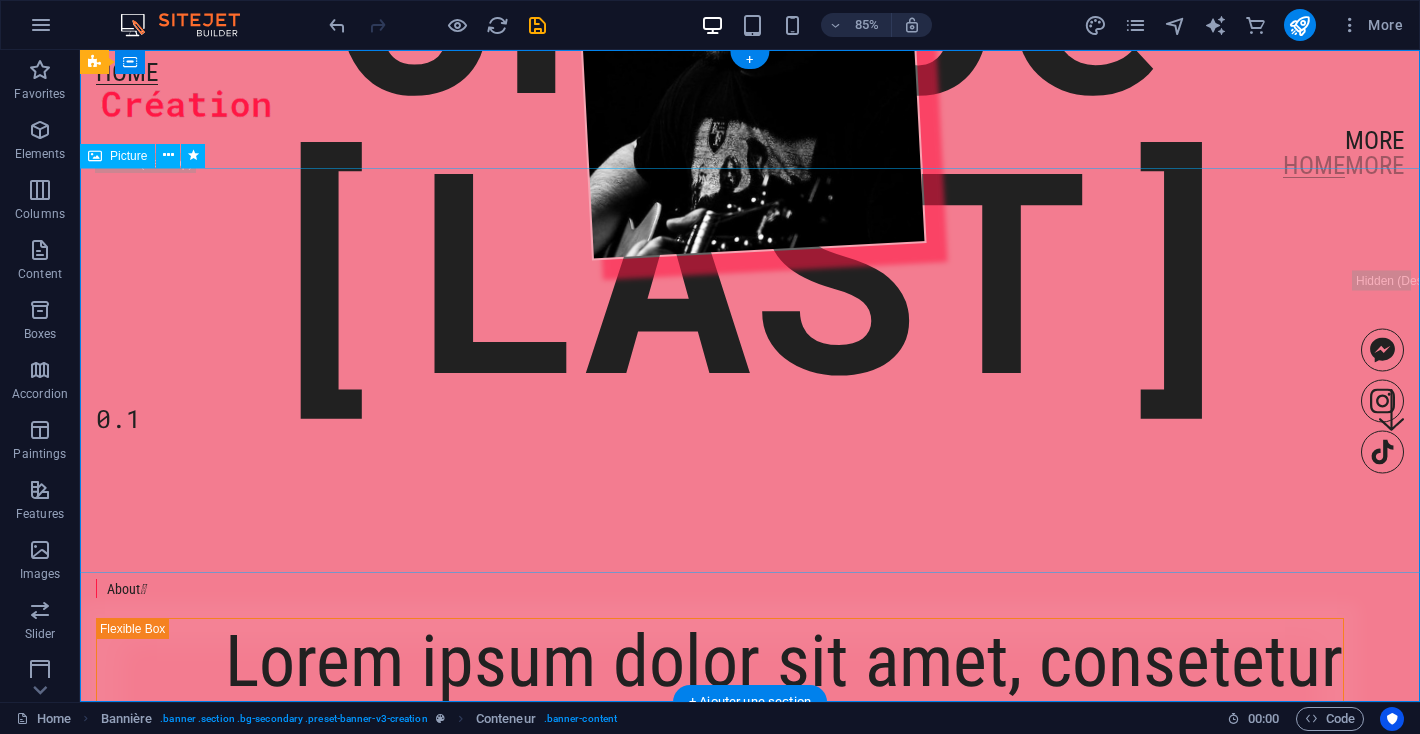 scroll, scrollTop: 0, scrollLeft: 0, axis: both 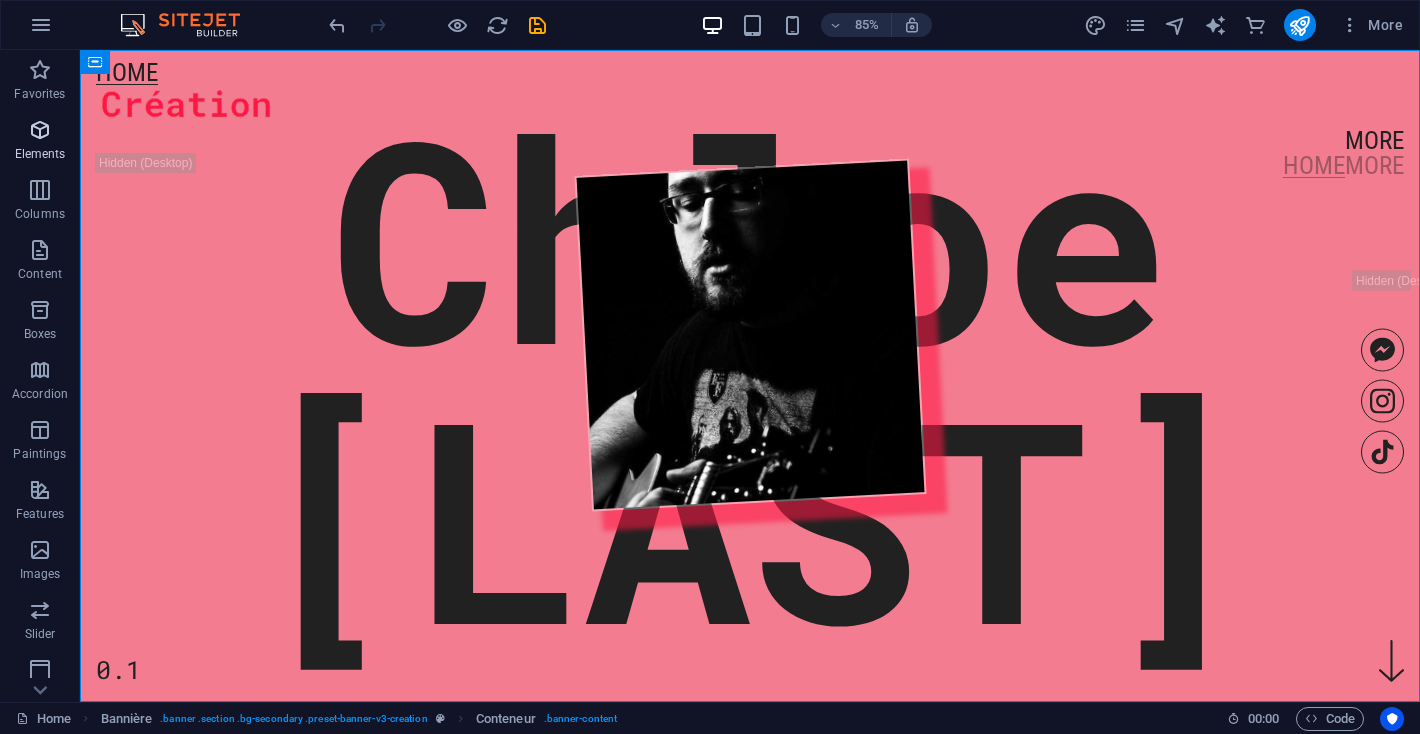 click on "Elements" at bounding box center [40, 154] 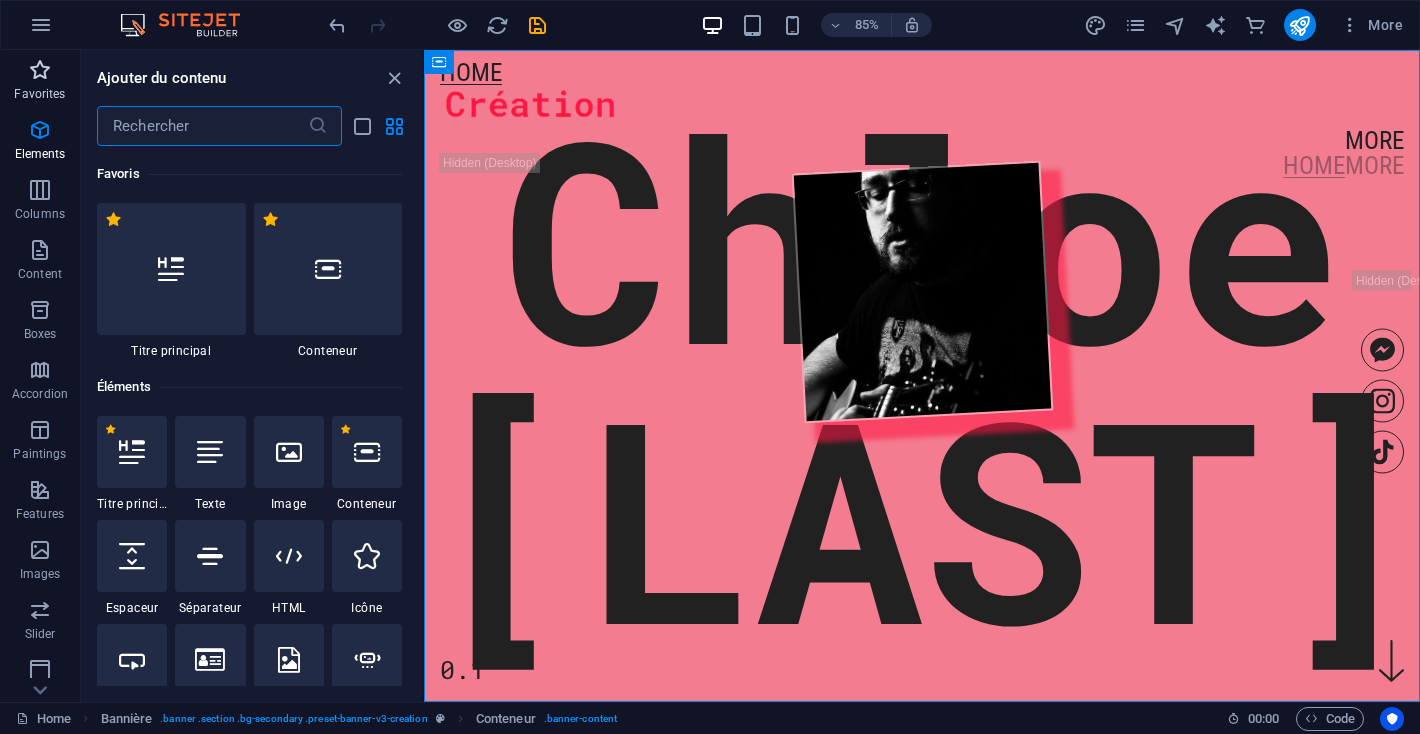 scroll, scrollTop: 213, scrollLeft: 0, axis: vertical 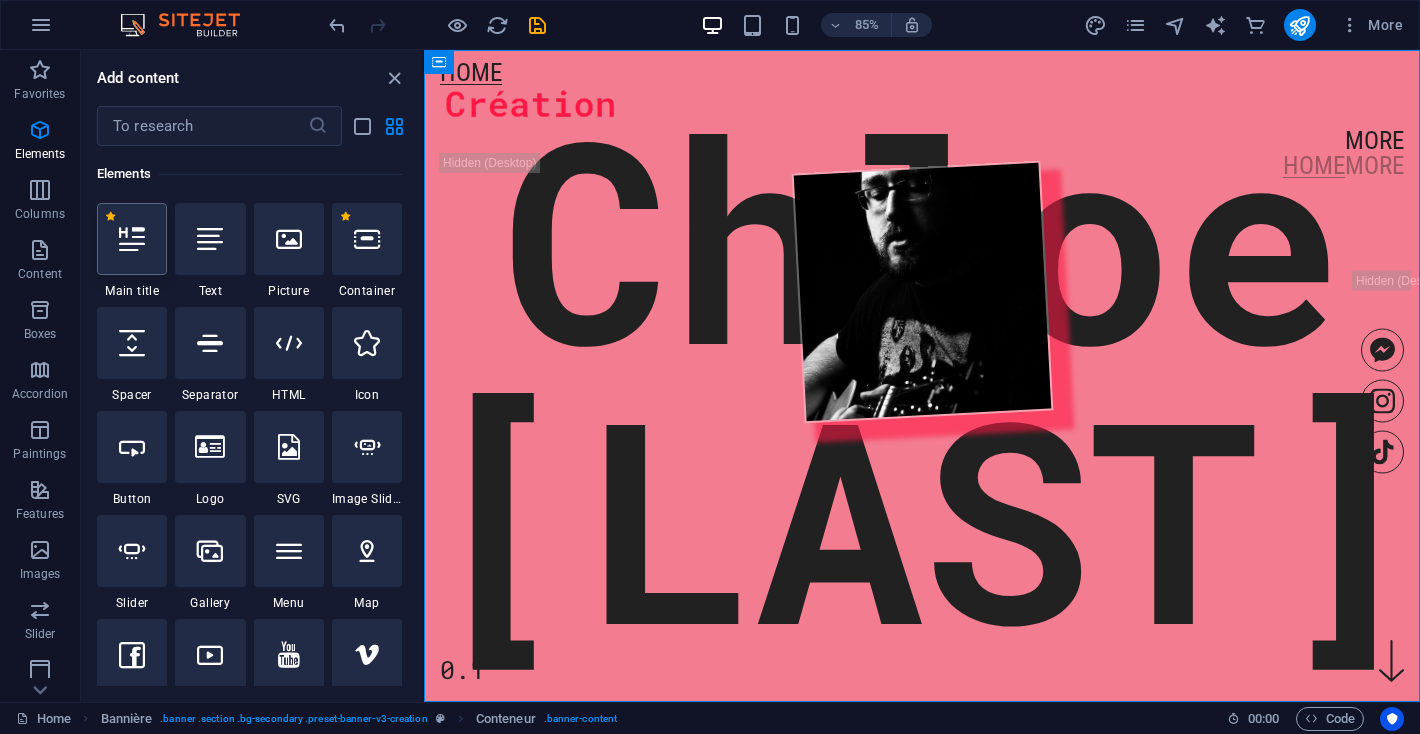 click at bounding box center [132, 239] 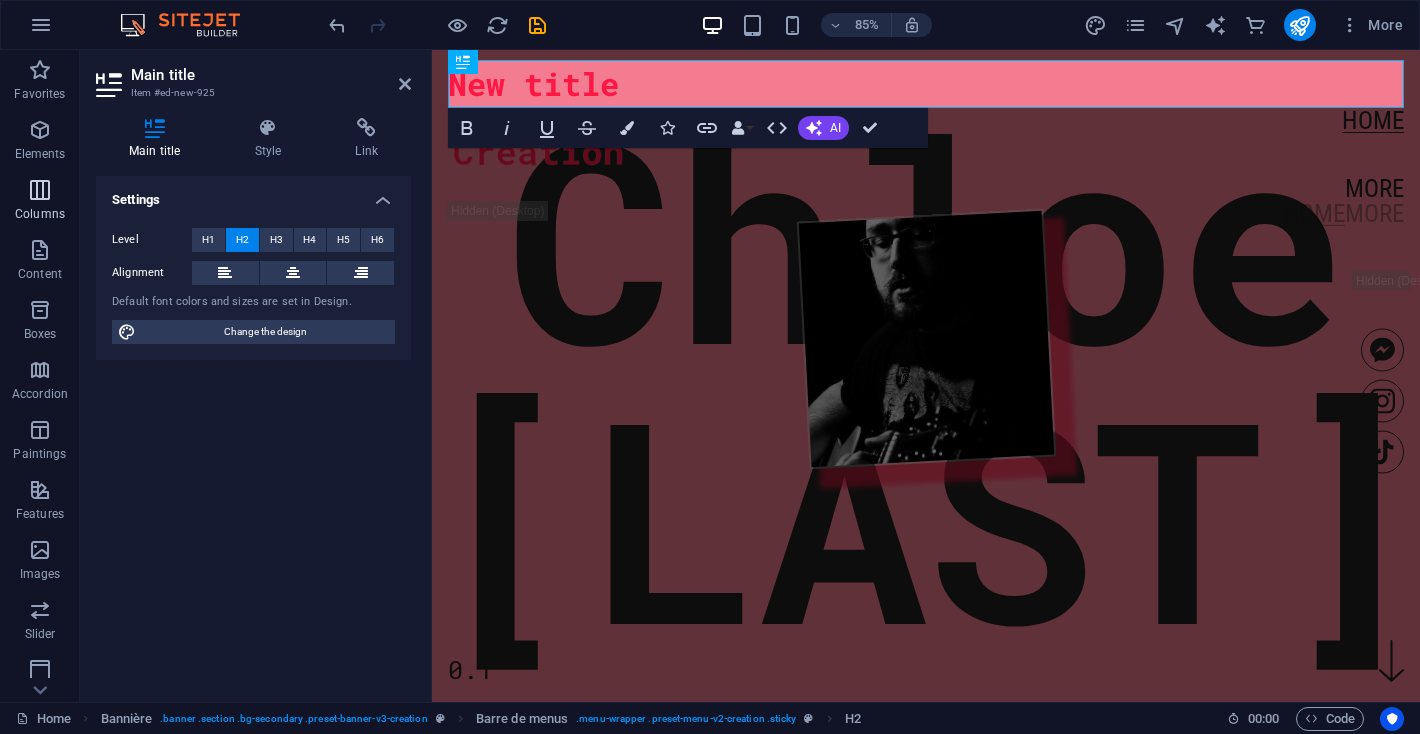 click at bounding box center [40, 190] 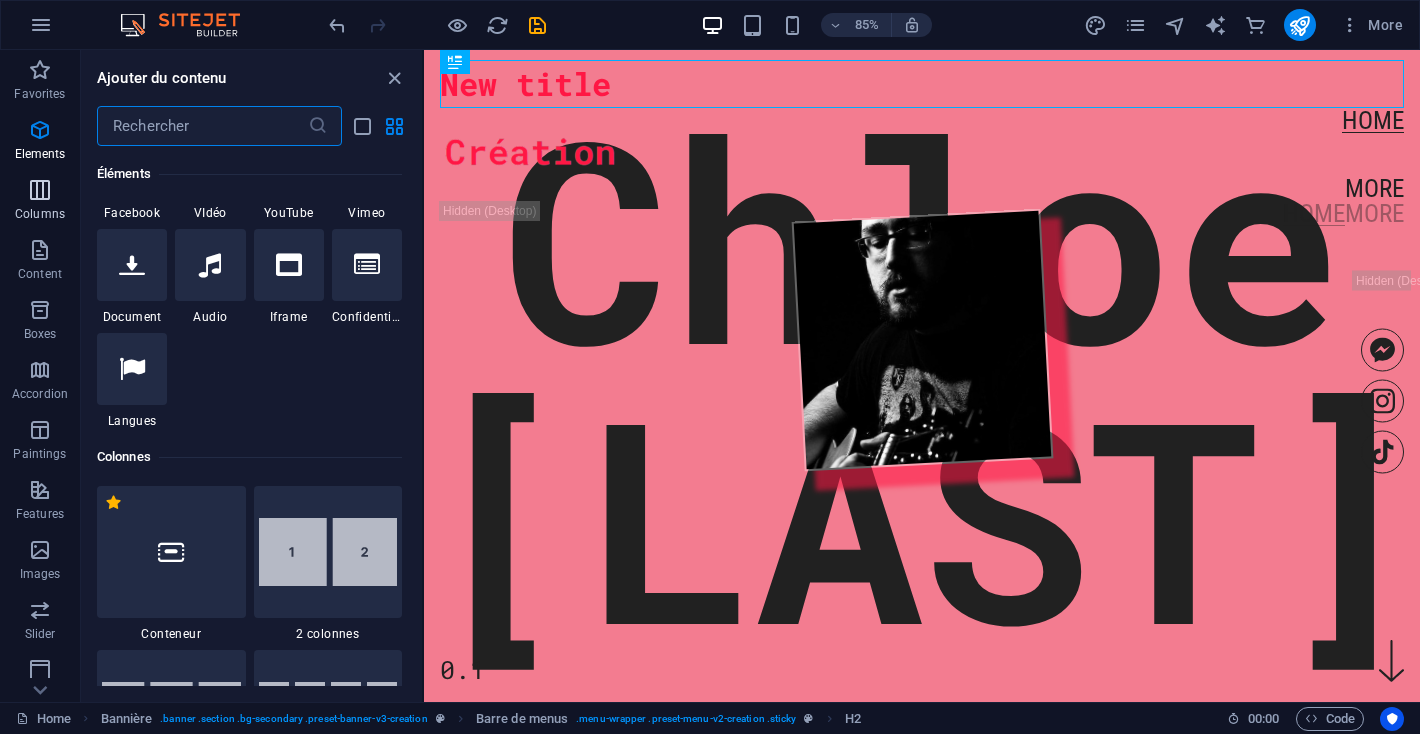 scroll, scrollTop: 990, scrollLeft: 0, axis: vertical 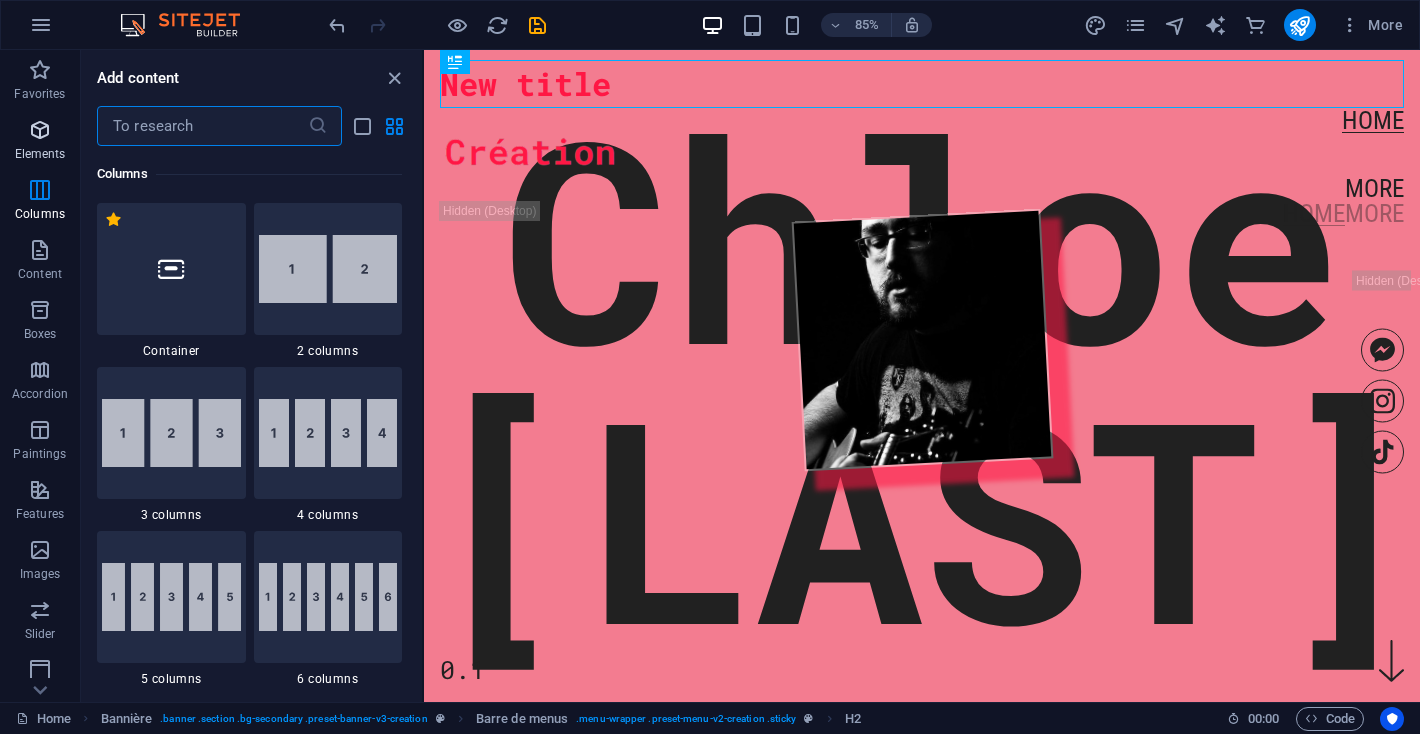 click at bounding box center [40, 130] 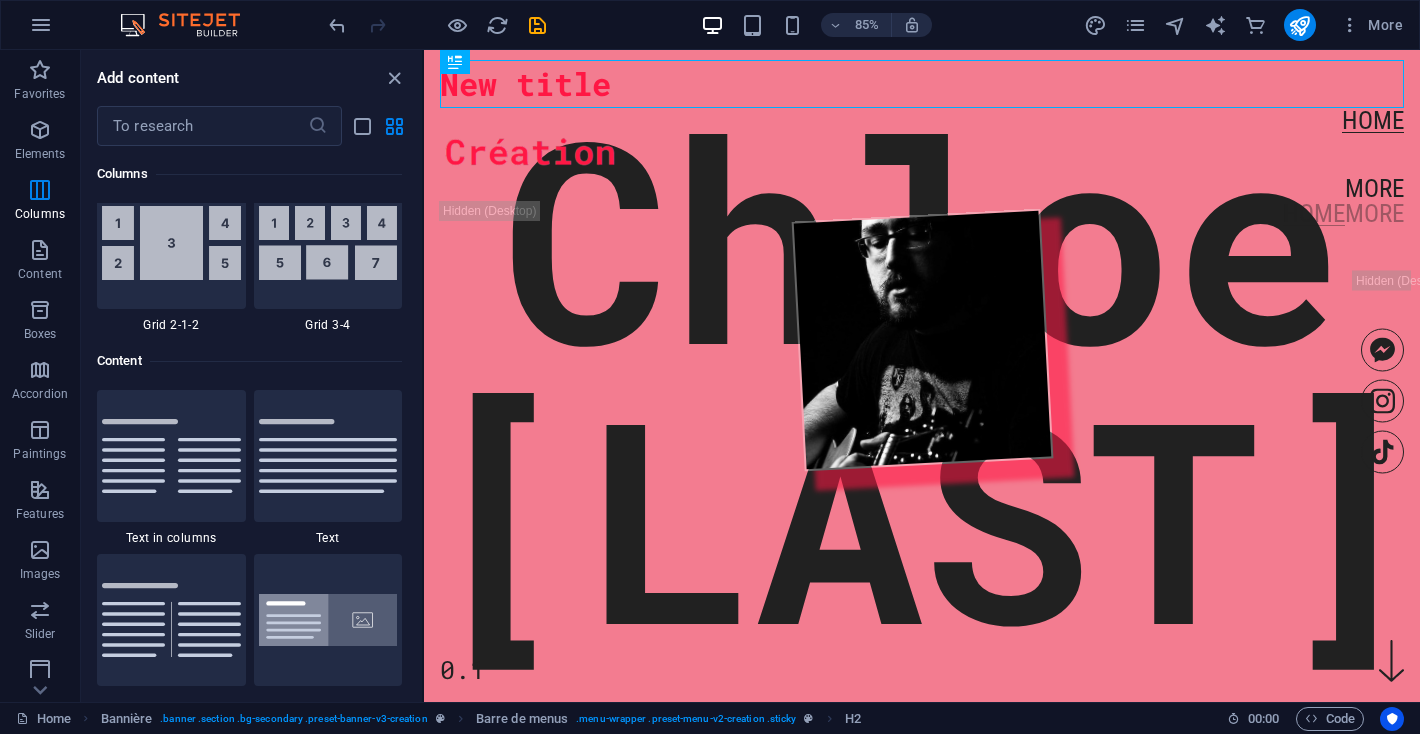 scroll, scrollTop: 3315, scrollLeft: 0, axis: vertical 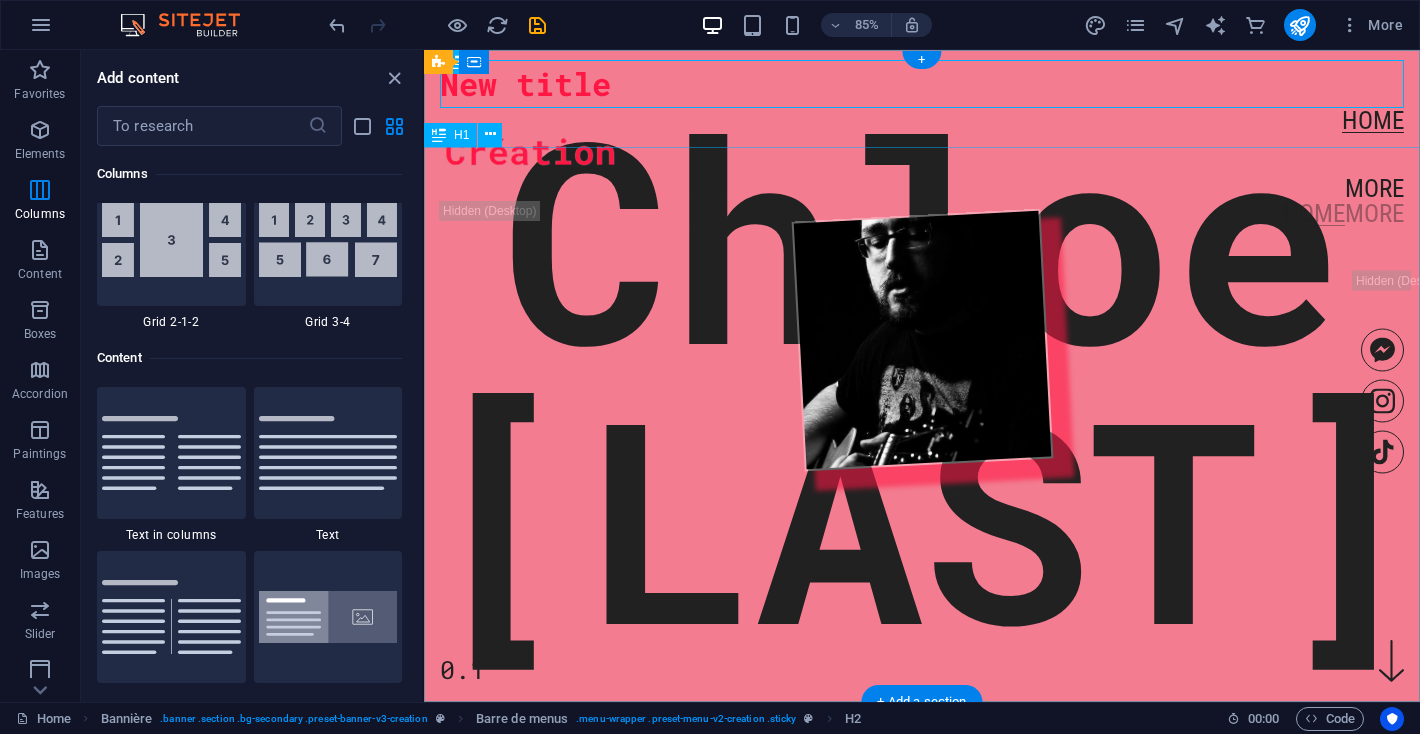 click on "Chloe        Moreau" at bounding box center [922, 376] 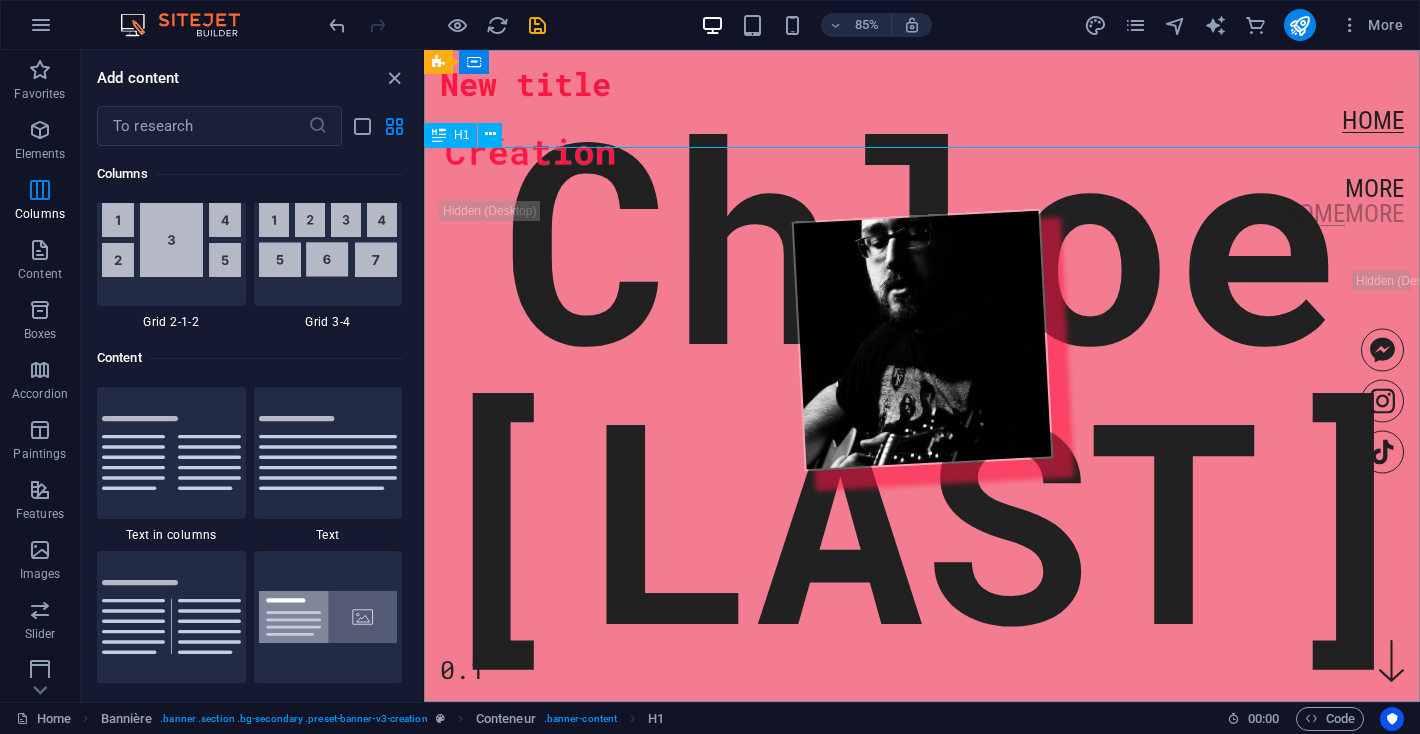click at bounding box center [439, 135] 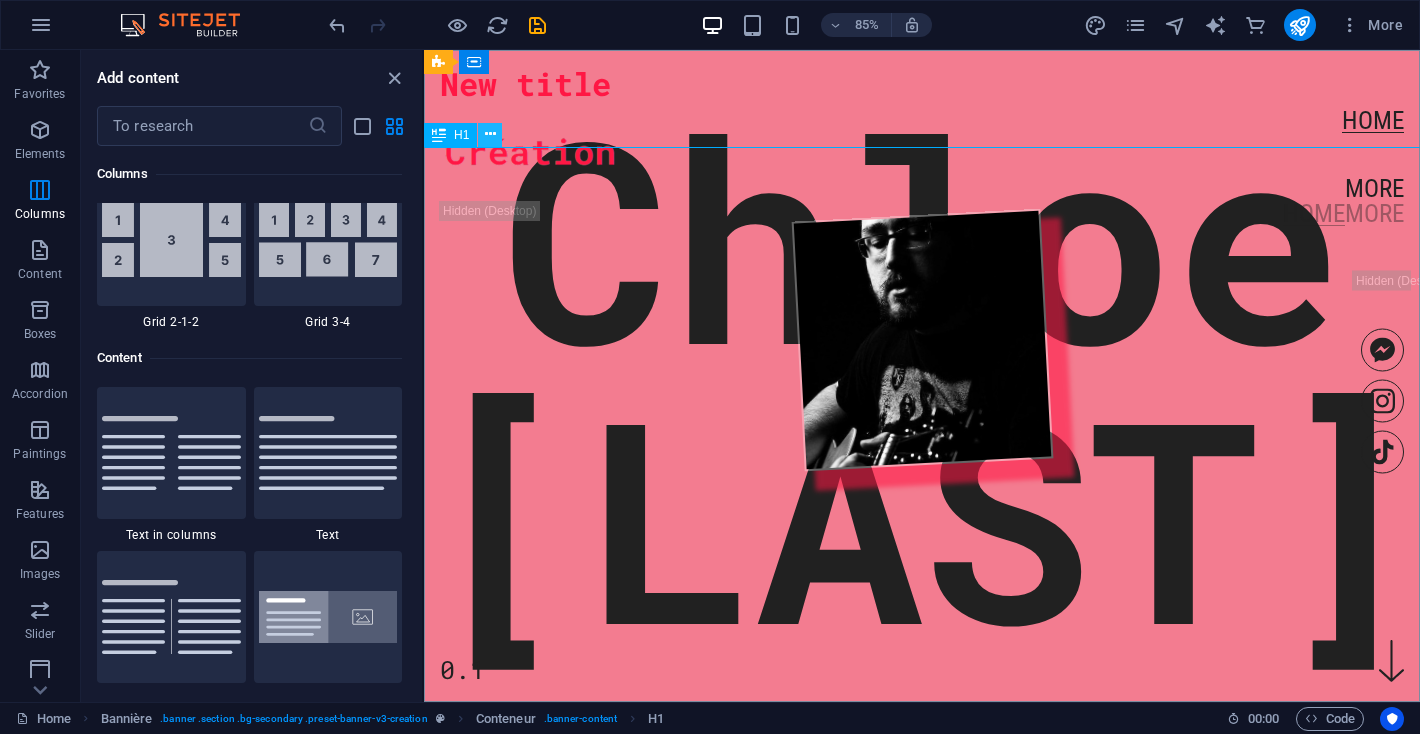 click at bounding box center [490, 134] 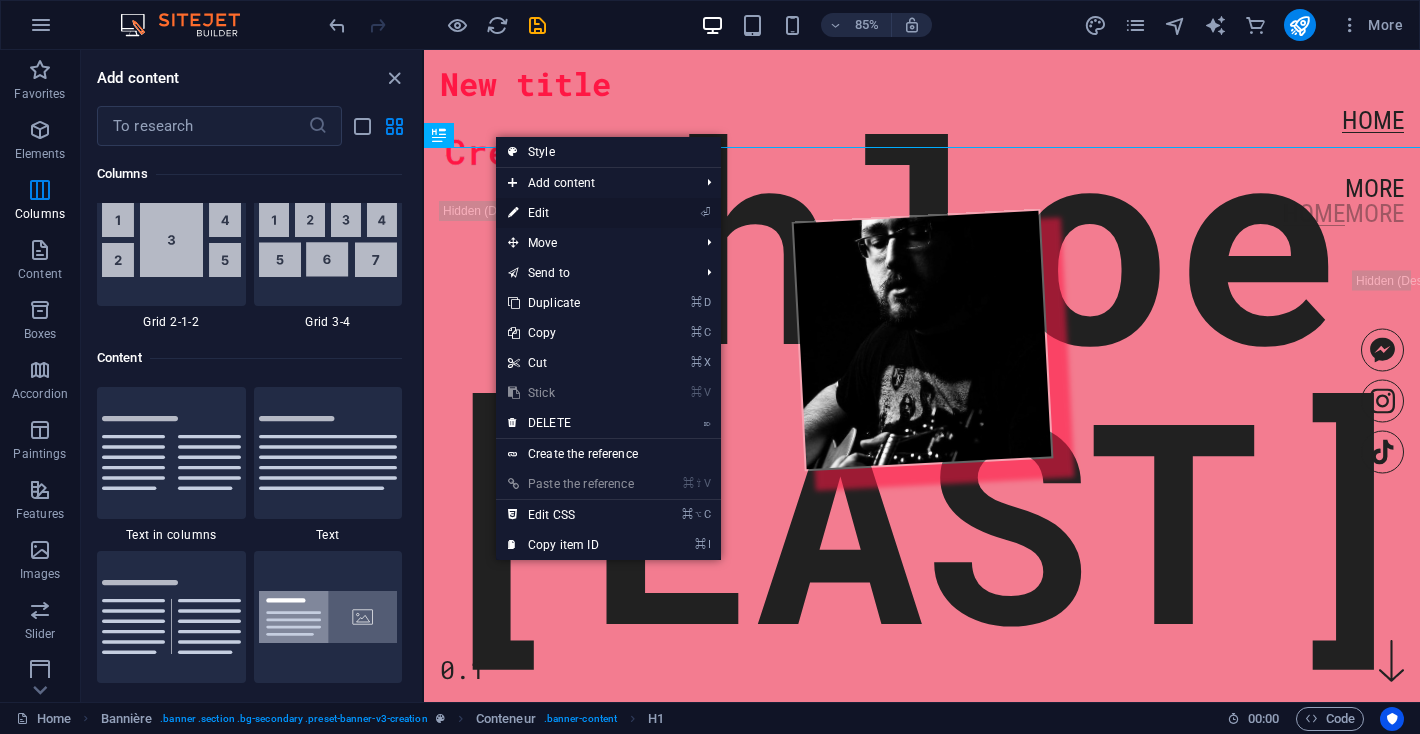 click on "⏎ Edit" at bounding box center [571, 213] 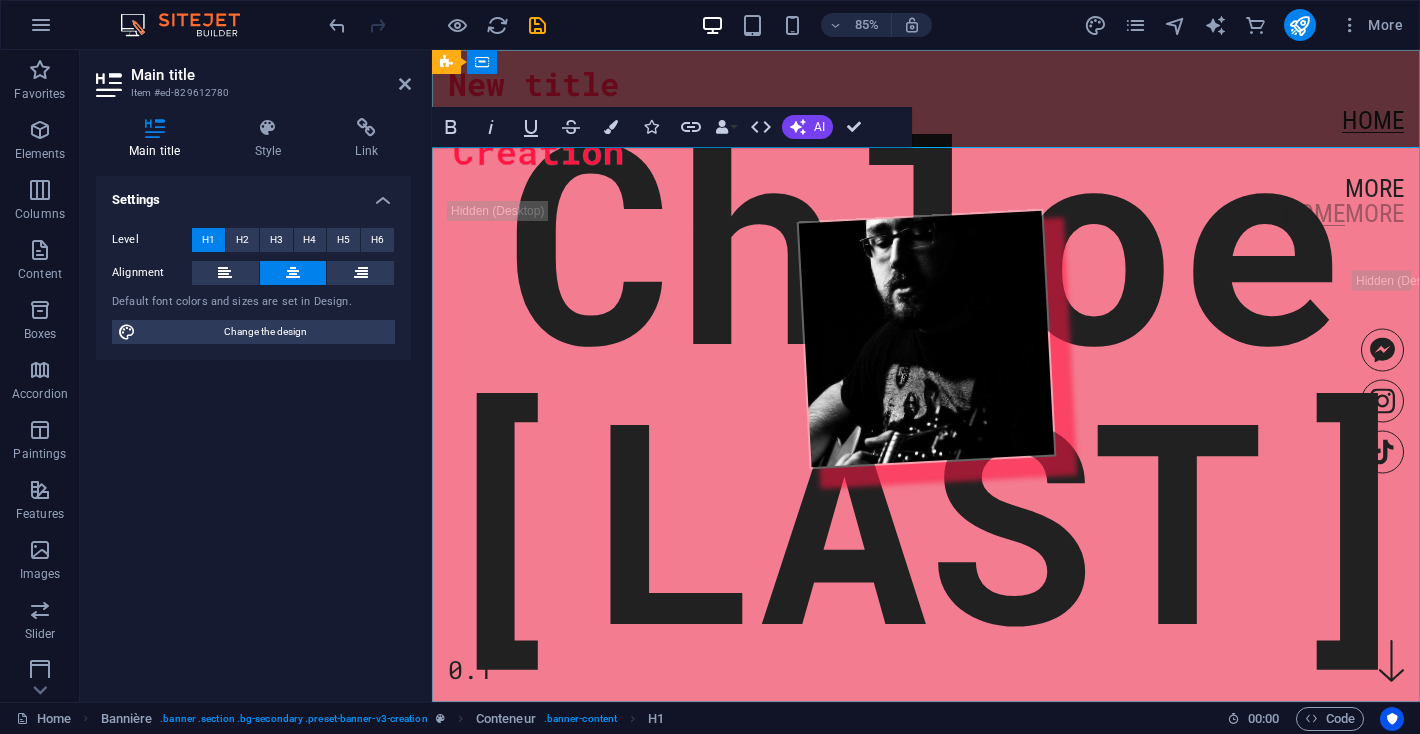 type 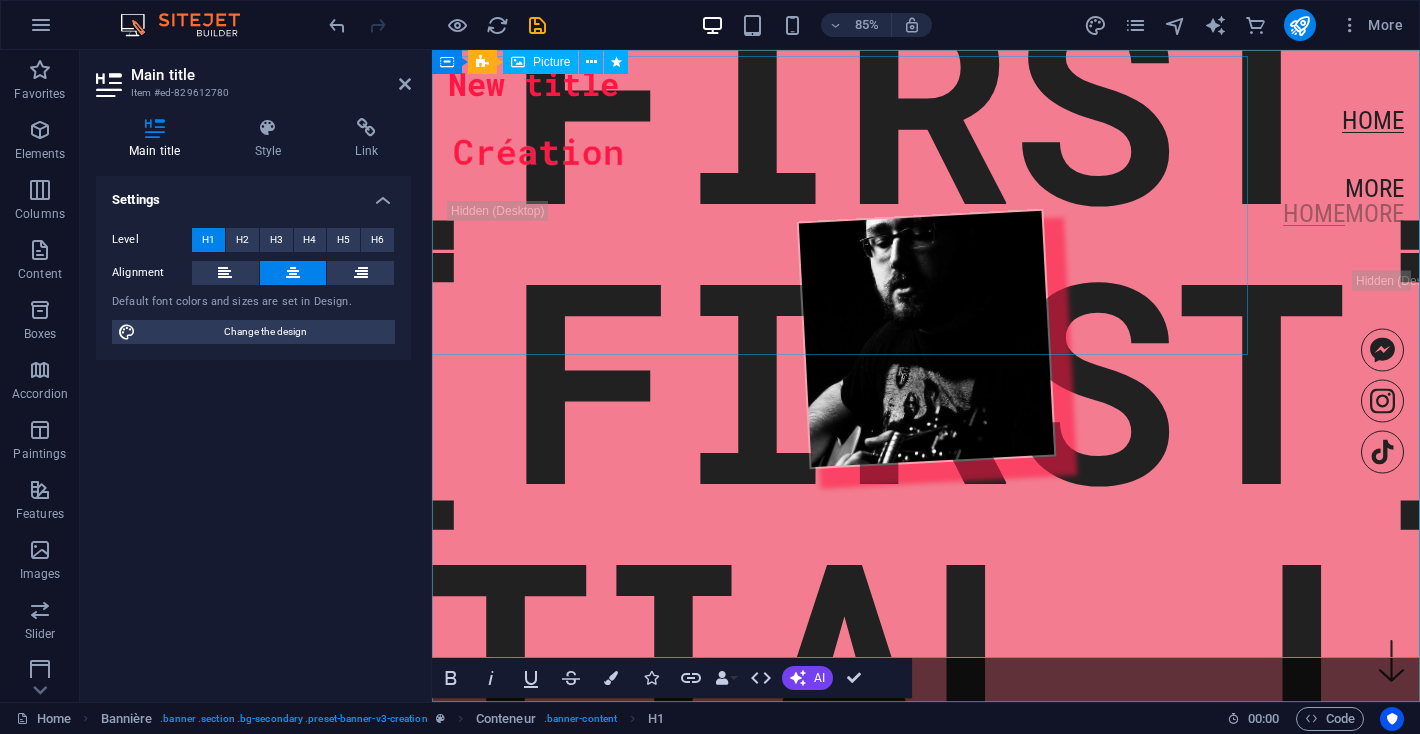 scroll, scrollTop: 189, scrollLeft: 178, axis: both 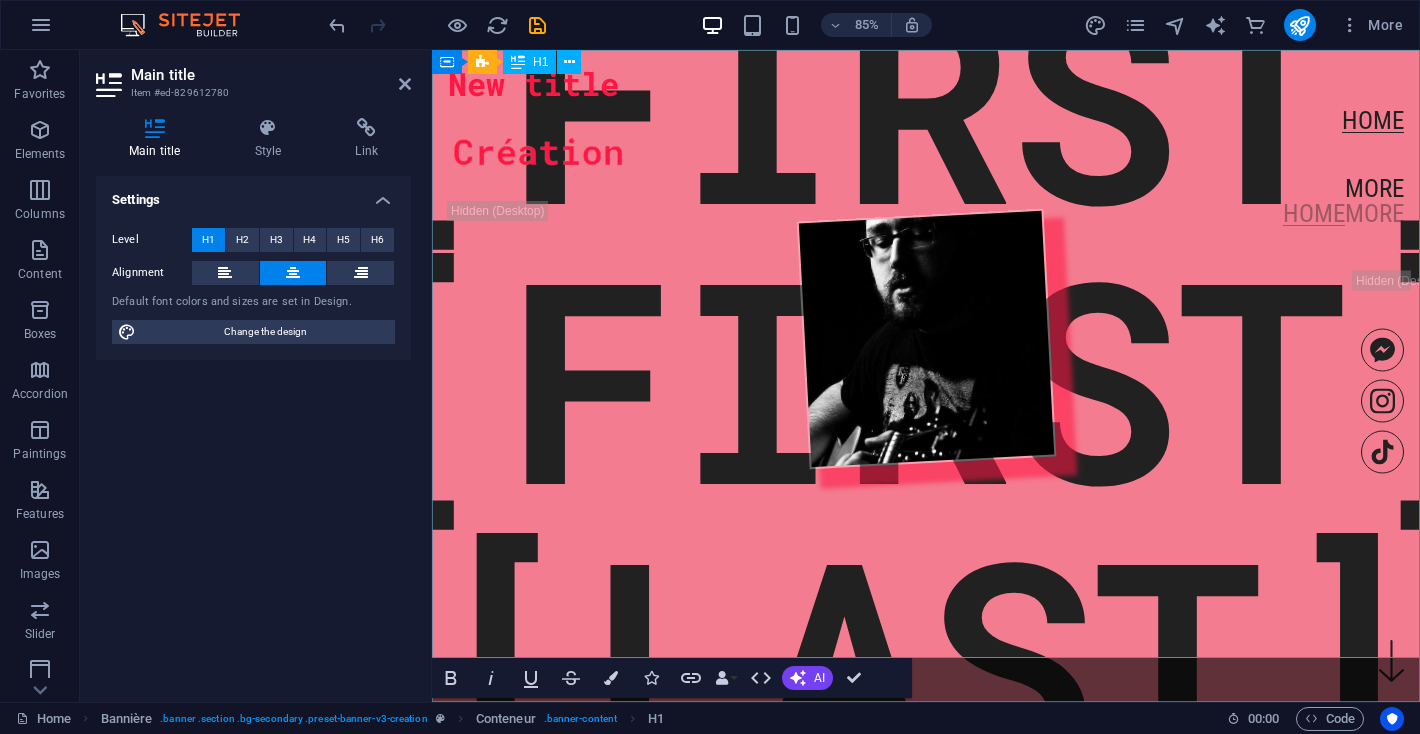 click on "JONATHAN ‌JAMES ‌LOISELLE" at bounding box center (926, 375) 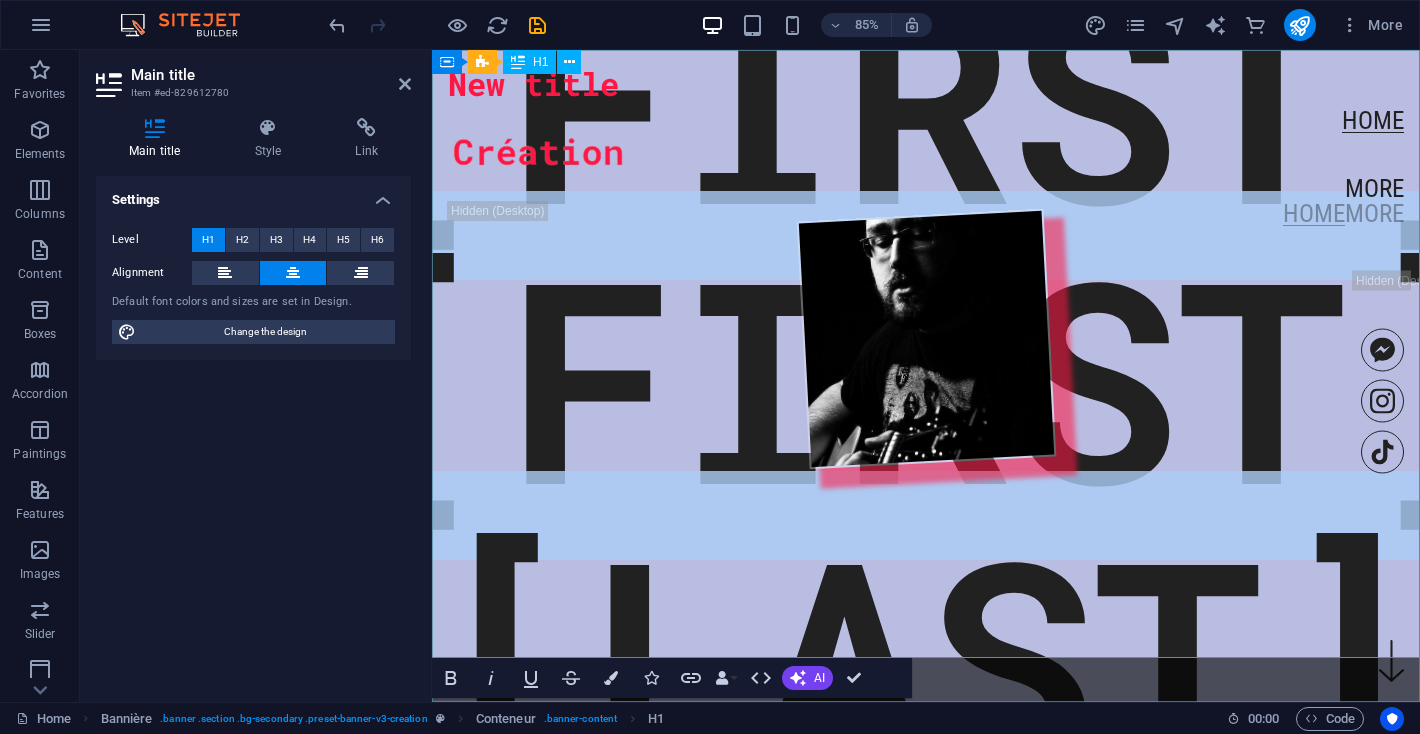 drag, startPoint x: 1399, startPoint y: 550, endPoint x: 1194, endPoint y: 511, distance: 208.67679 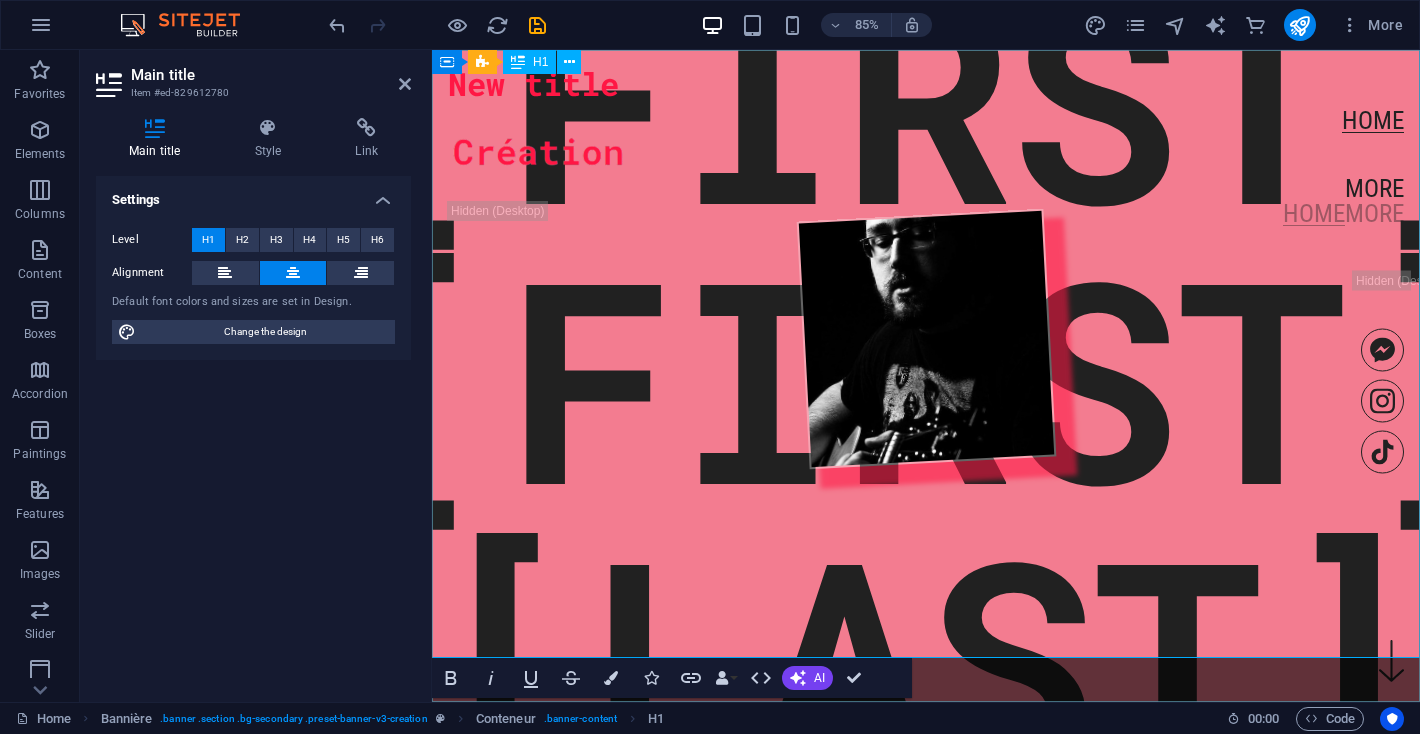click on "JONATHAN ‌JAMES ‌LOISELLE" at bounding box center (926, 375) 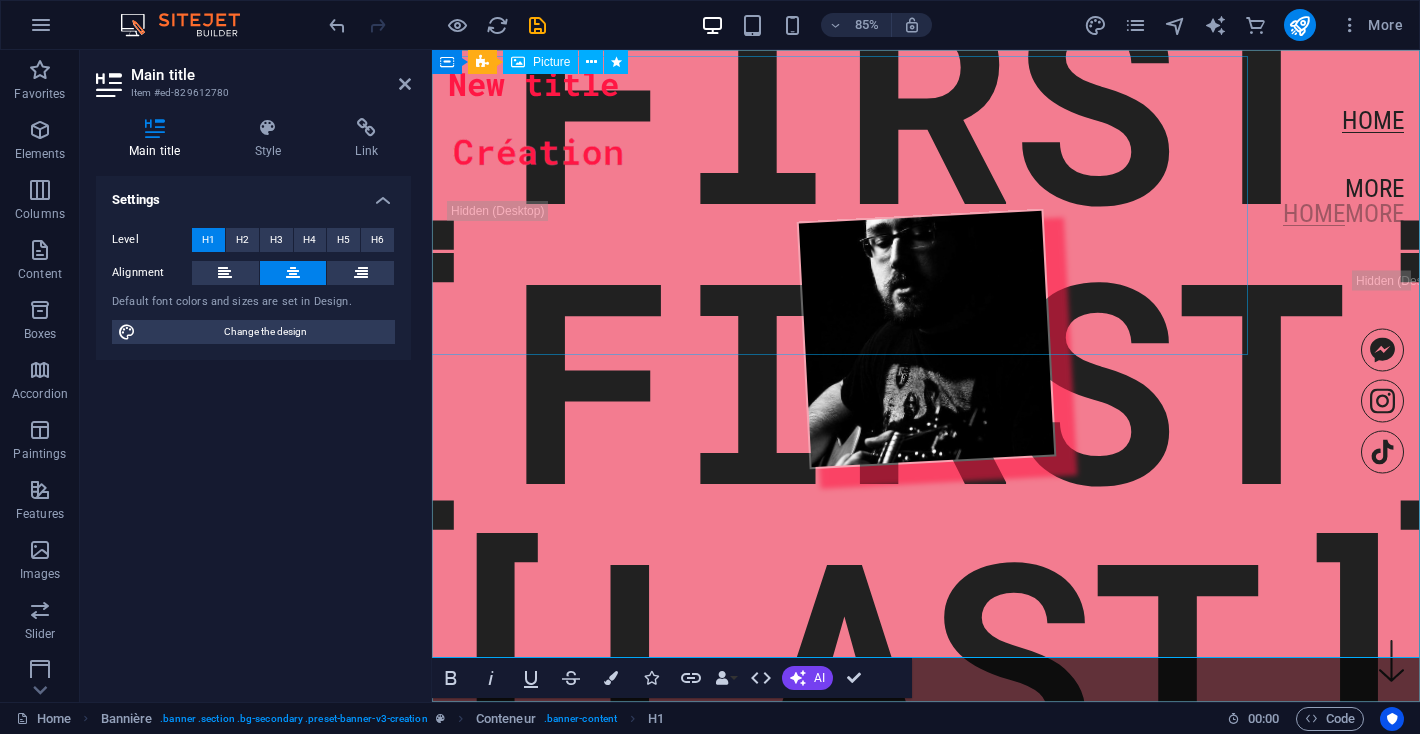 click at bounding box center [926, 338] 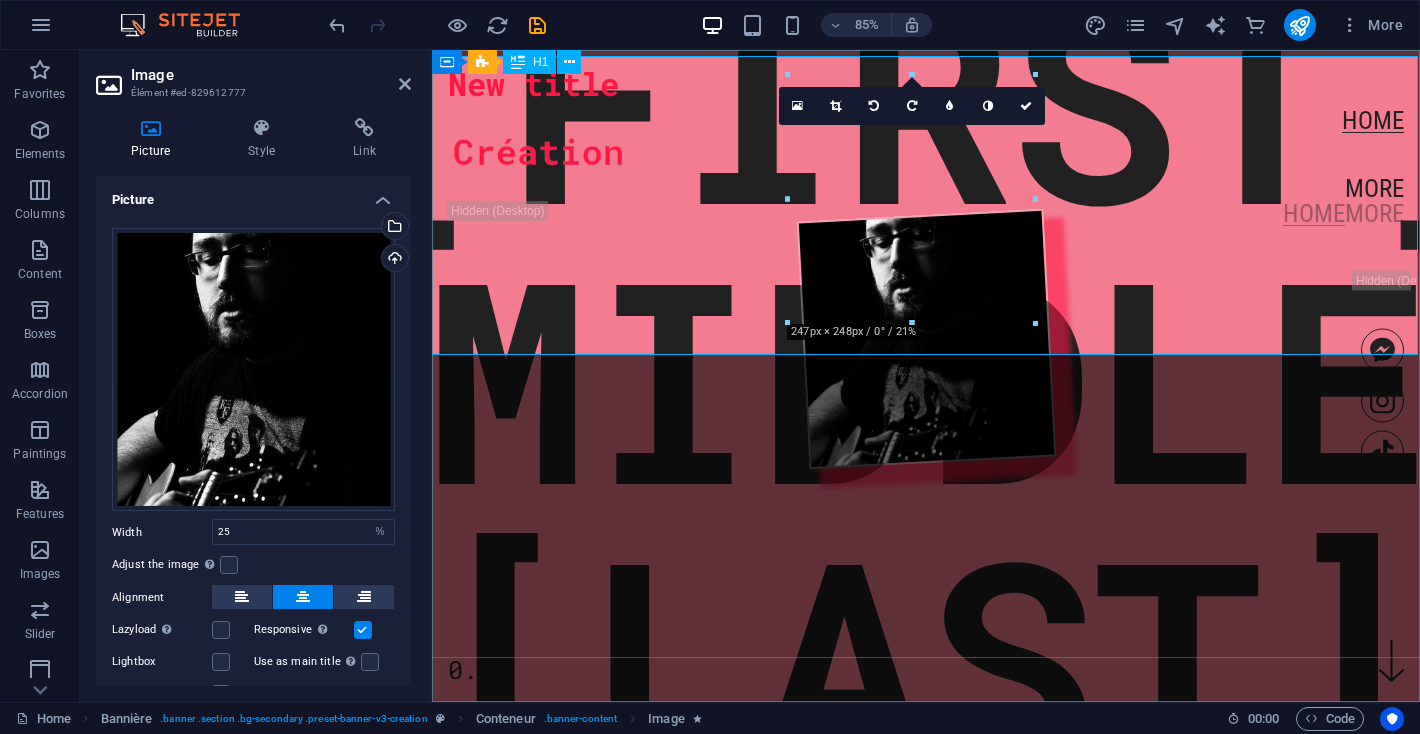 scroll, scrollTop: 189, scrollLeft: 8, axis: both 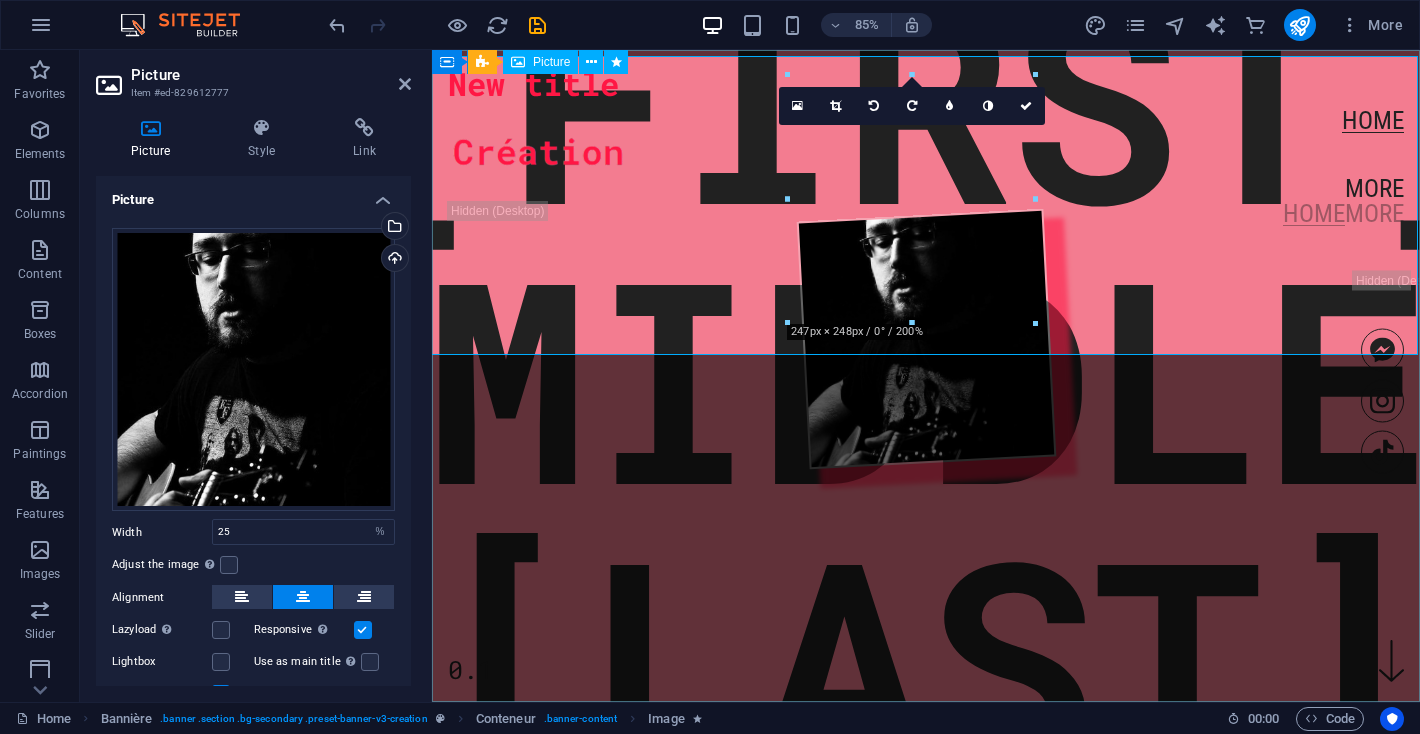 click at bounding box center [926, 338] 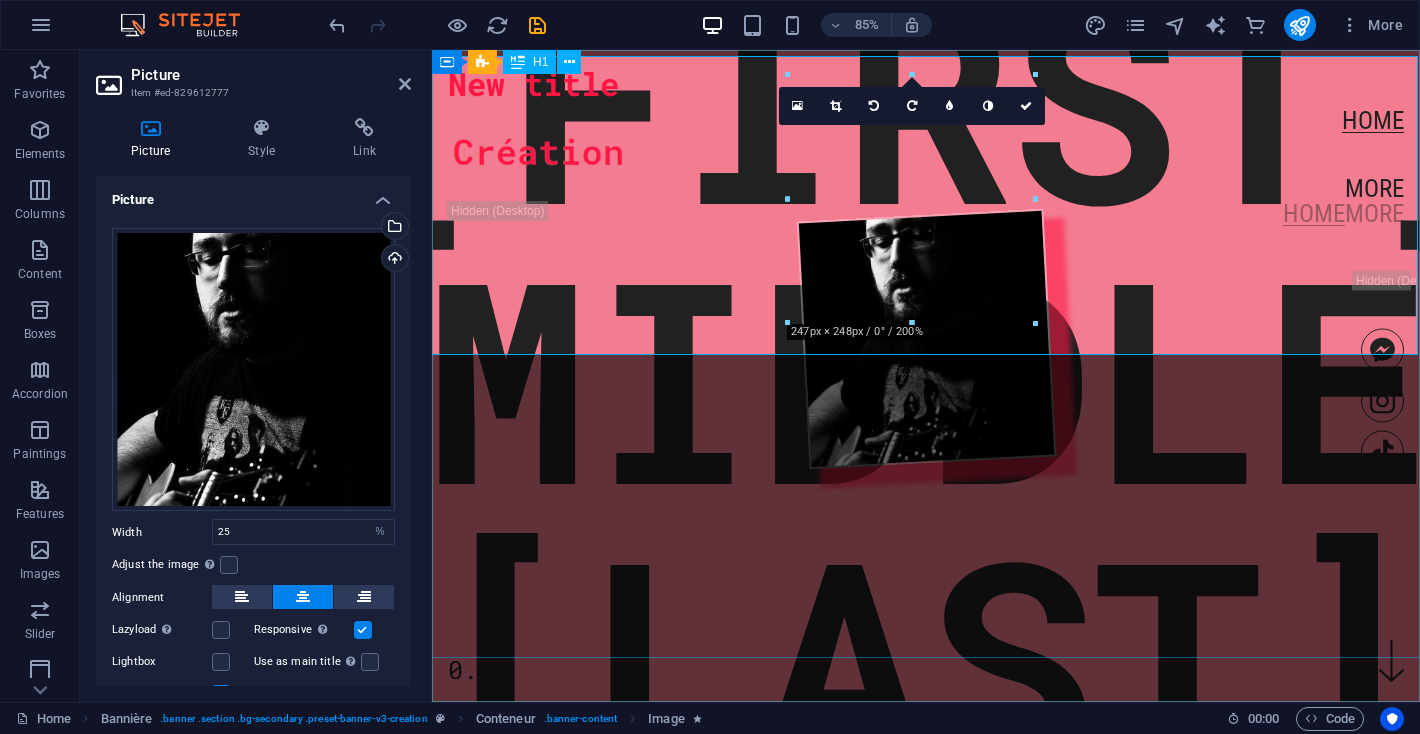 click on "JONATHAN  JAMES  LOISELLE" at bounding box center [926, 376] 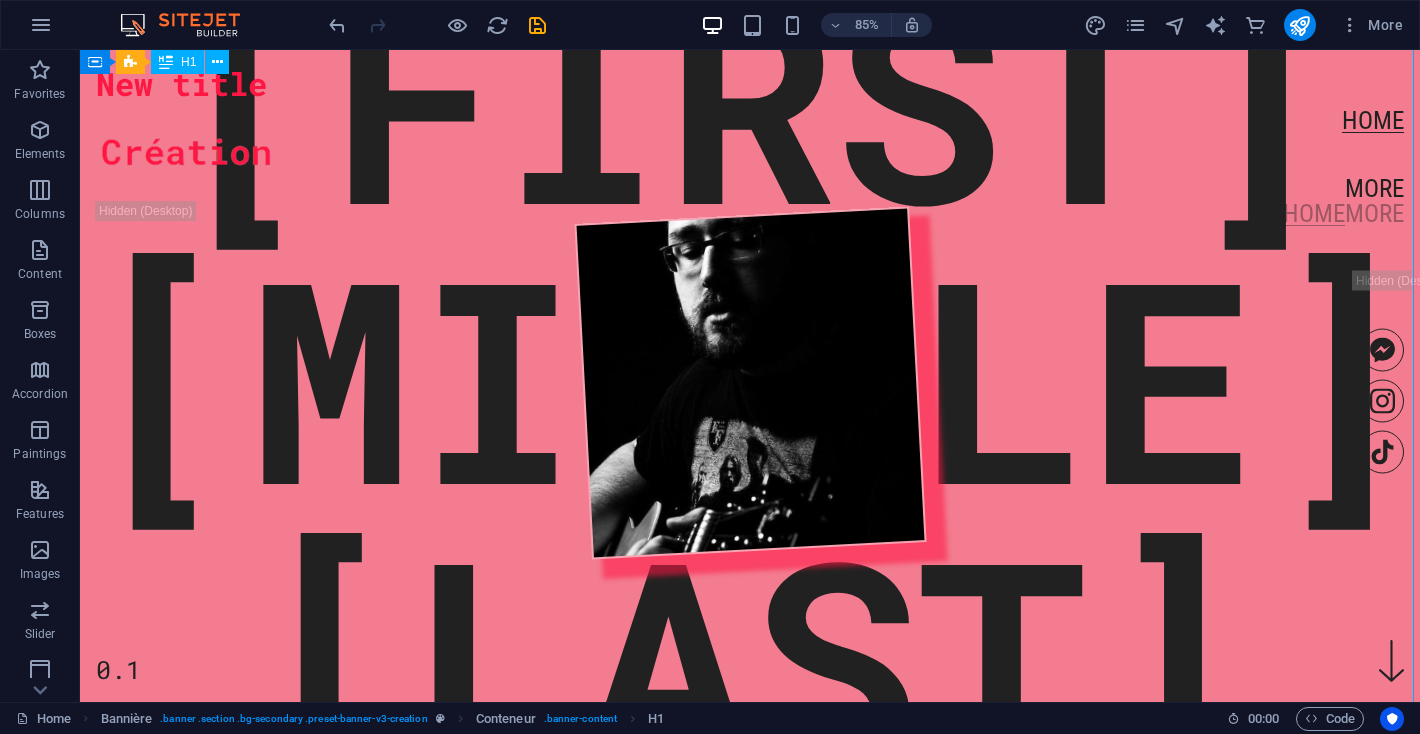 scroll, scrollTop: 142, scrollLeft: 8, axis: both 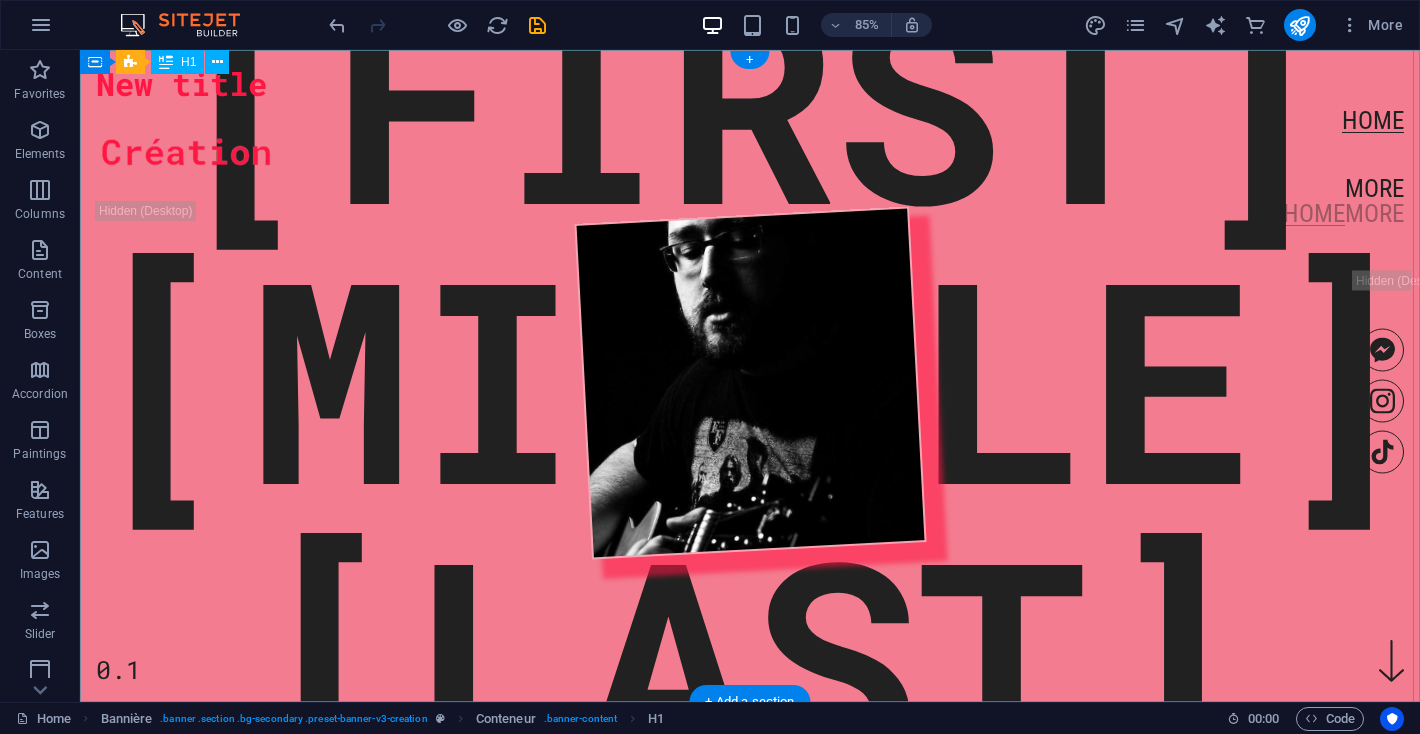 click on "JONATHAN  JAMES  LOISELLE" at bounding box center (750, 376) 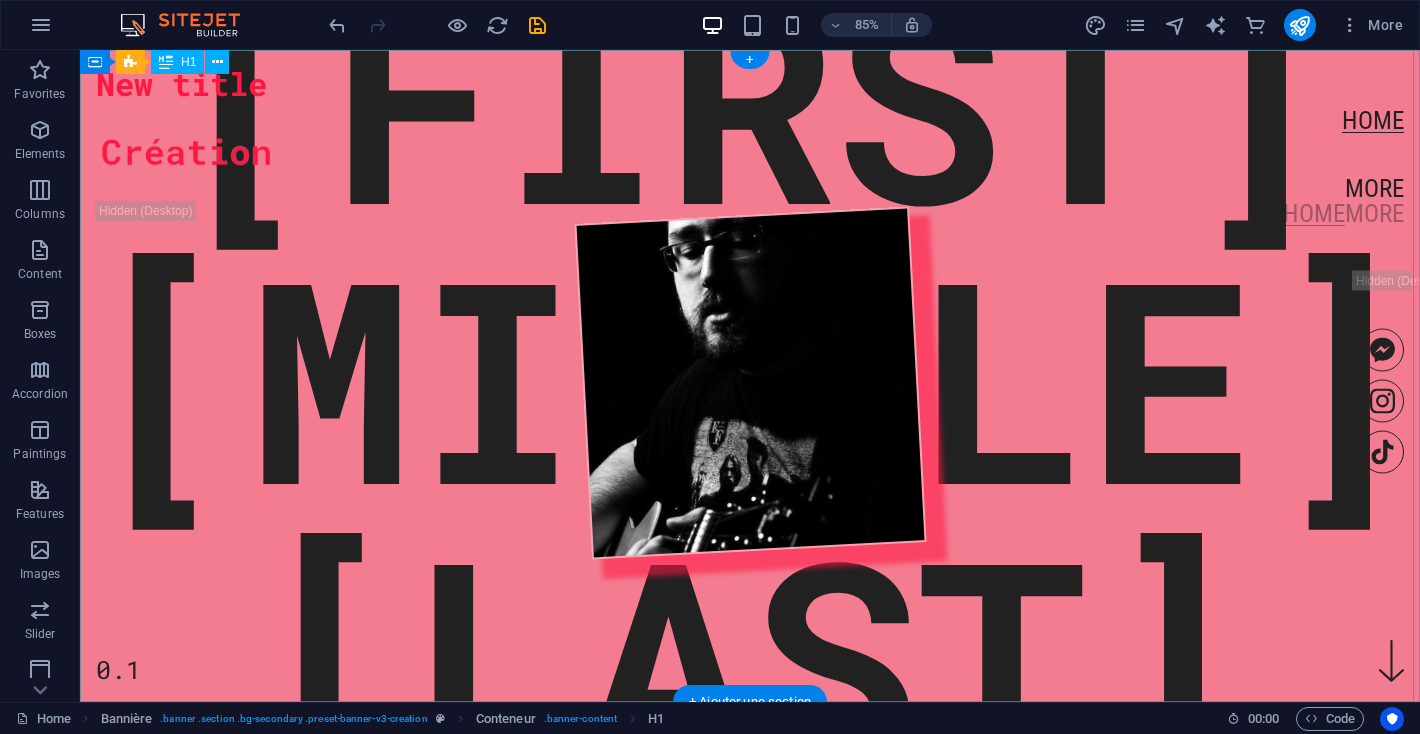 click on "JONATHAN  JAMES  LOISELLE" at bounding box center (750, 376) 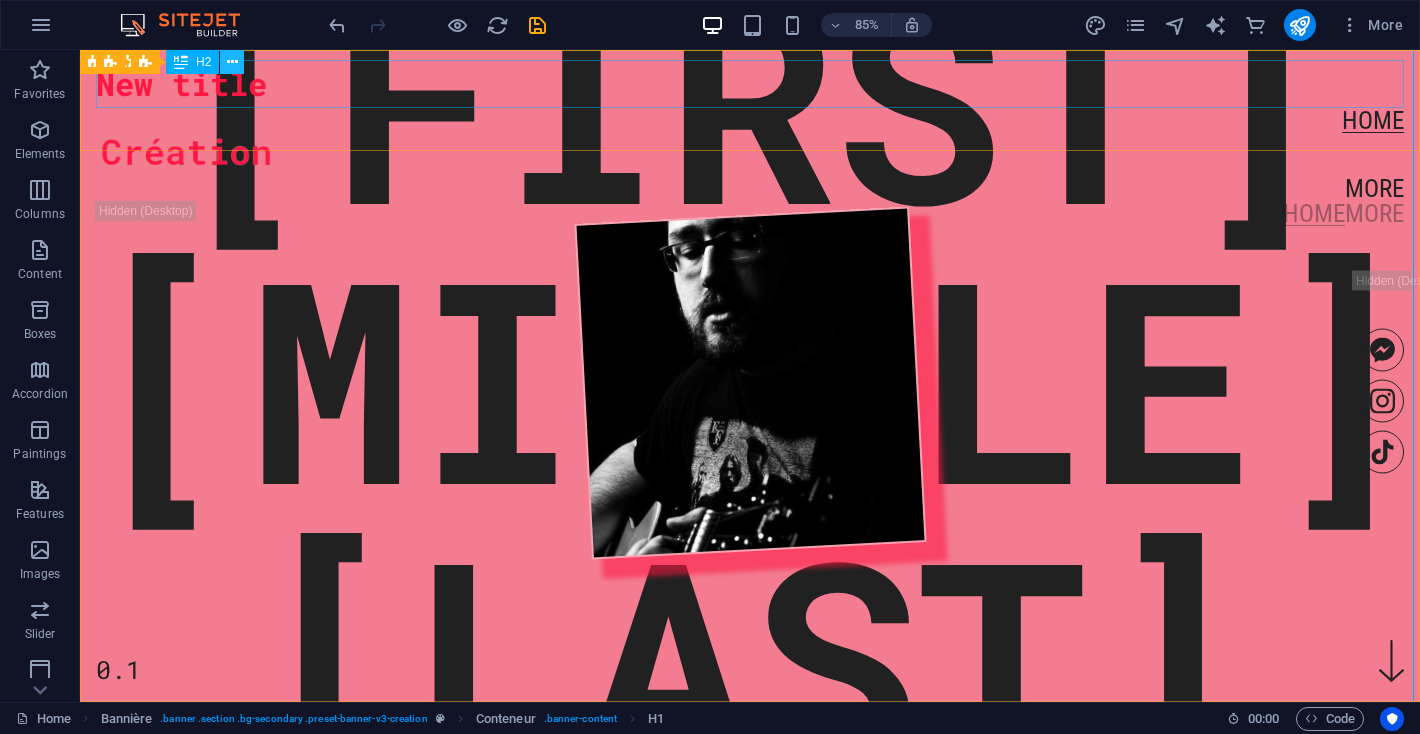 click at bounding box center (232, 62) 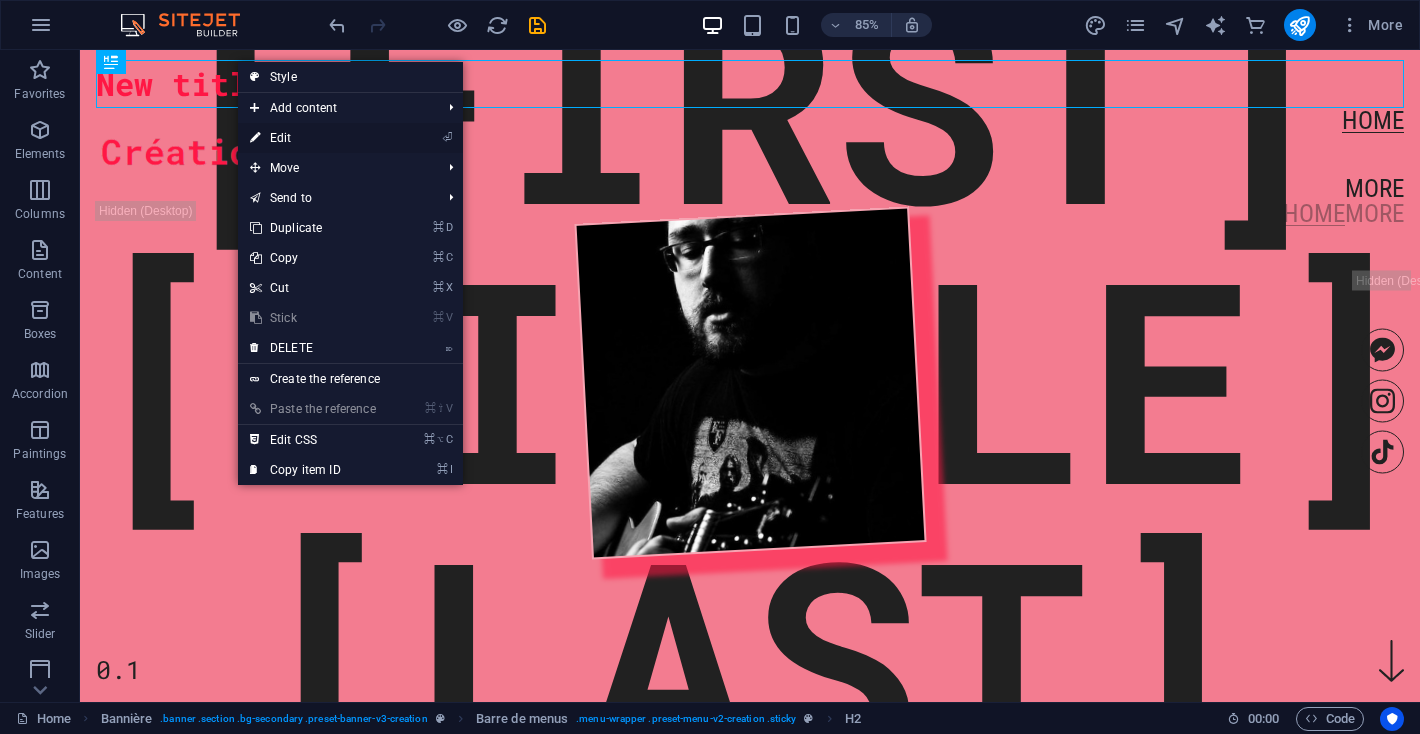 click on "Edit" at bounding box center [281, 138] 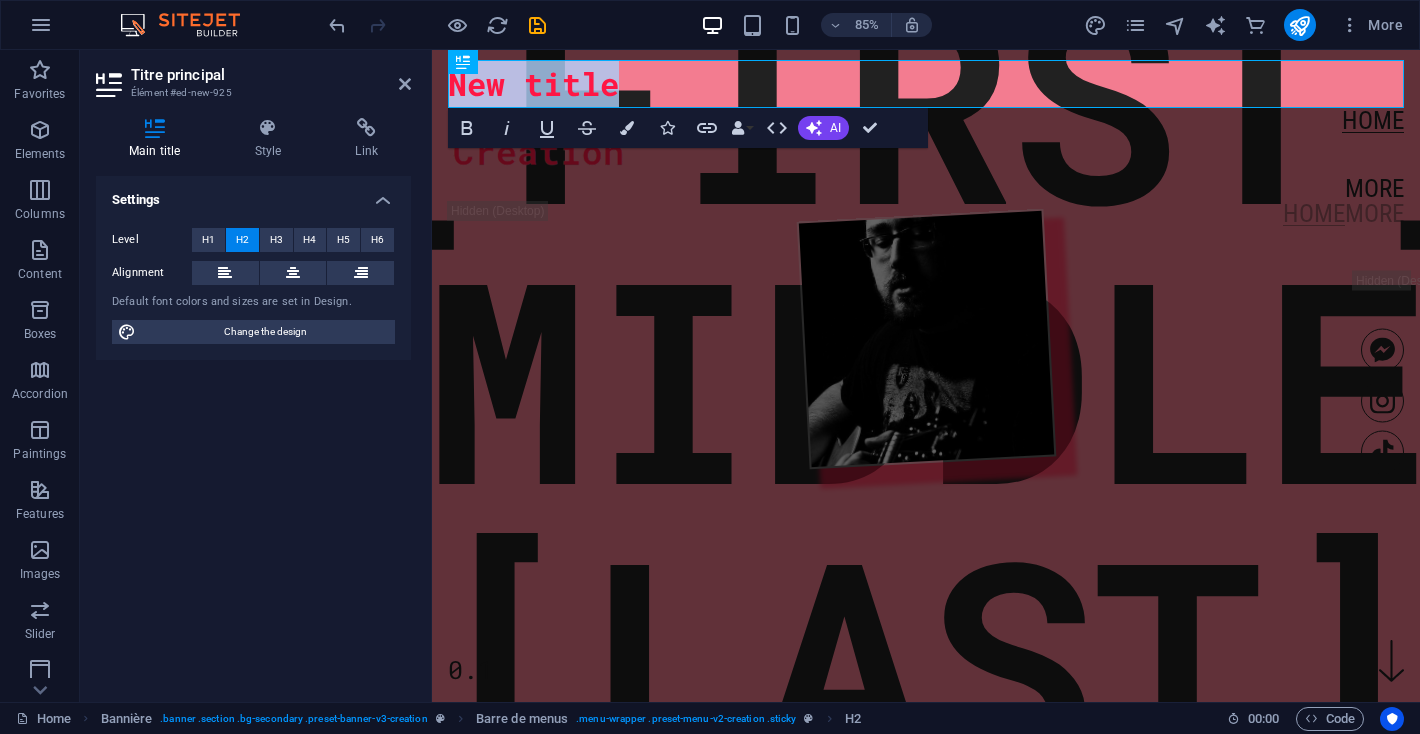 scroll, scrollTop: 189, scrollLeft: 8, axis: both 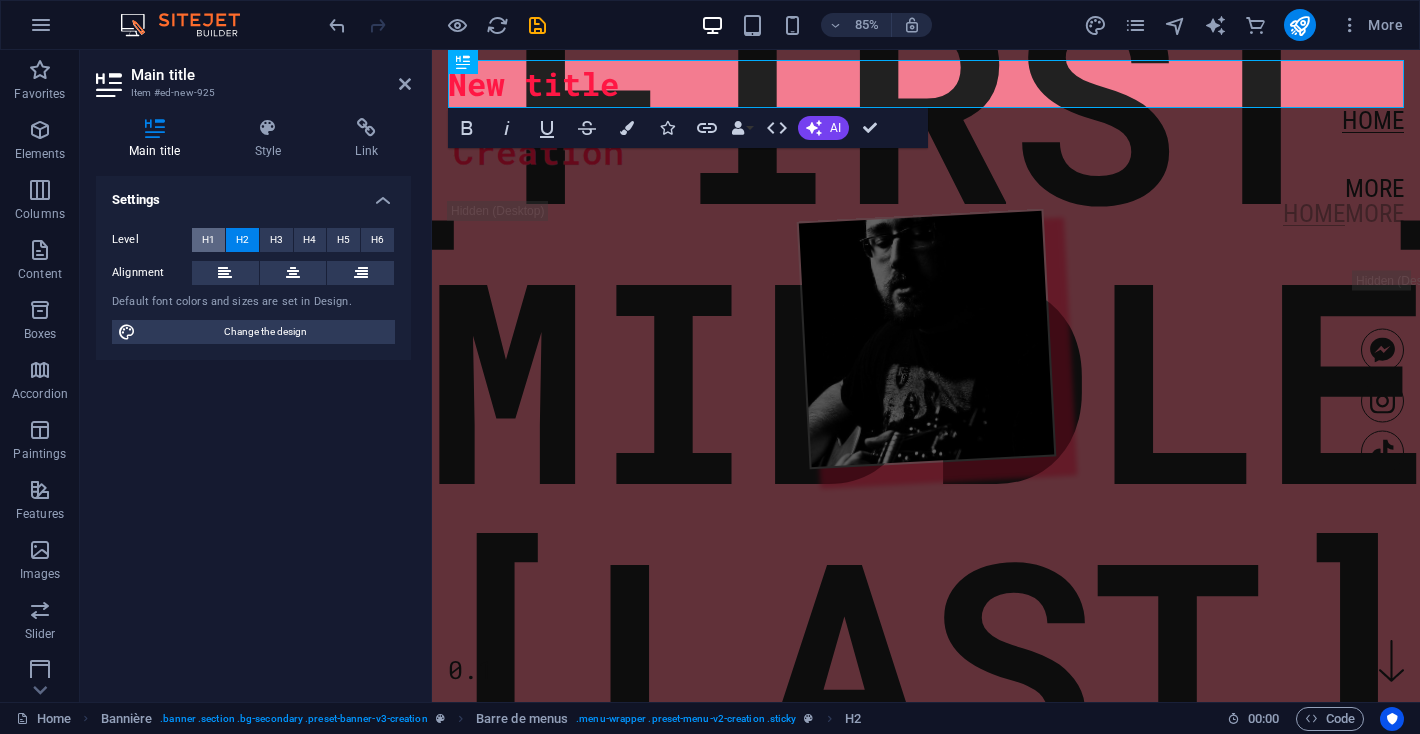 click on "H1" at bounding box center [208, 239] 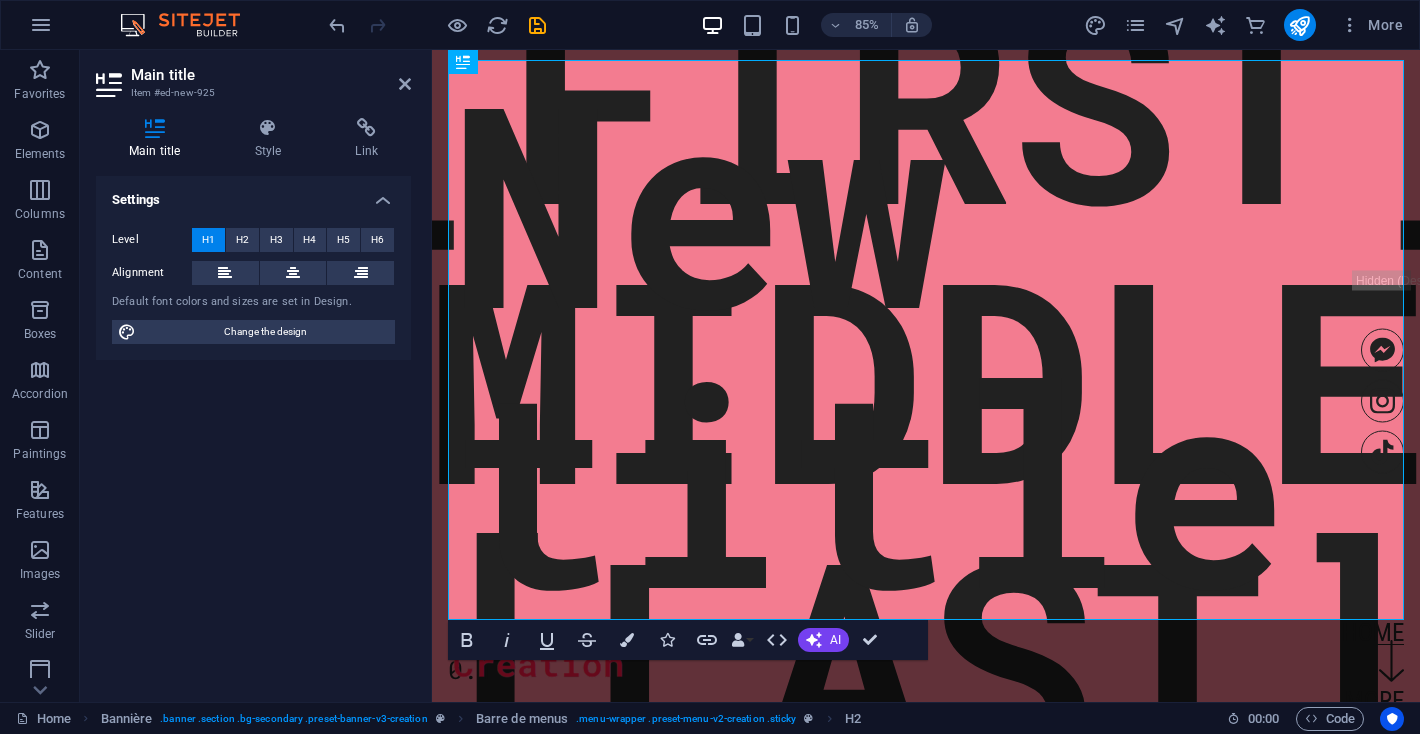 scroll, scrollTop: 245, scrollLeft: 8, axis: both 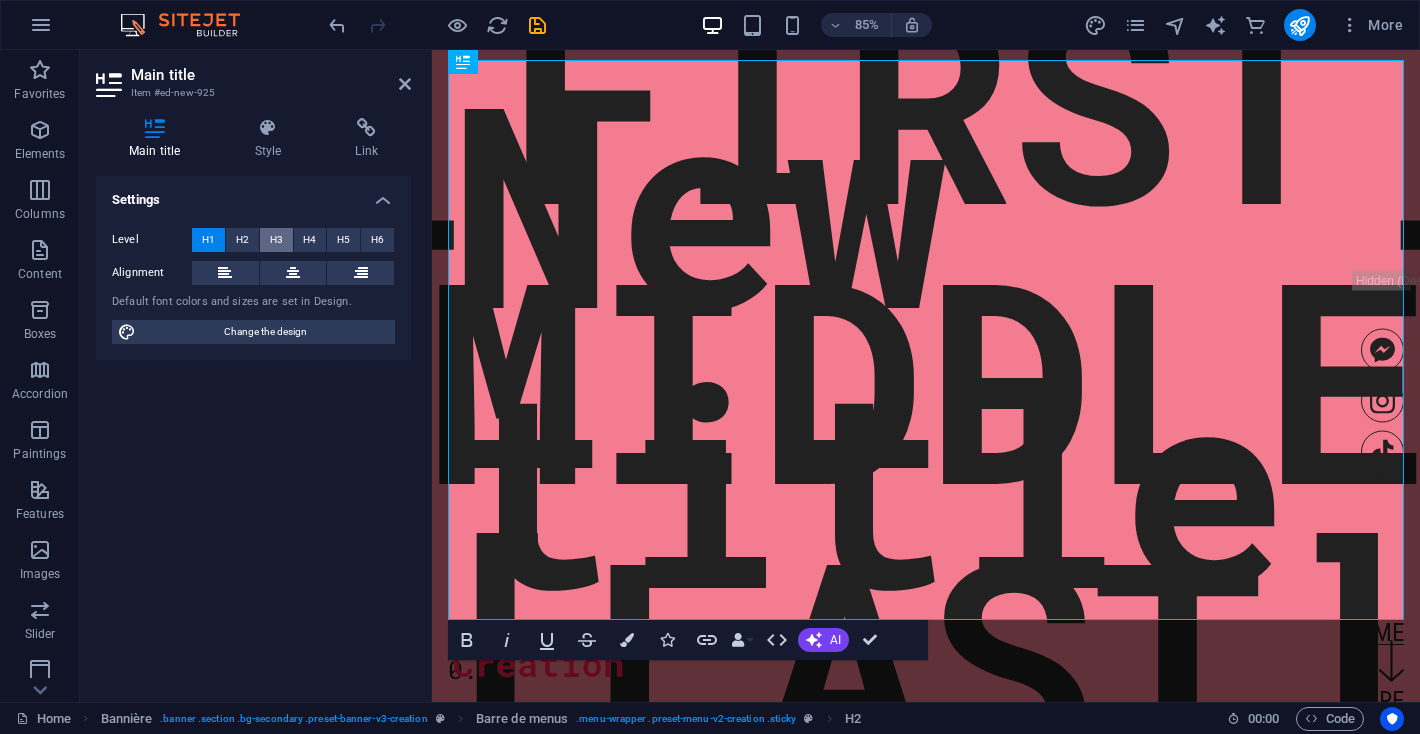 click on "H3" at bounding box center [276, 239] 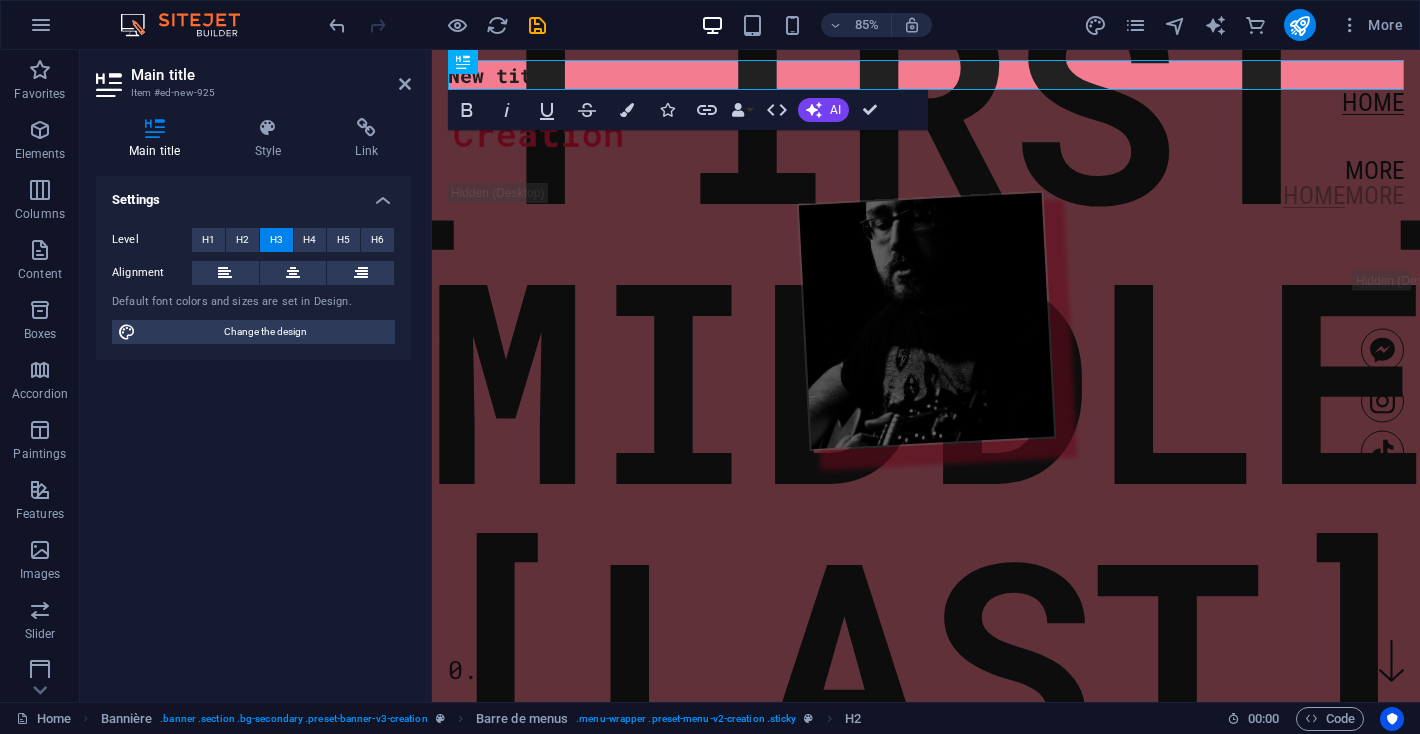 scroll, scrollTop: 180, scrollLeft: 8, axis: both 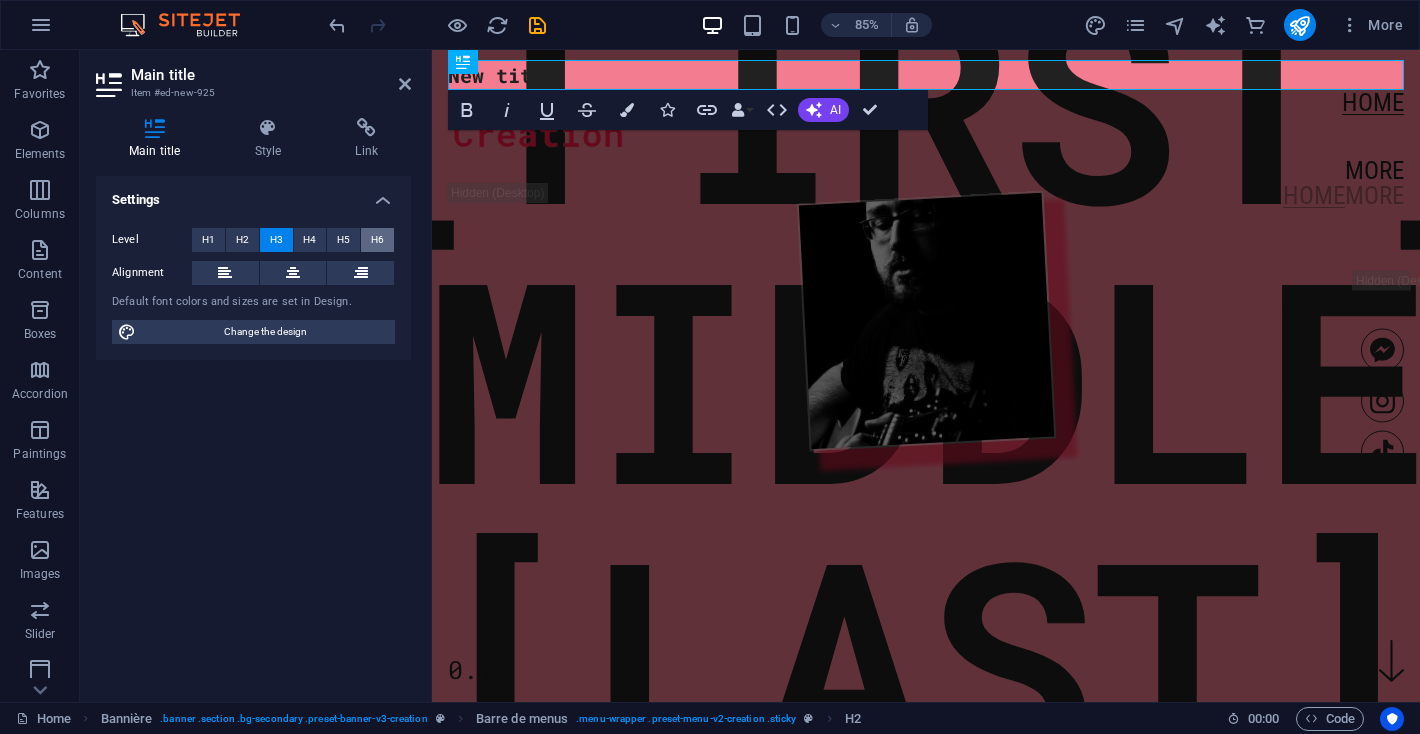 click on "H6" at bounding box center (377, 239) 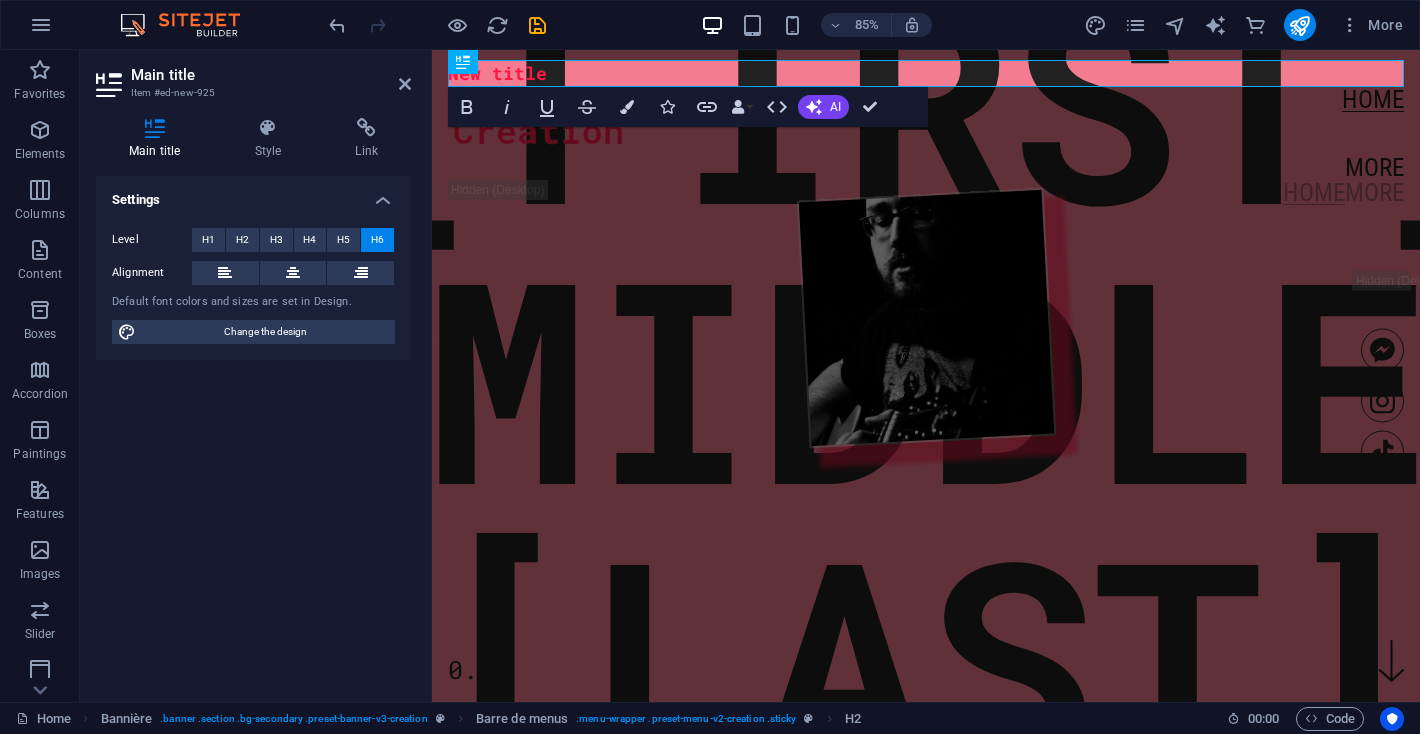 scroll, scrollTop: 178, scrollLeft: 8, axis: both 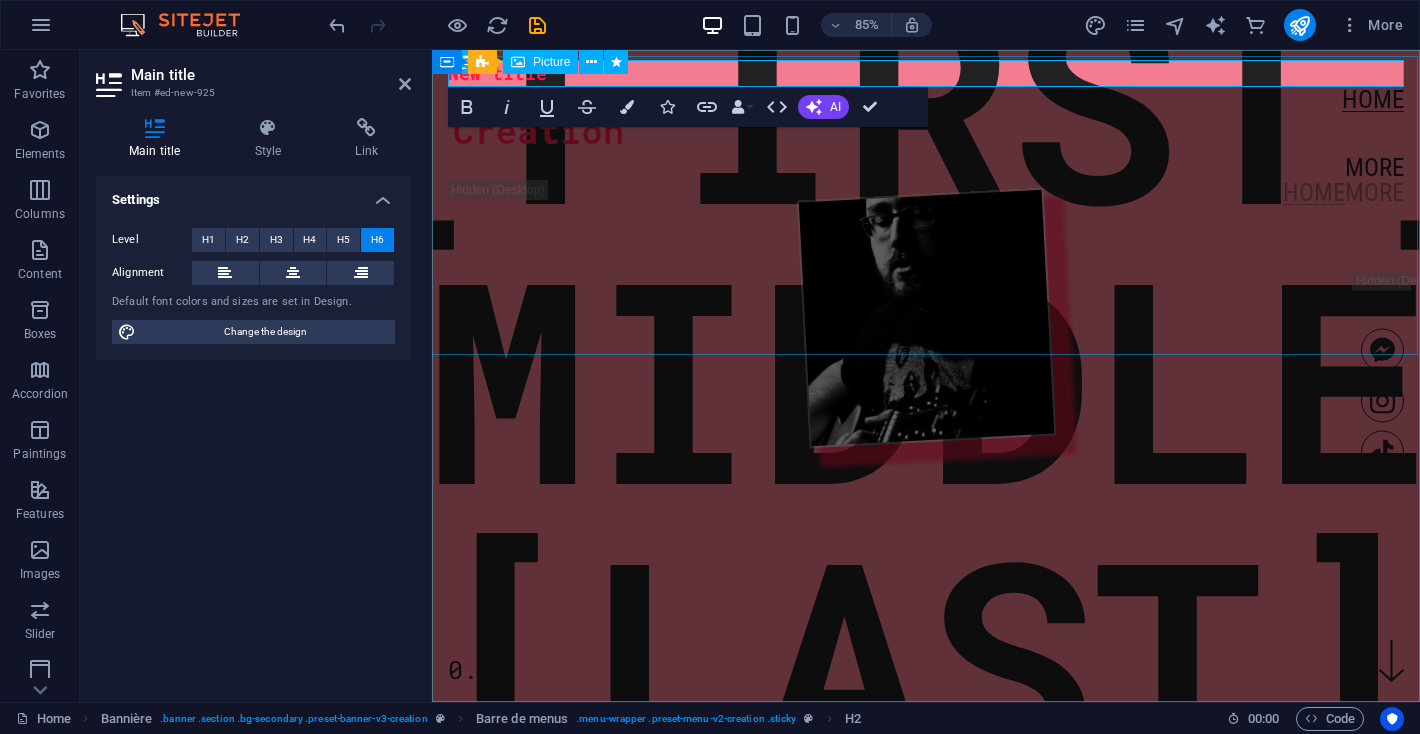 click at bounding box center (926, 317) 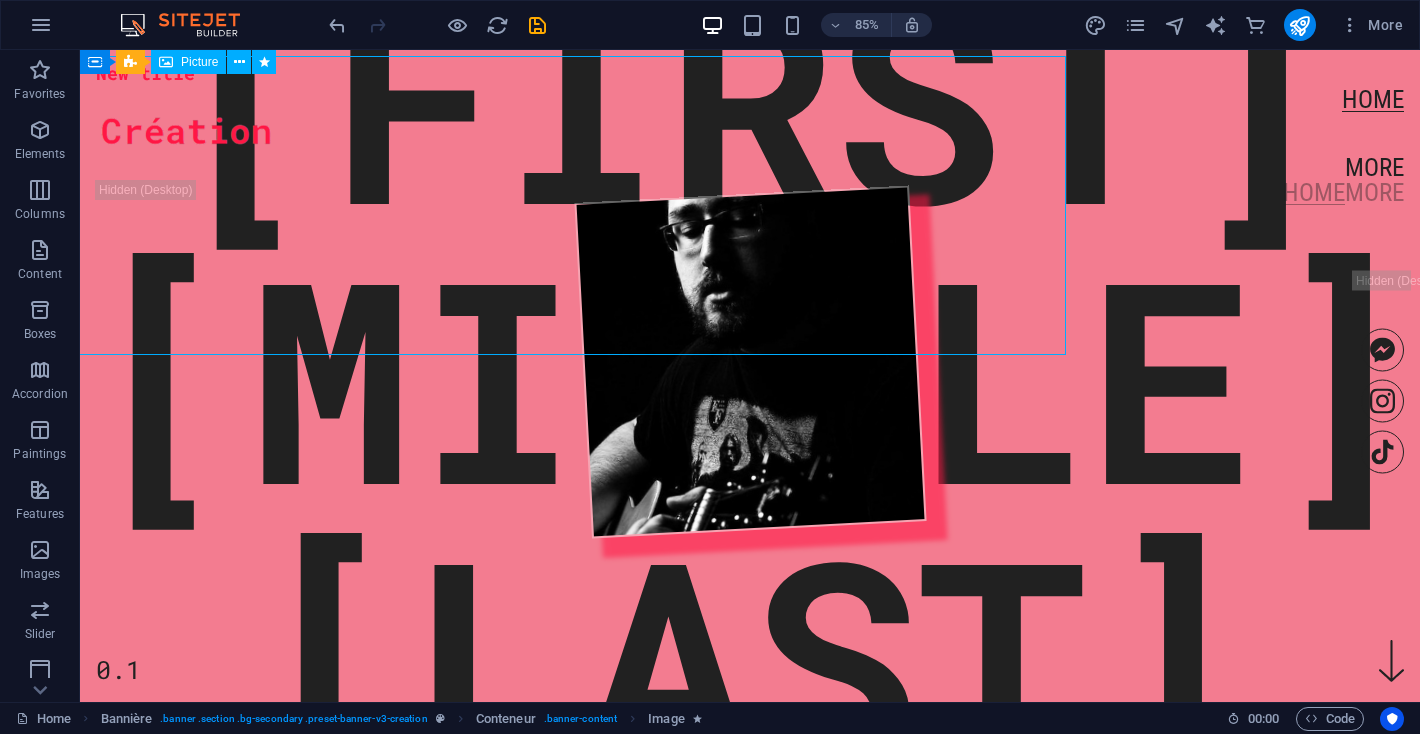 scroll, scrollTop: 132, scrollLeft: 8, axis: both 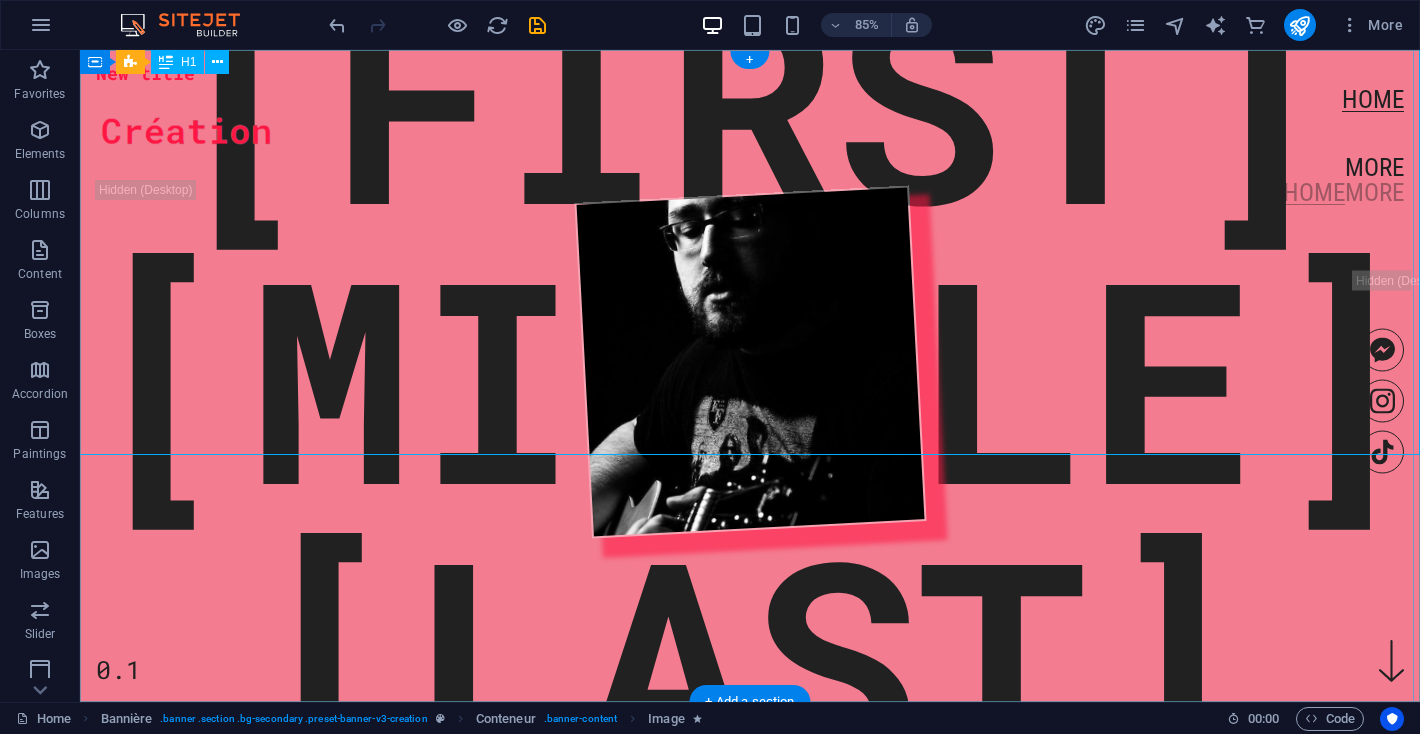 click on "JONATHAN  JAMES  LOISELLE" at bounding box center [750, 376] 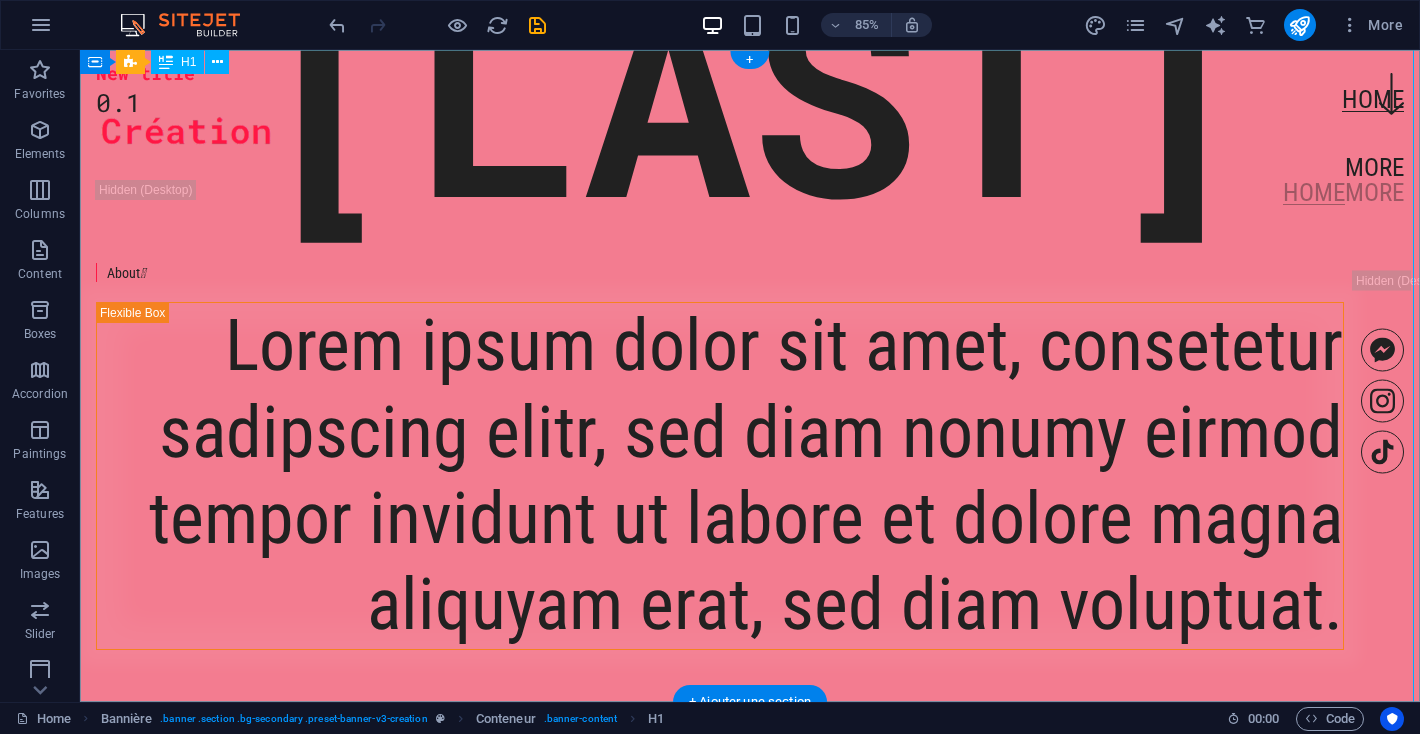 scroll, scrollTop: 0, scrollLeft: 0, axis: both 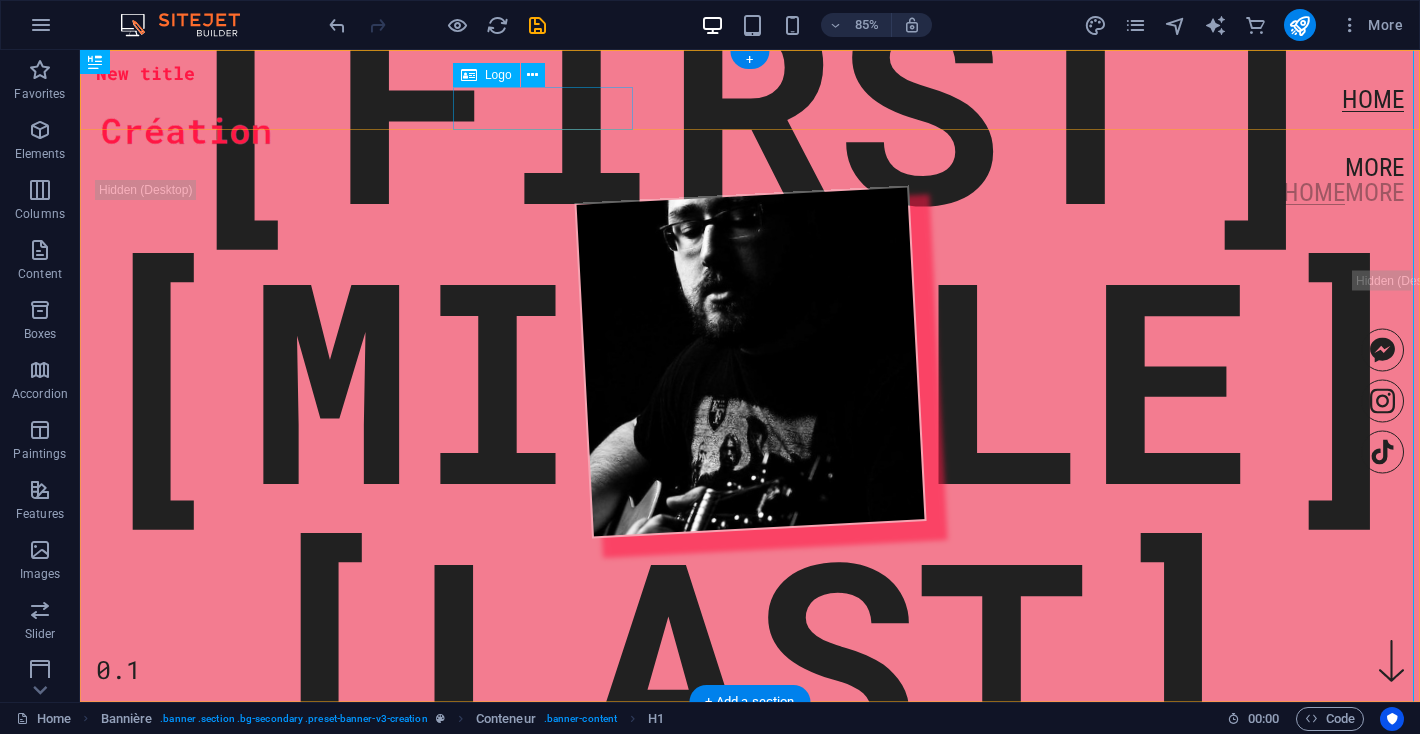 click at bounding box center [750, 133] 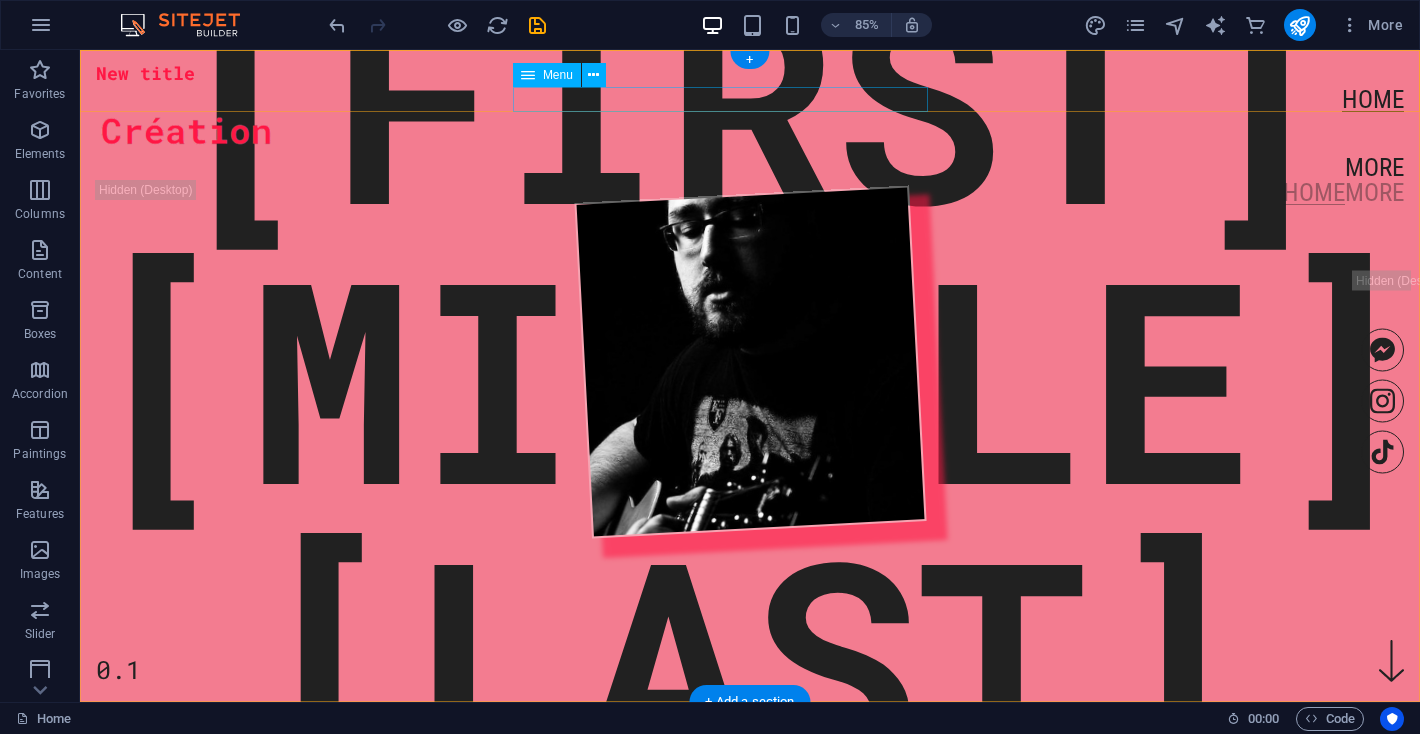 scroll, scrollTop: 123, scrollLeft: 8, axis: both 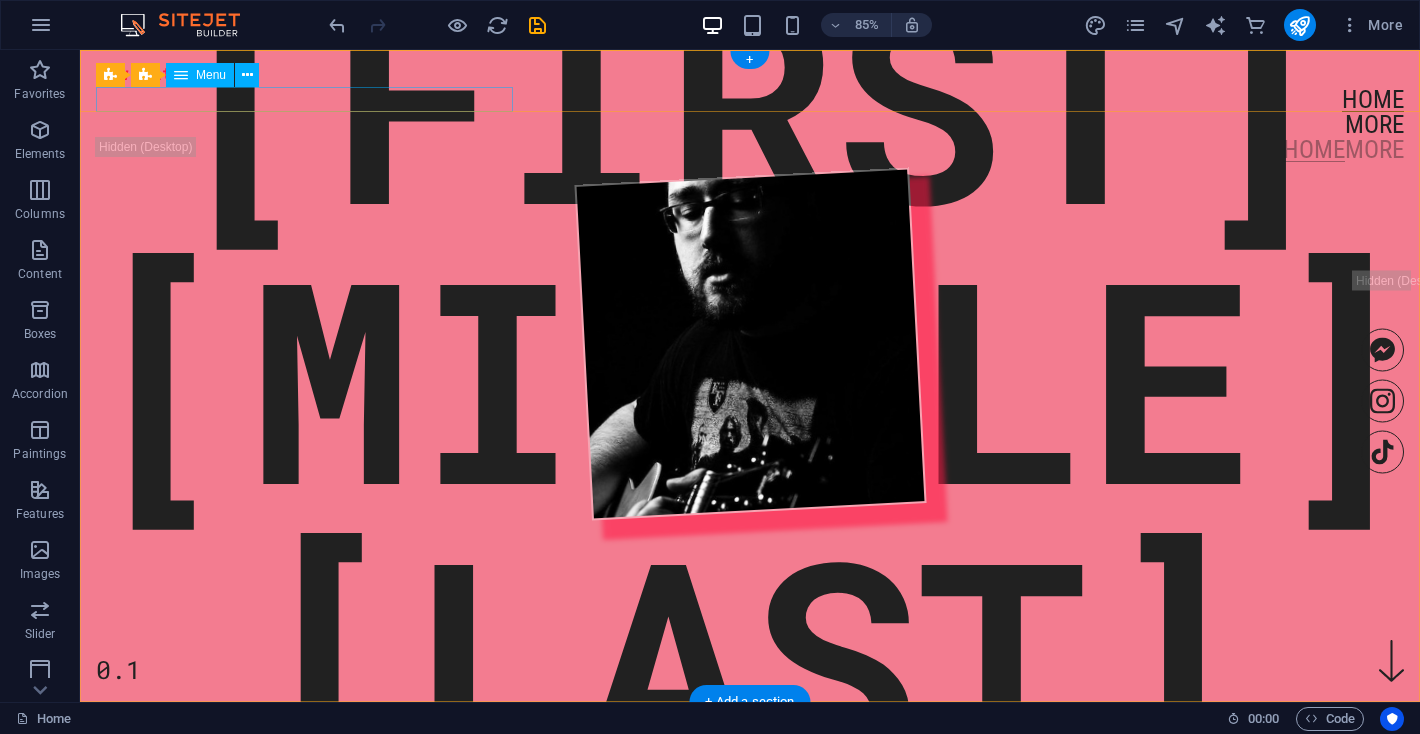 click on "Home" at bounding box center [750, 99] 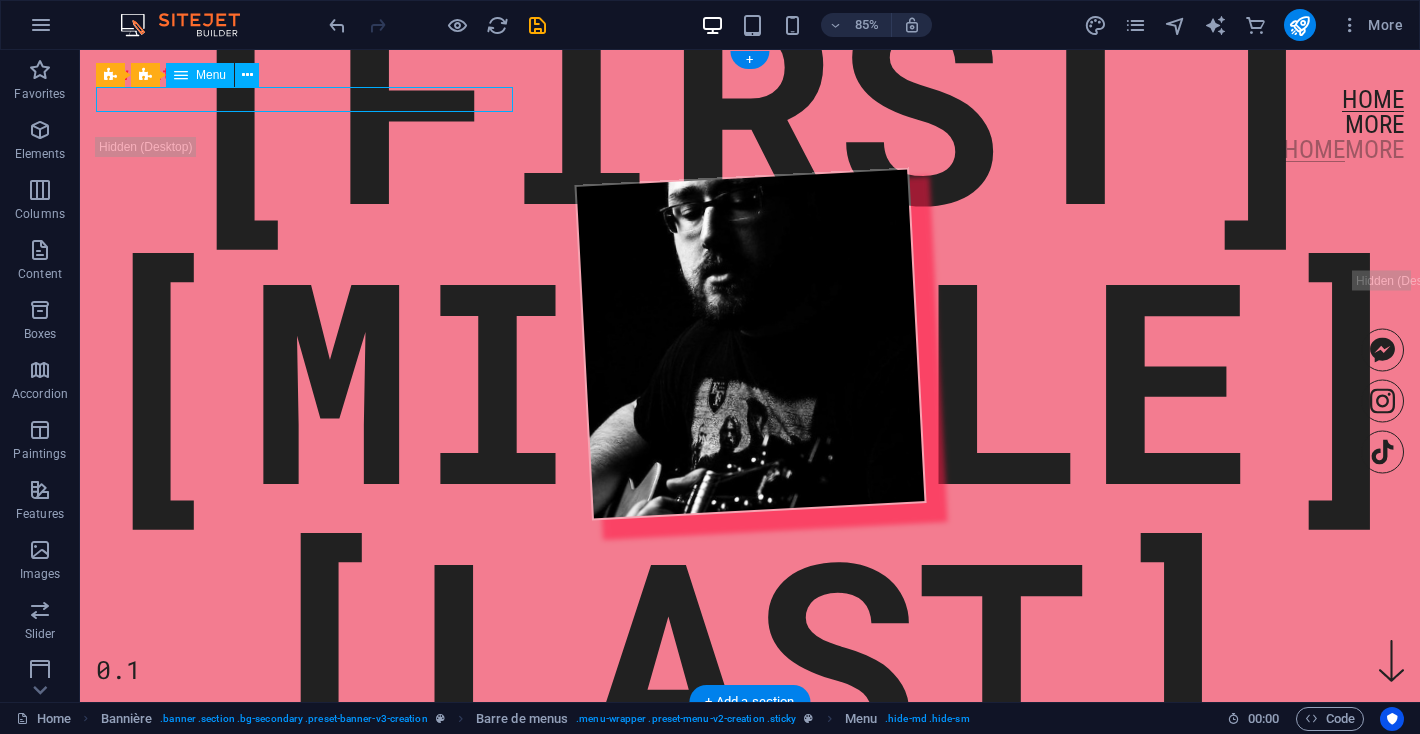 click on "Home" at bounding box center (750, 99) 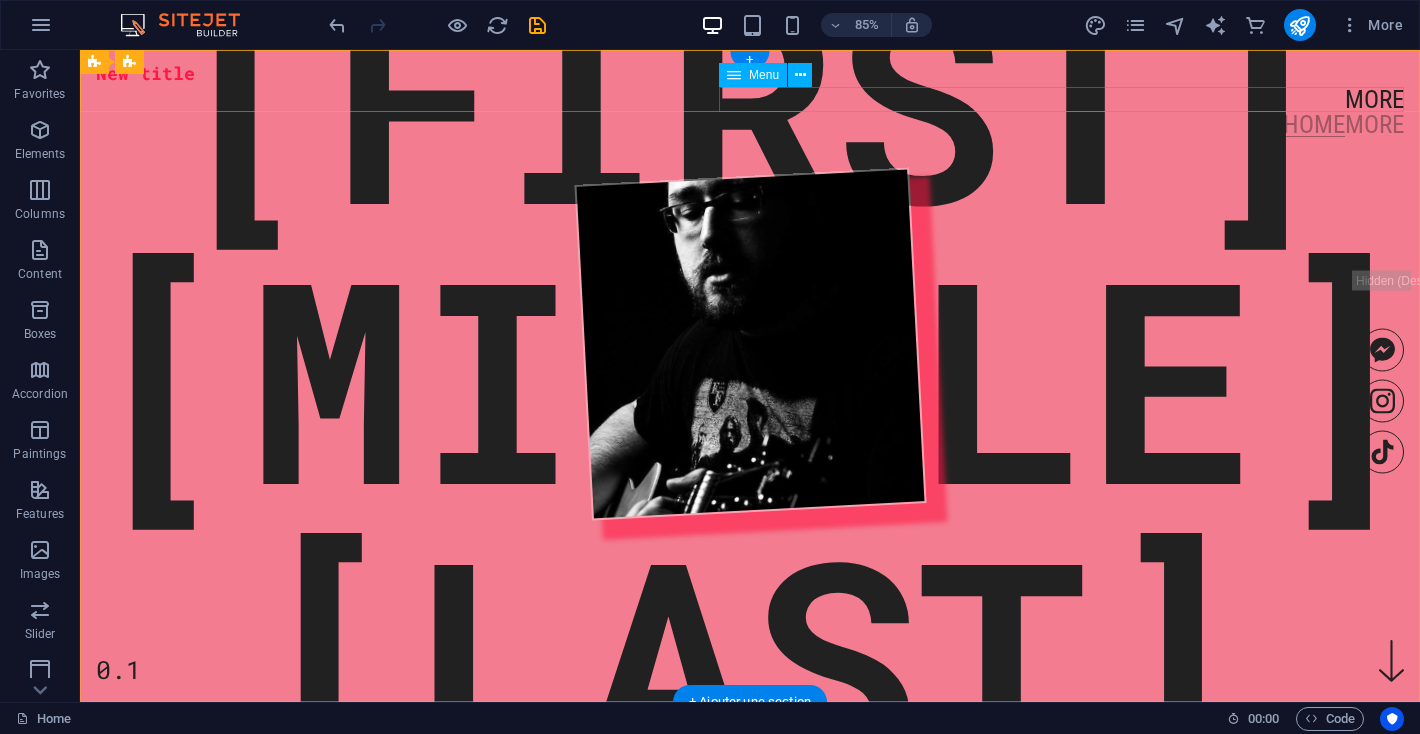 click on "Home More" at bounding box center [750, 124] 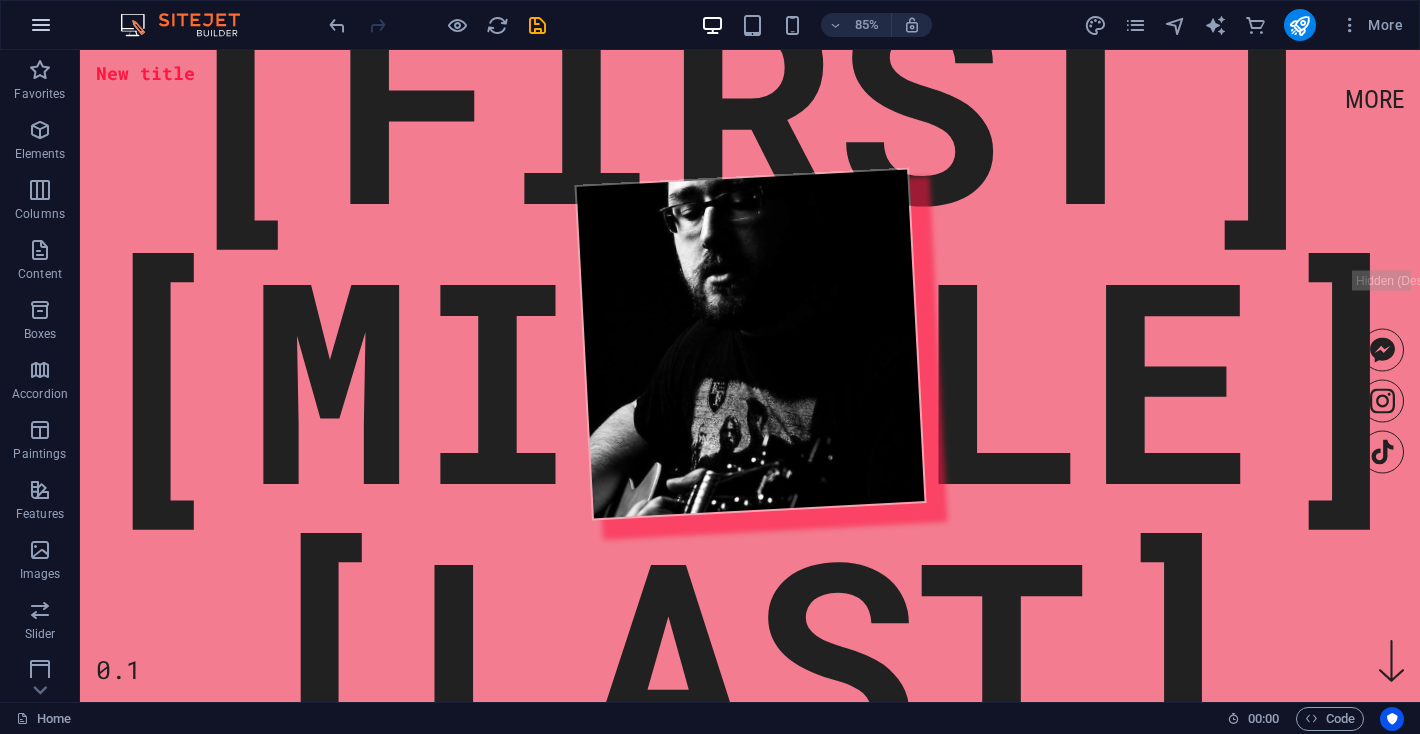 click at bounding box center (41, 25) 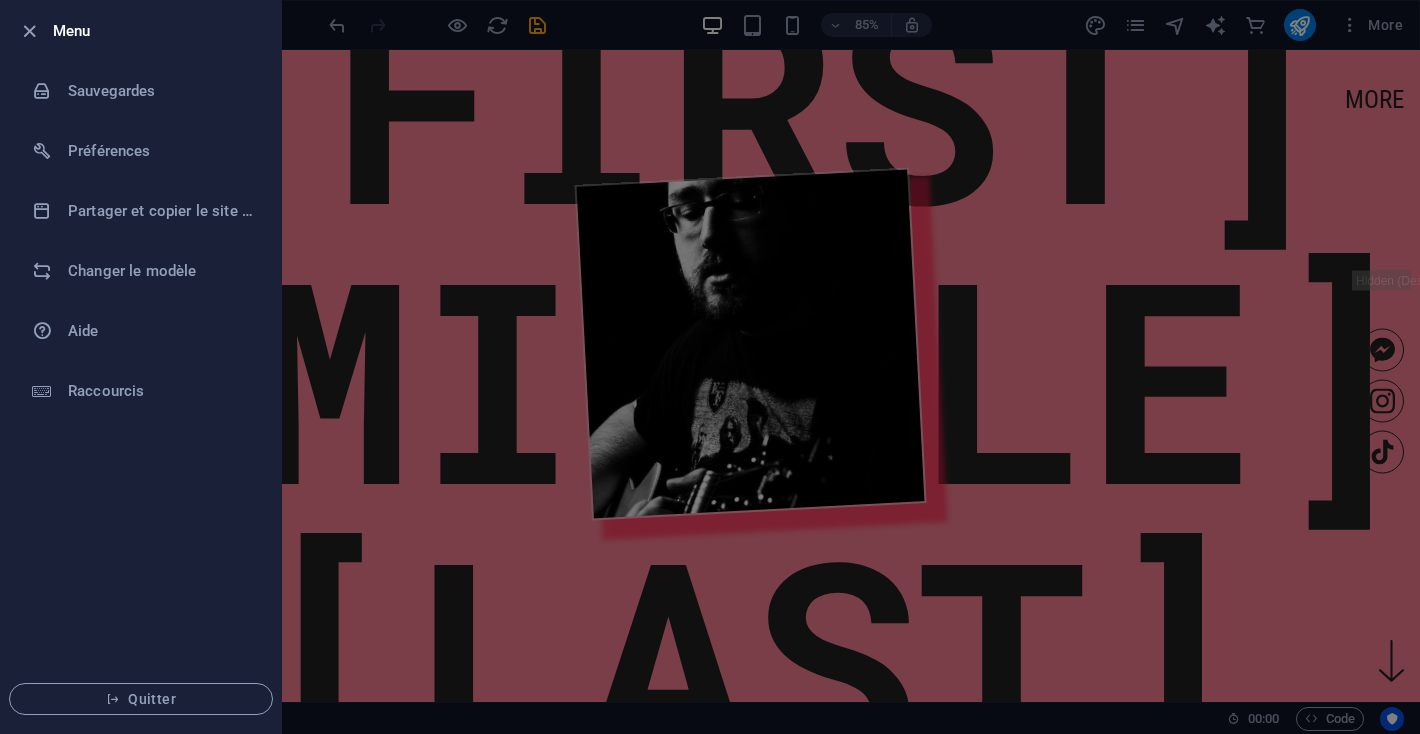 click on "Menu Sauvegardes Préférences Partager et copier le site web Changer le modèle Aide Raccourcis Quitter" at bounding box center (141, 367) 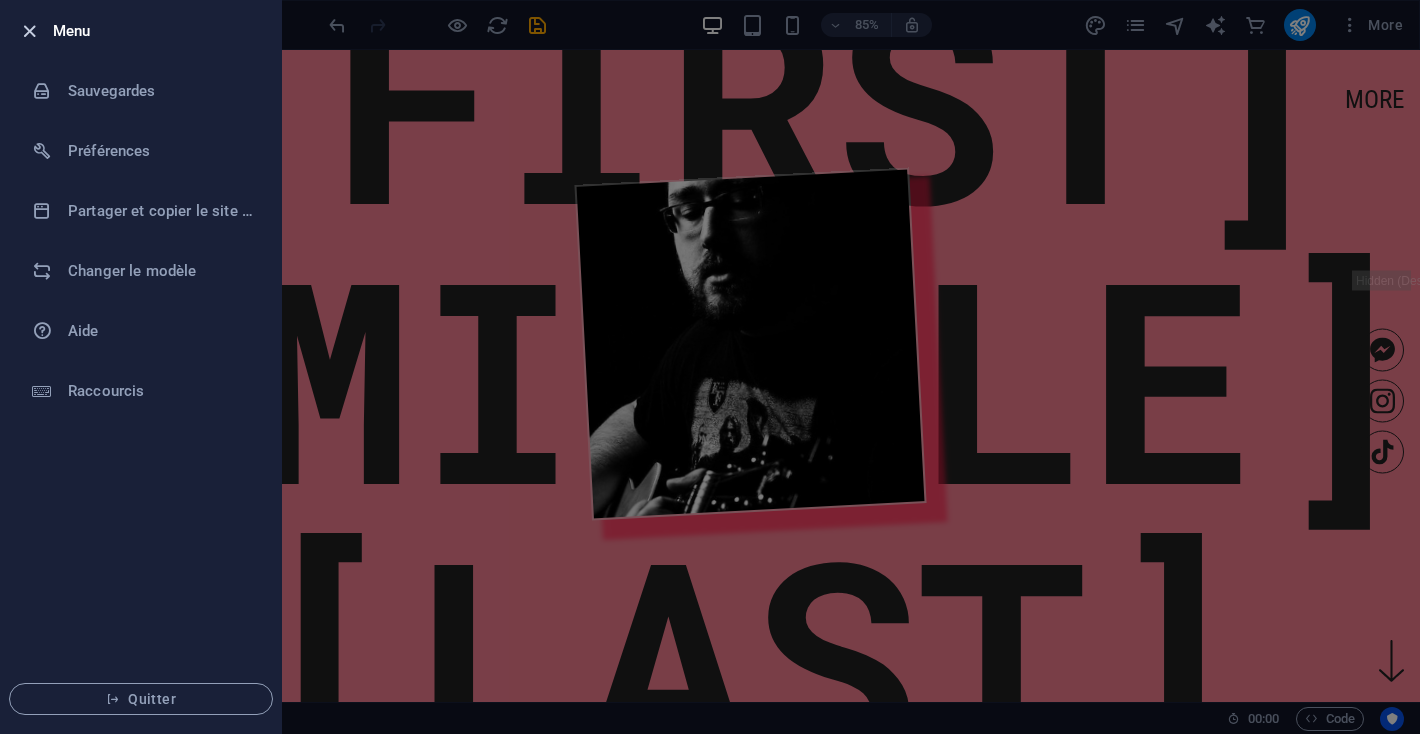 click at bounding box center (29, 31) 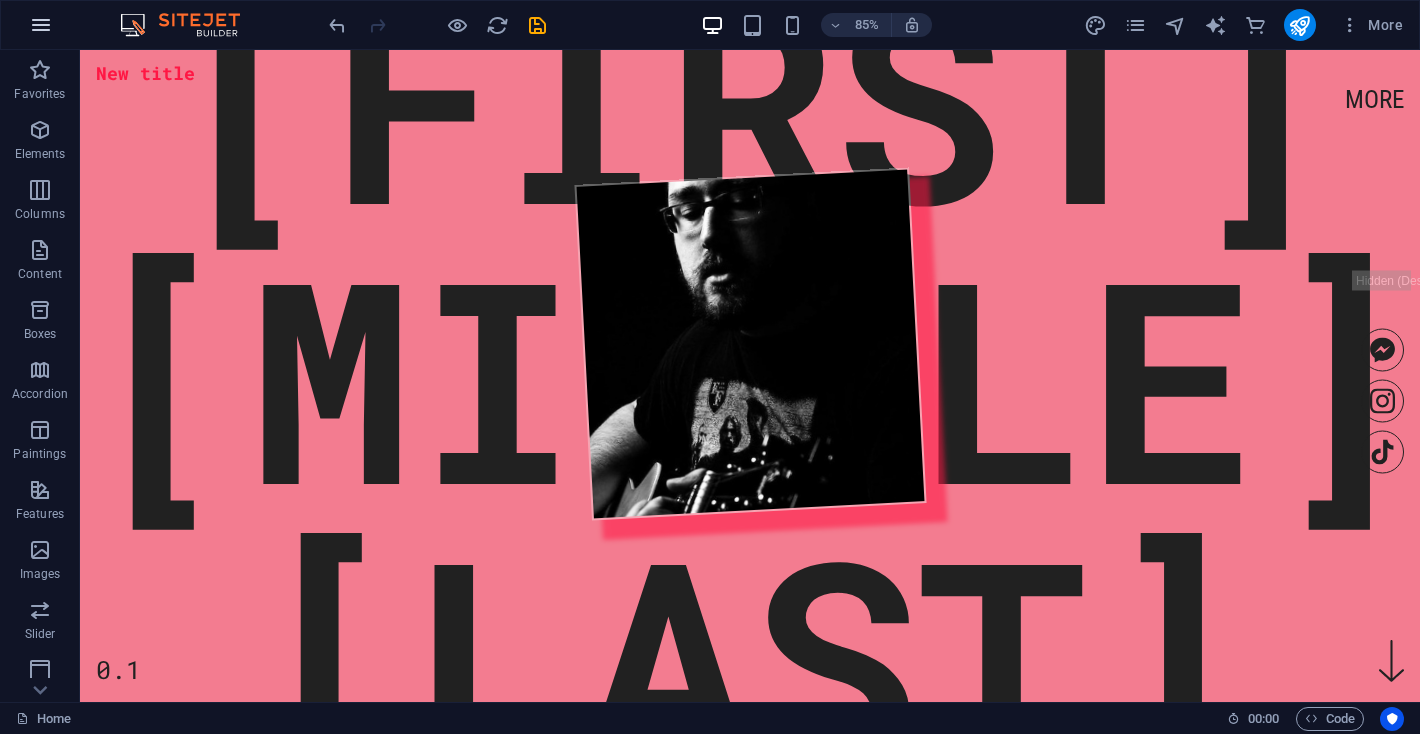 click at bounding box center [41, 25] 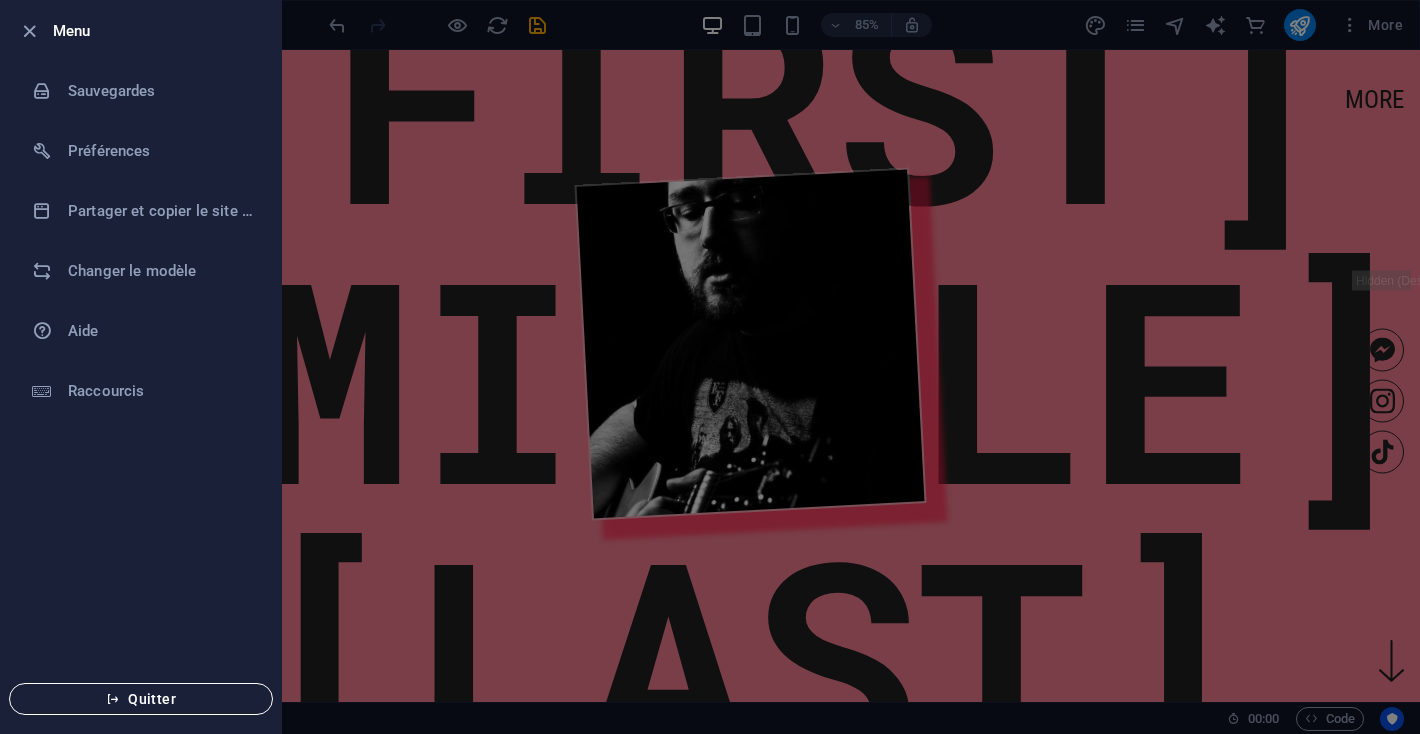 click on "Quitter" at bounding box center [141, 699] 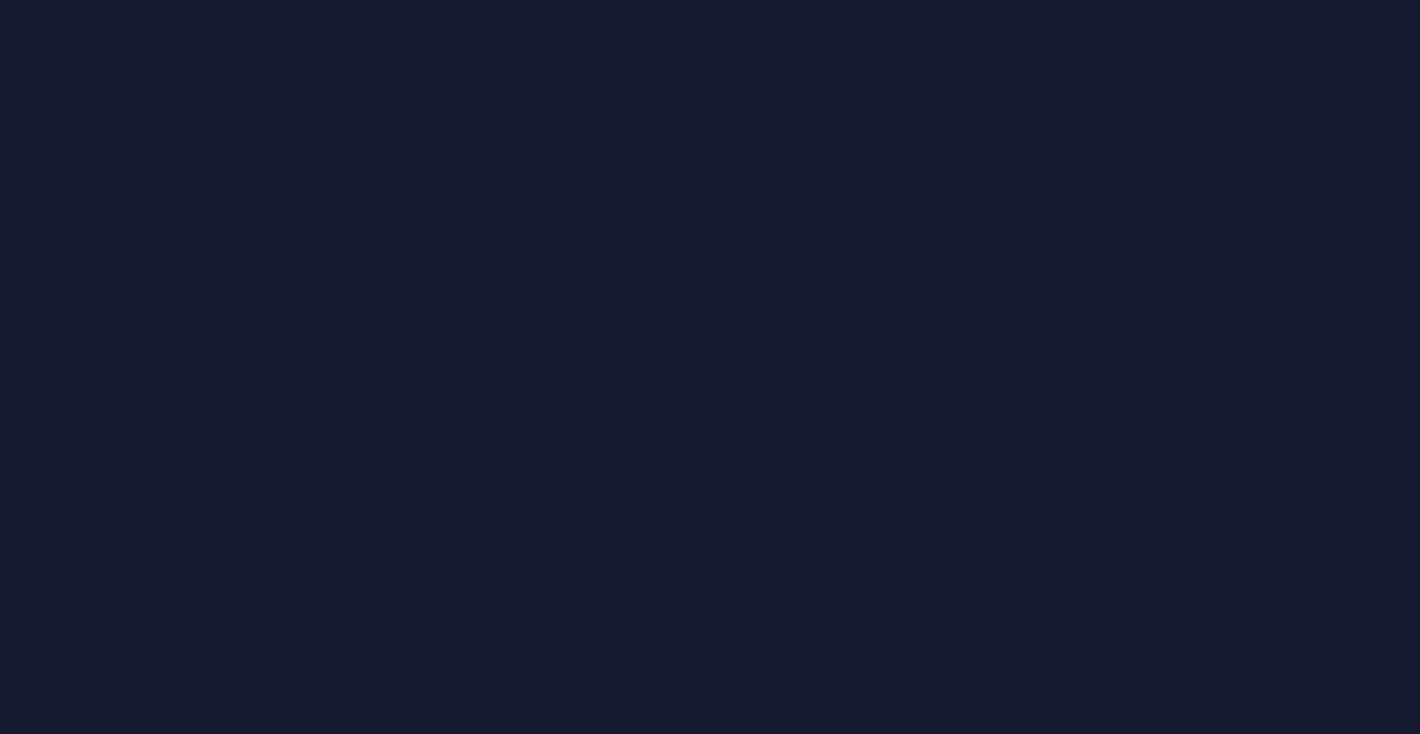 scroll, scrollTop: 0, scrollLeft: 0, axis: both 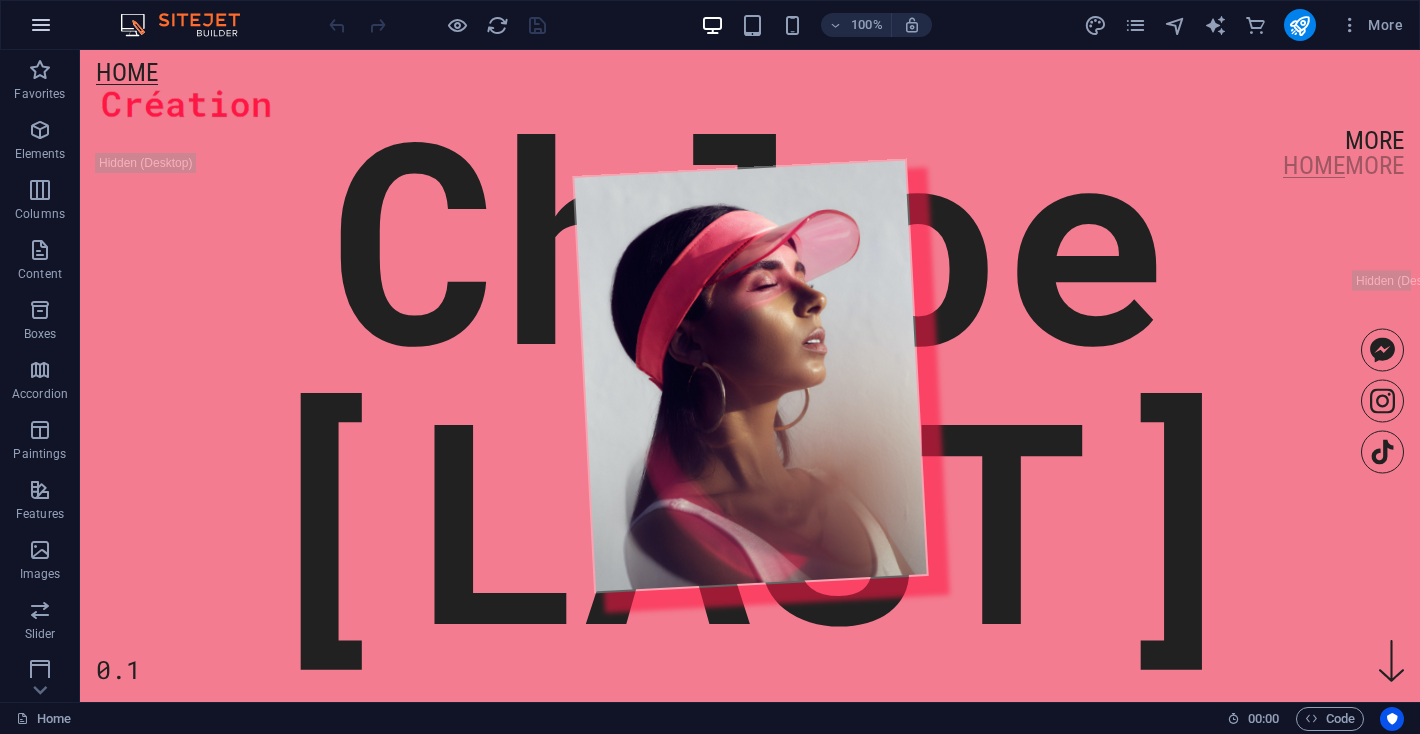 click at bounding box center [41, 25] 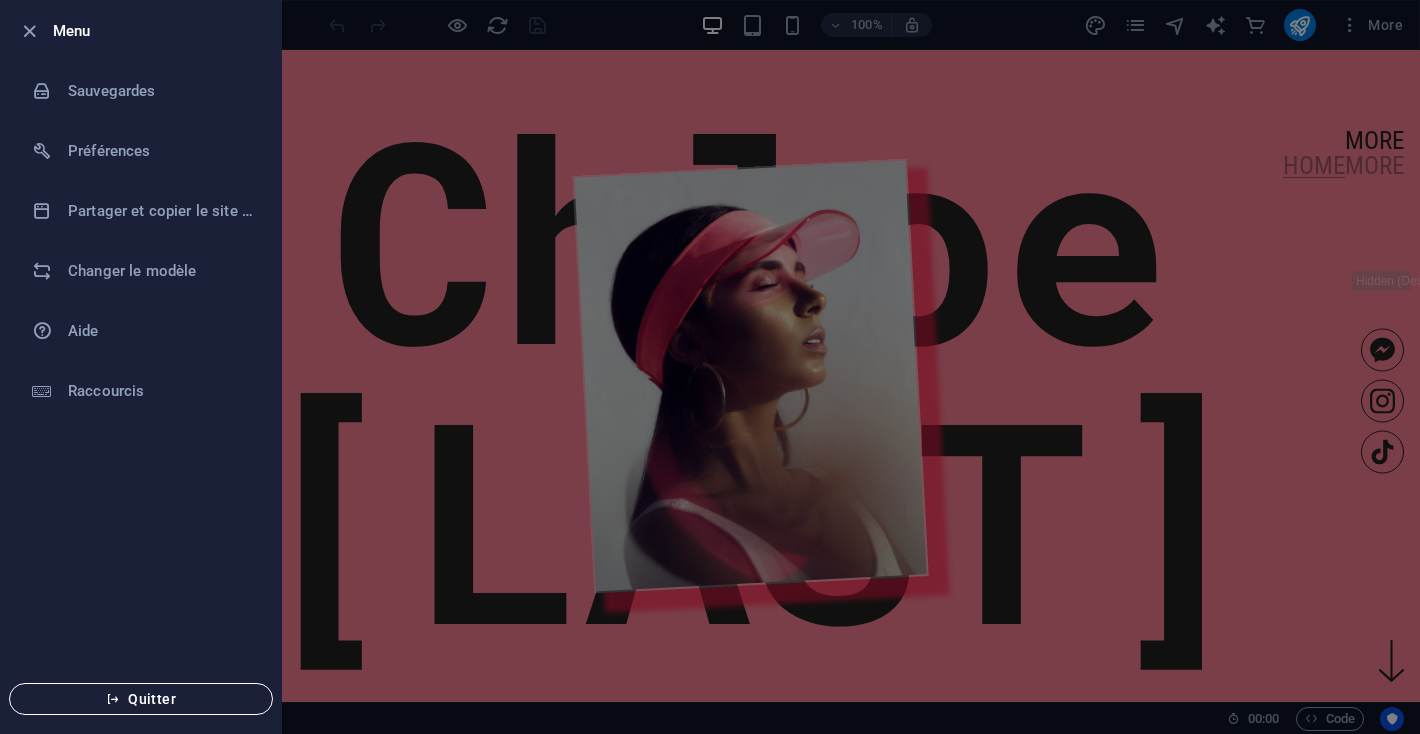 click on "Quitter" at bounding box center [141, 699] 